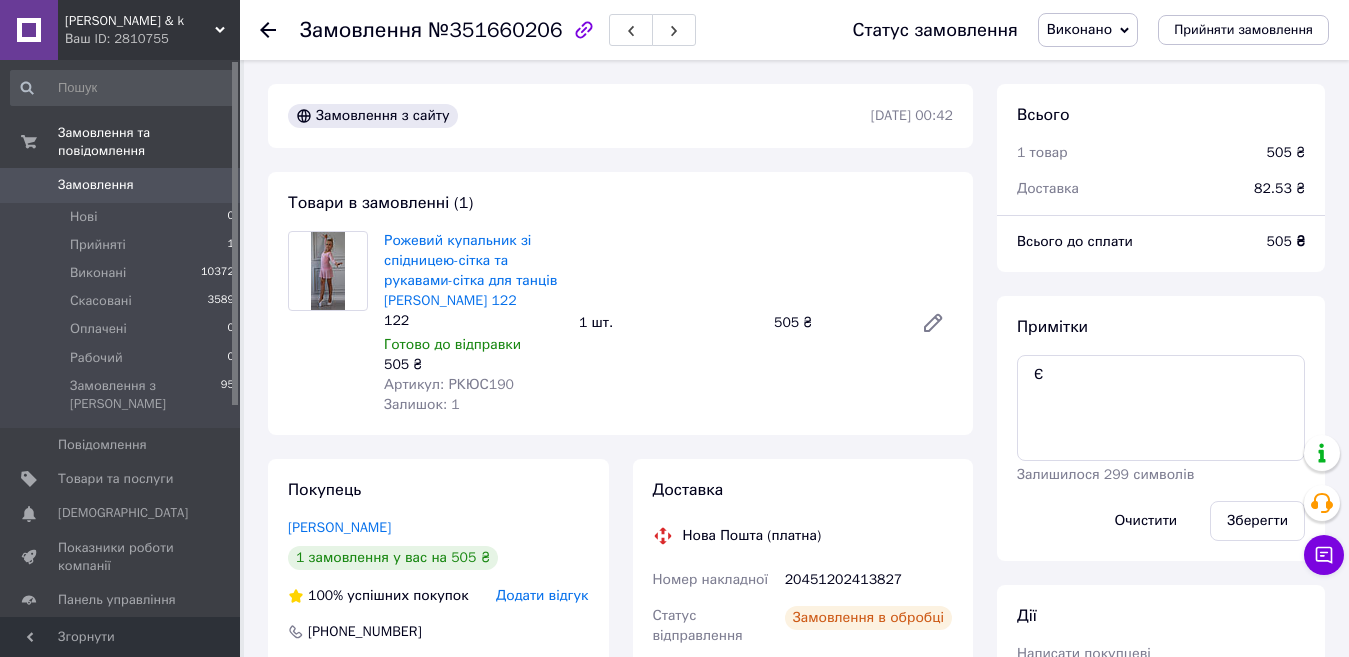 scroll, scrollTop: 420, scrollLeft: 0, axis: vertical 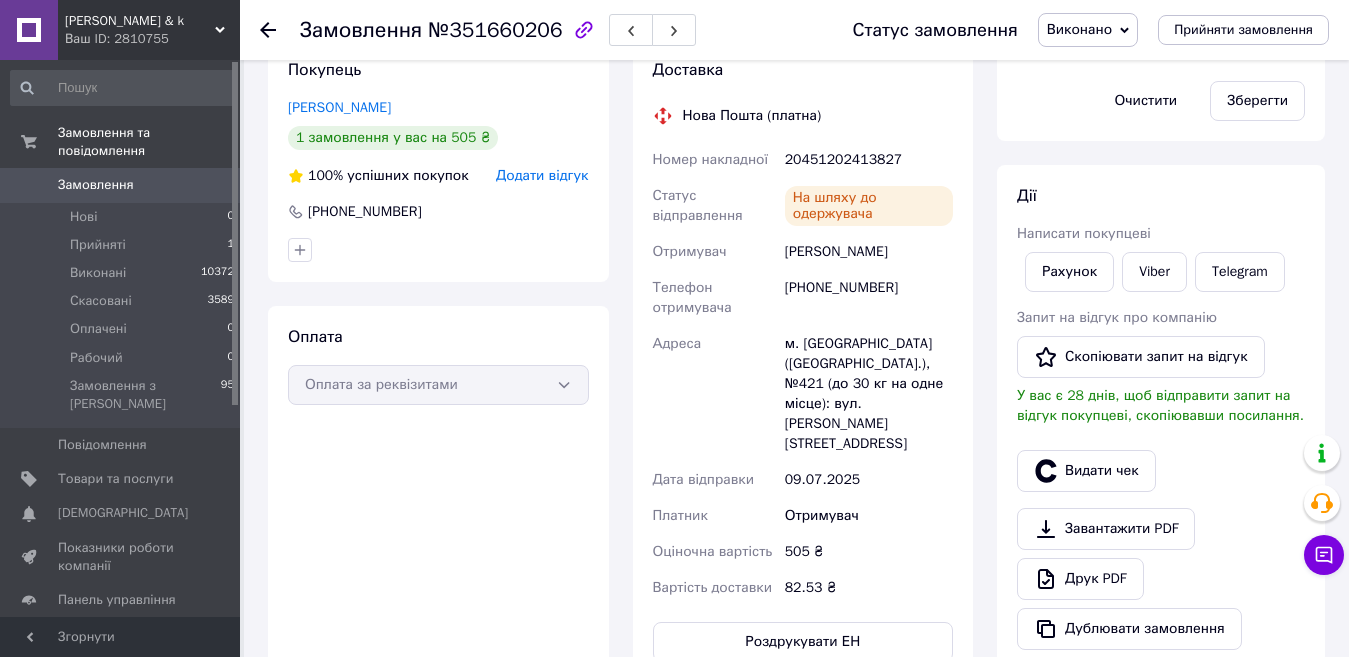 click 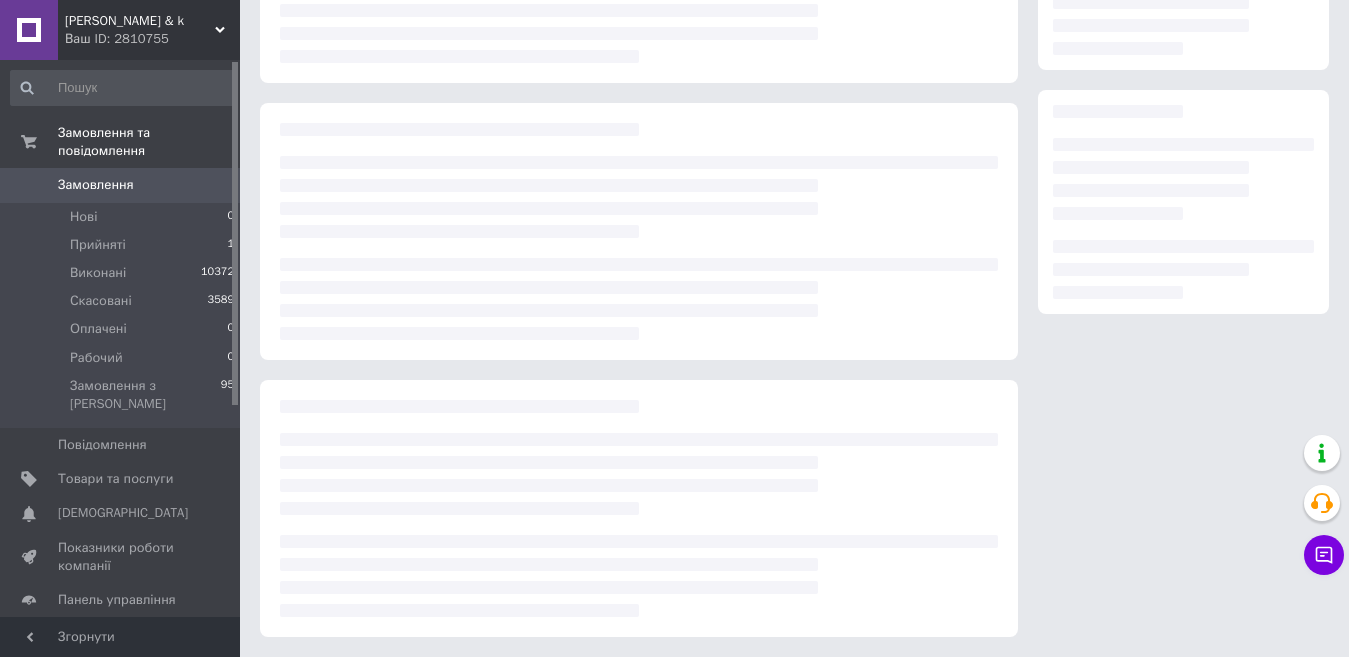 scroll, scrollTop: 257, scrollLeft: 0, axis: vertical 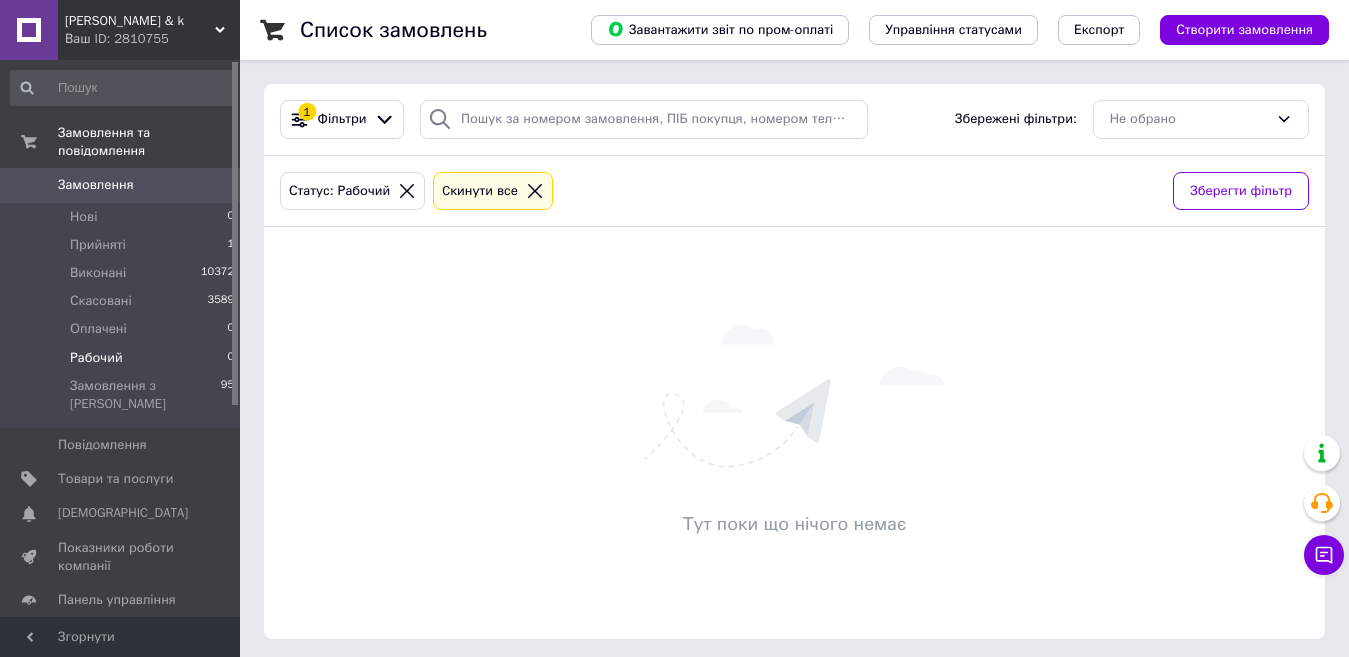 click on "Прийняті" at bounding box center (98, 245) 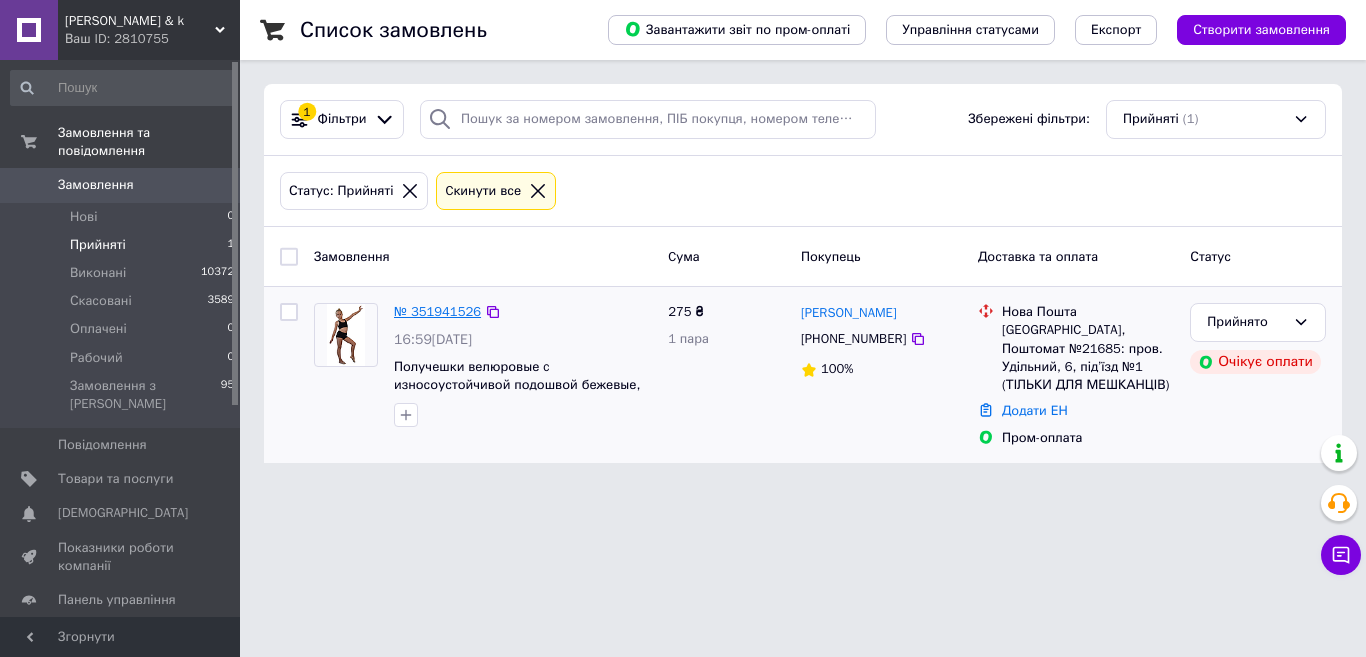 click on "№ 351941526" at bounding box center [437, 311] 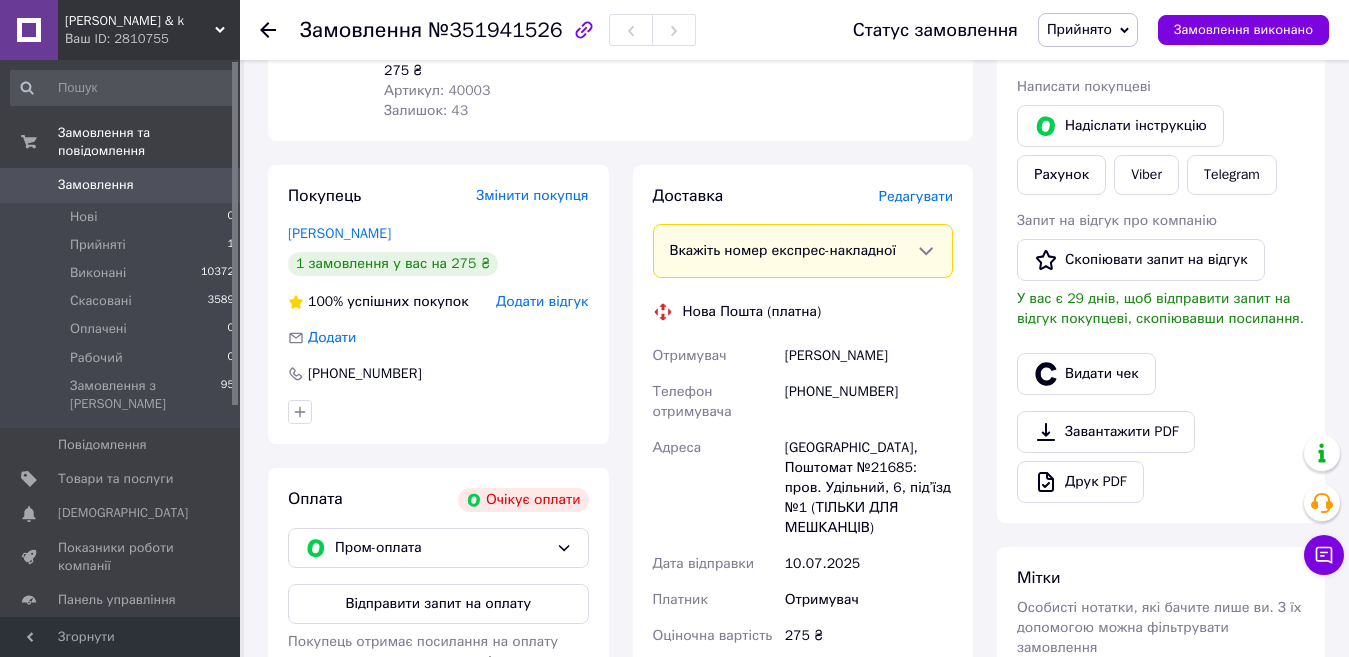 scroll, scrollTop: 311, scrollLeft: 0, axis: vertical 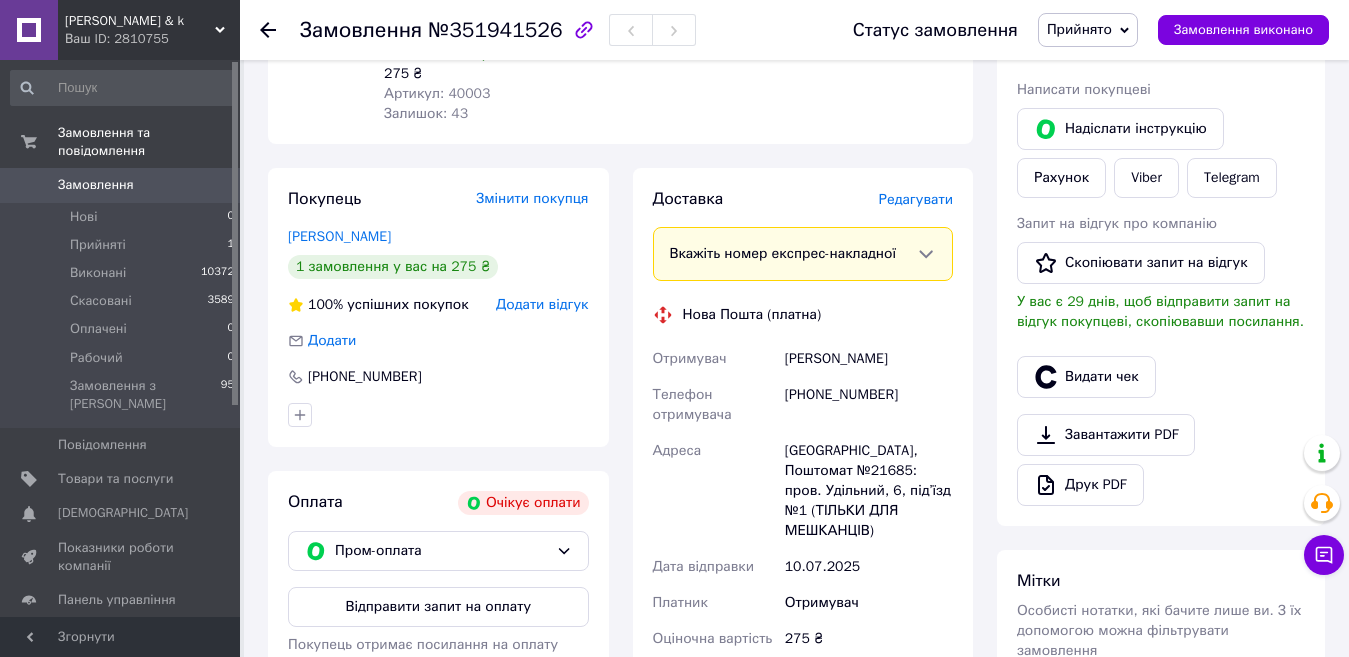 click 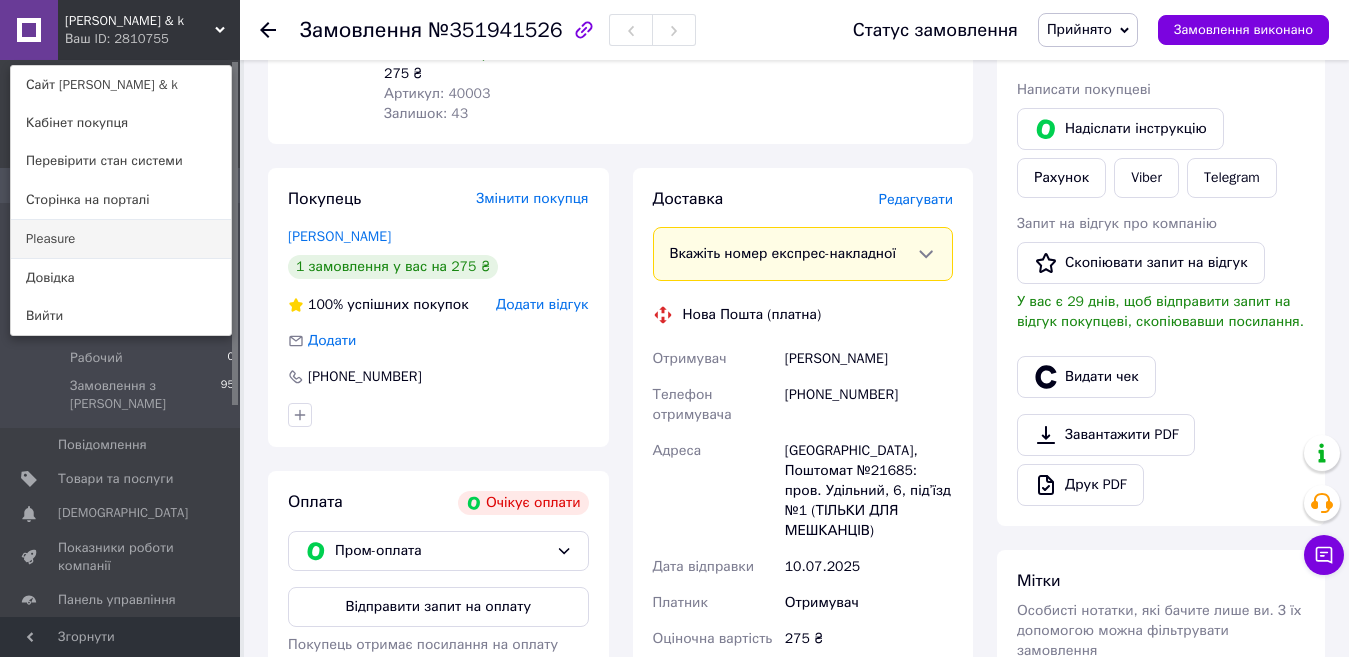 click on "Pleasure" at bounding box center (121, 239) 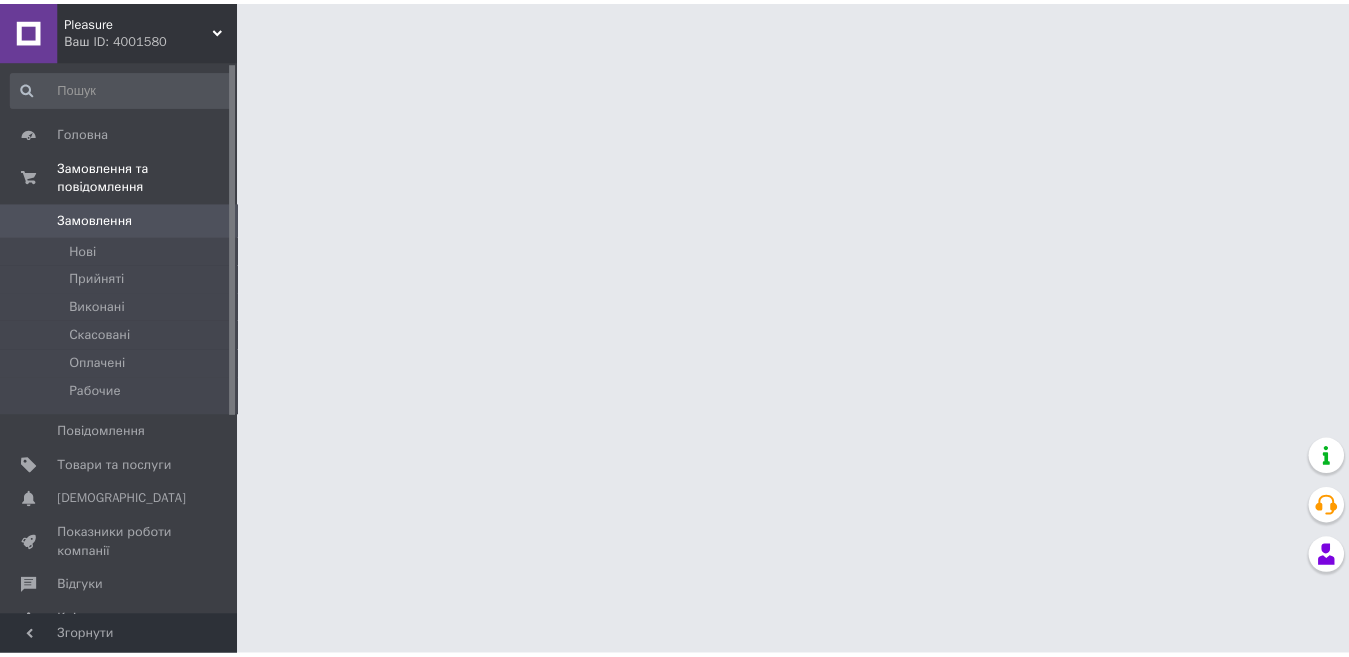 scroll, scrollTop: 0, scrollLeft: 0, axis: both 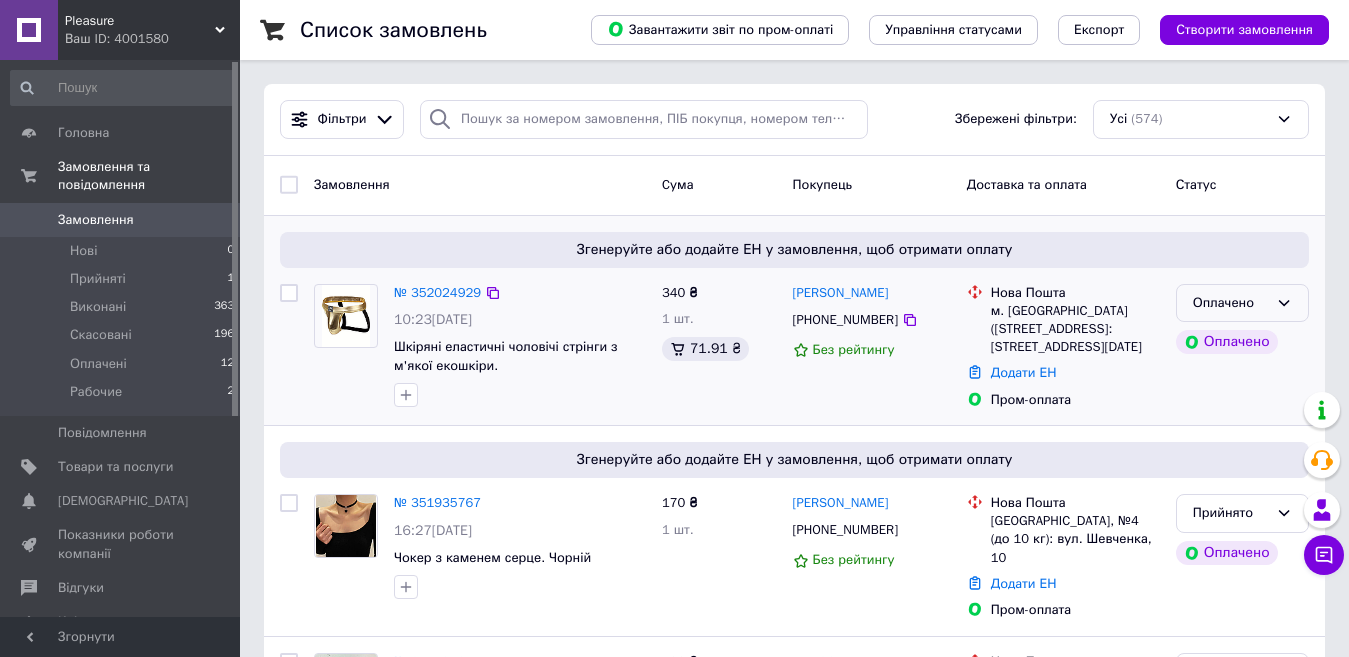 click 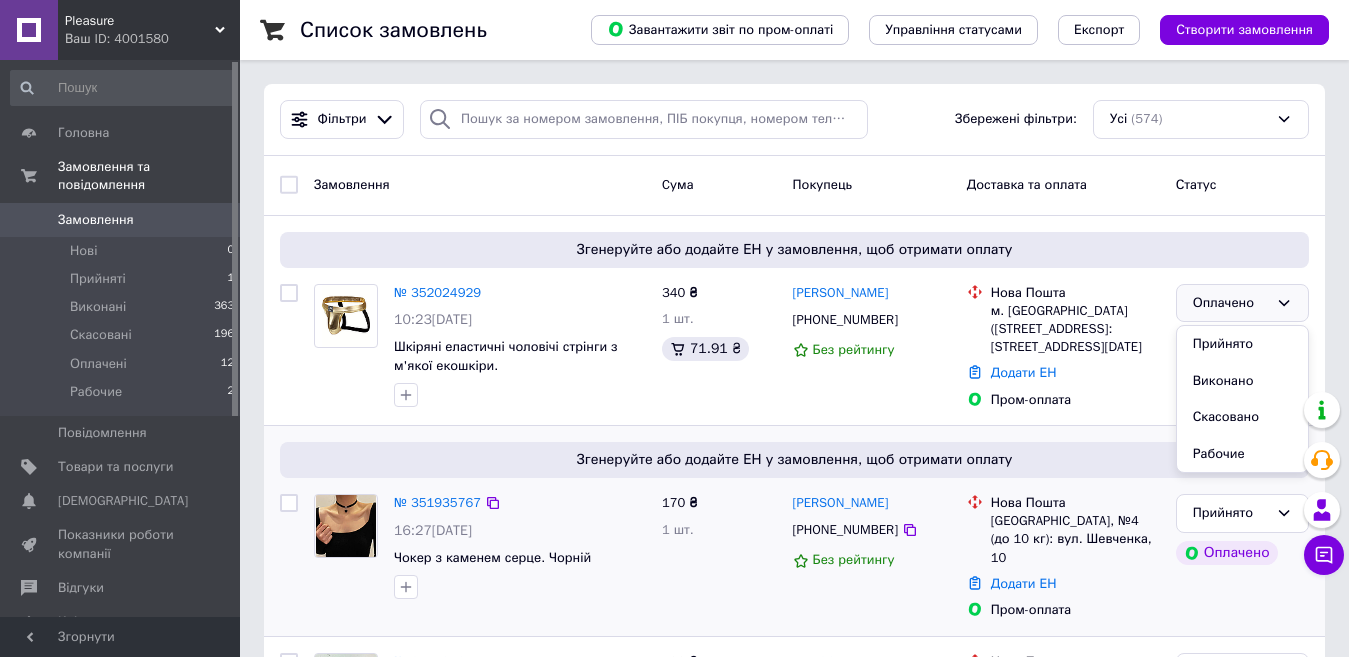 drag, startPoint x: 1224, startPoint y: 344, endPoint x: 715, endPoint y: 494, distance: 530.6421 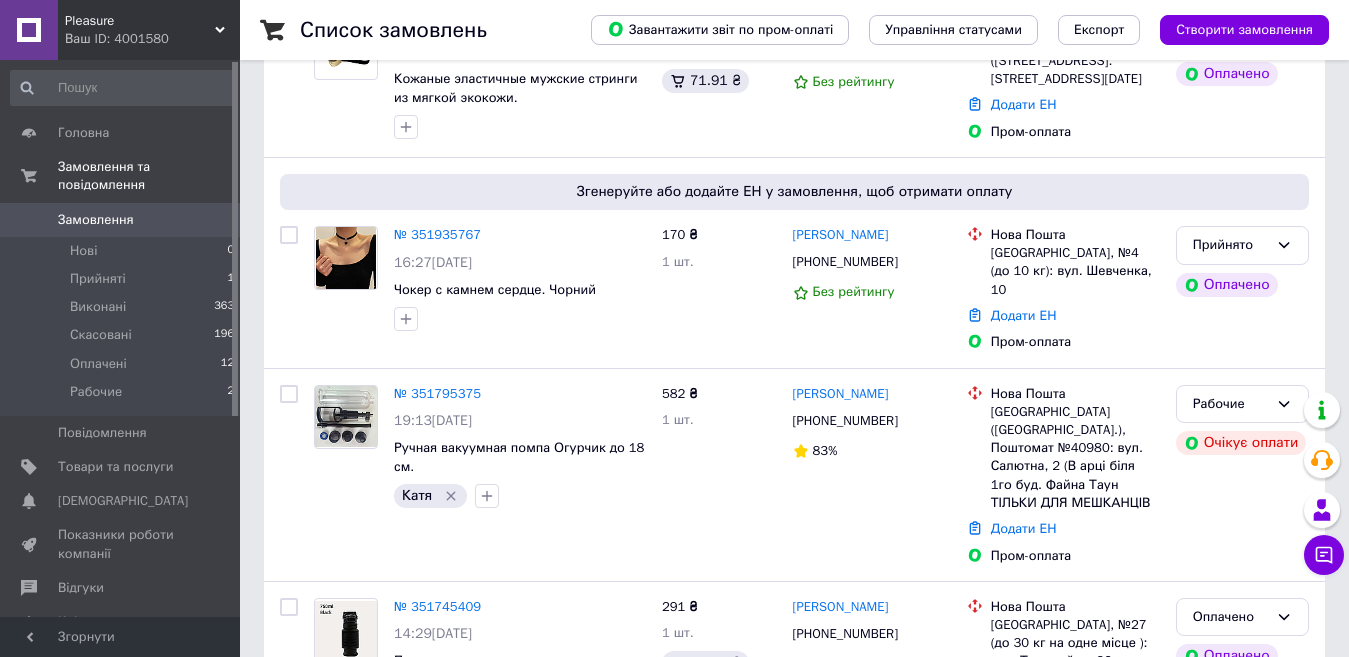 scroll, scrollTop: 311, scrollLeft: 0, axis: vertical 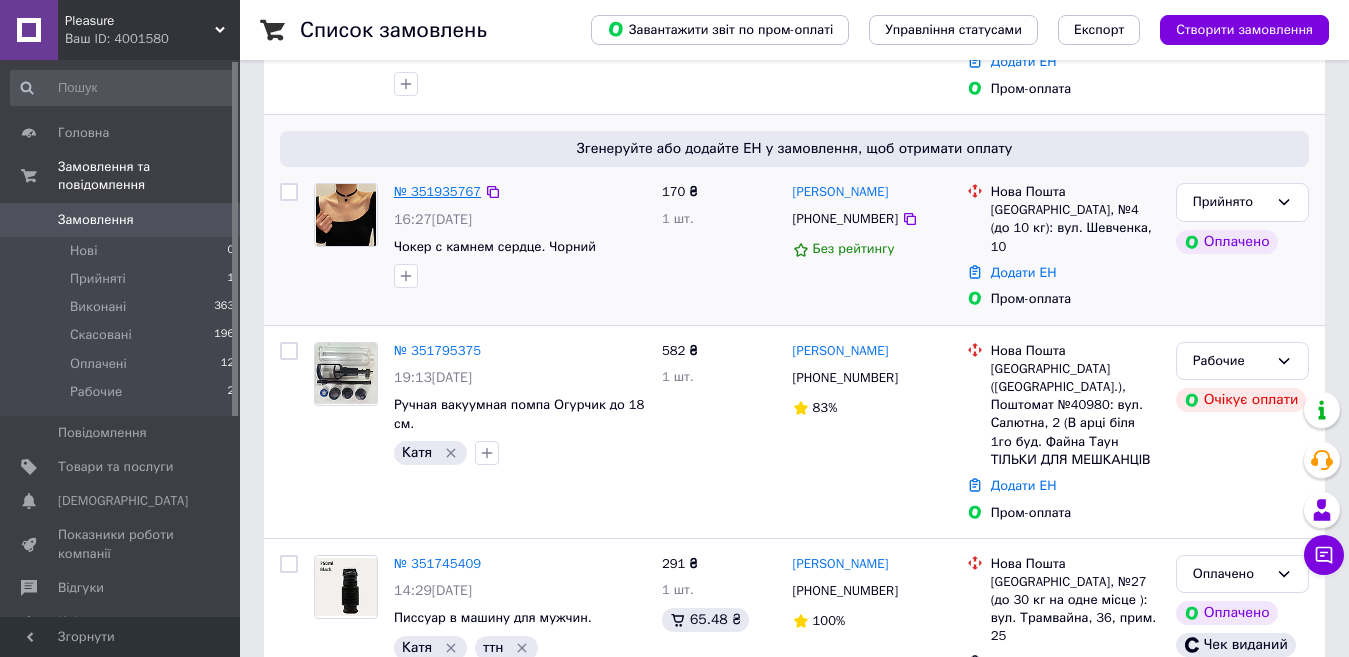 click on "№ 351935767" at bounding box center [437, 191] 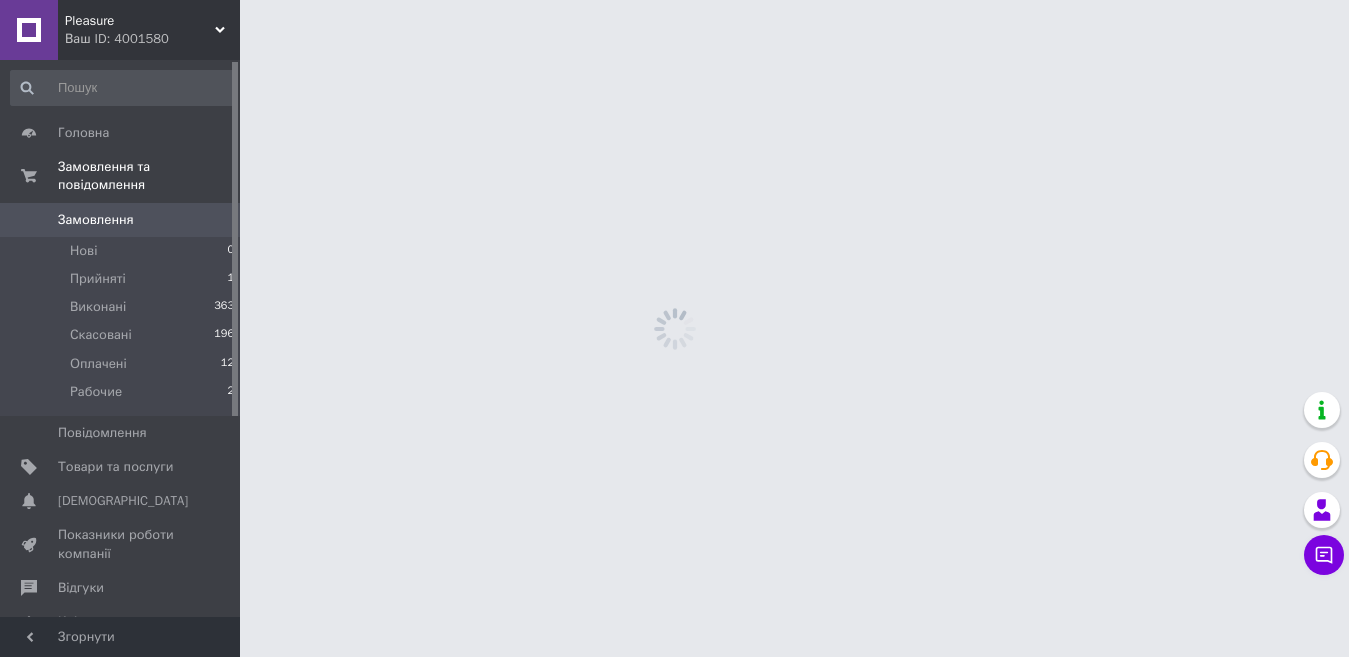scroll, scrollTop: 0, scrollLeft: 0, axis: both 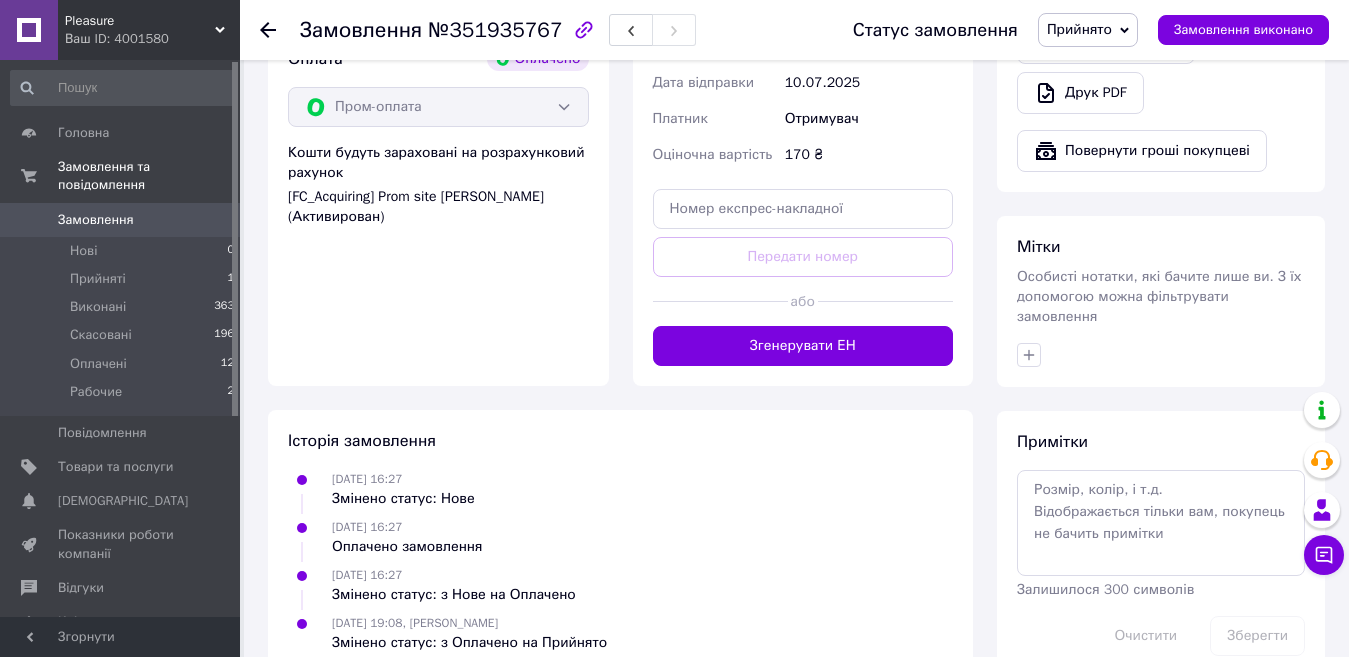click 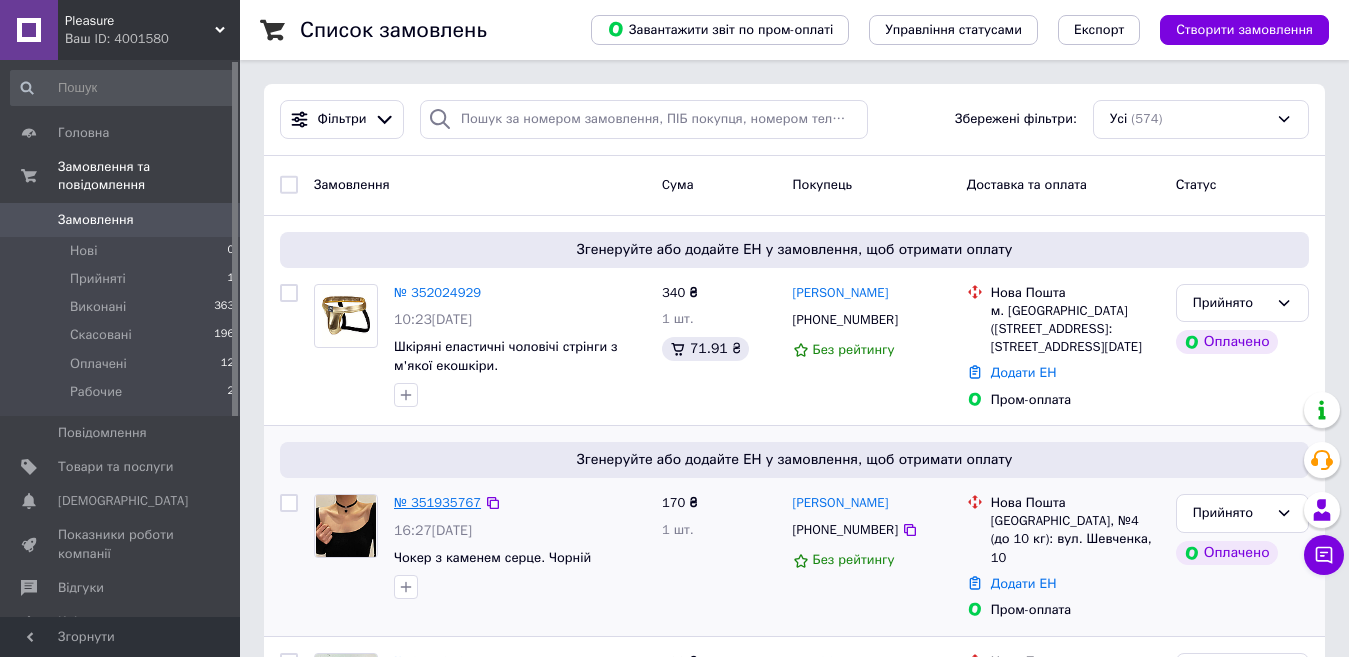 click on "№ 351935767" at bounding box center (437, 502) 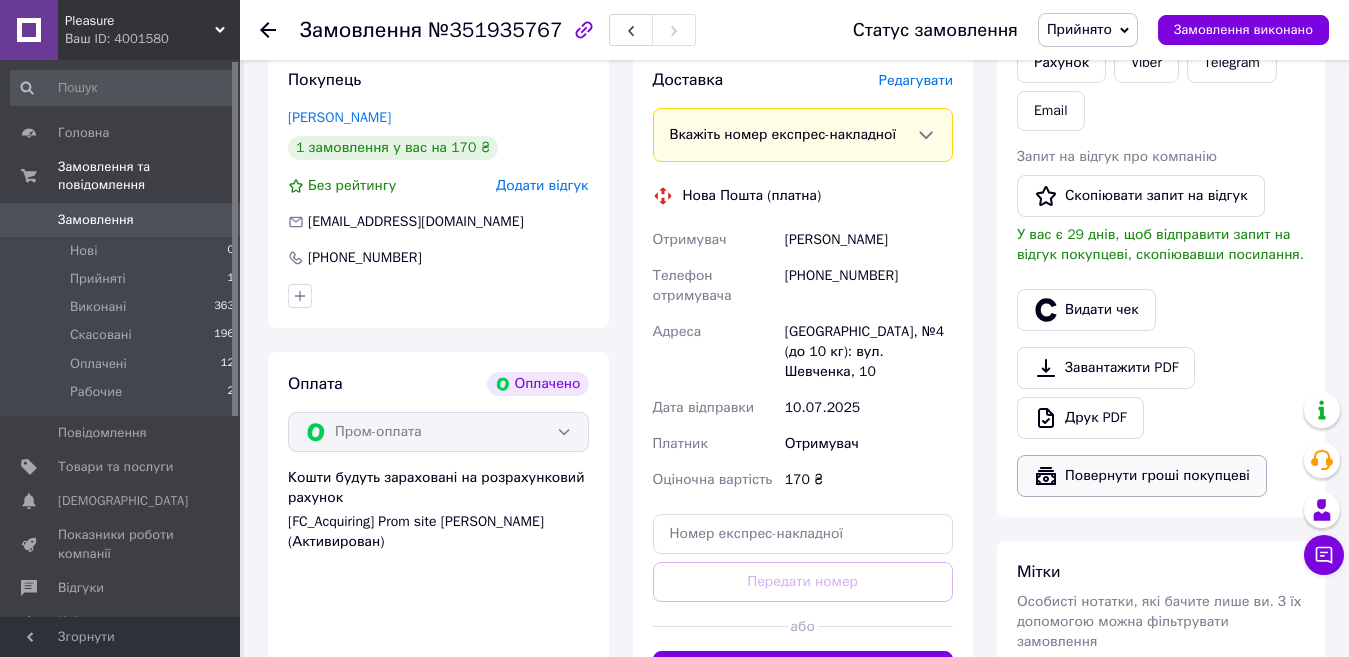 scroll, scrollTop: 984, scrollLeft: 0, axis: vertical 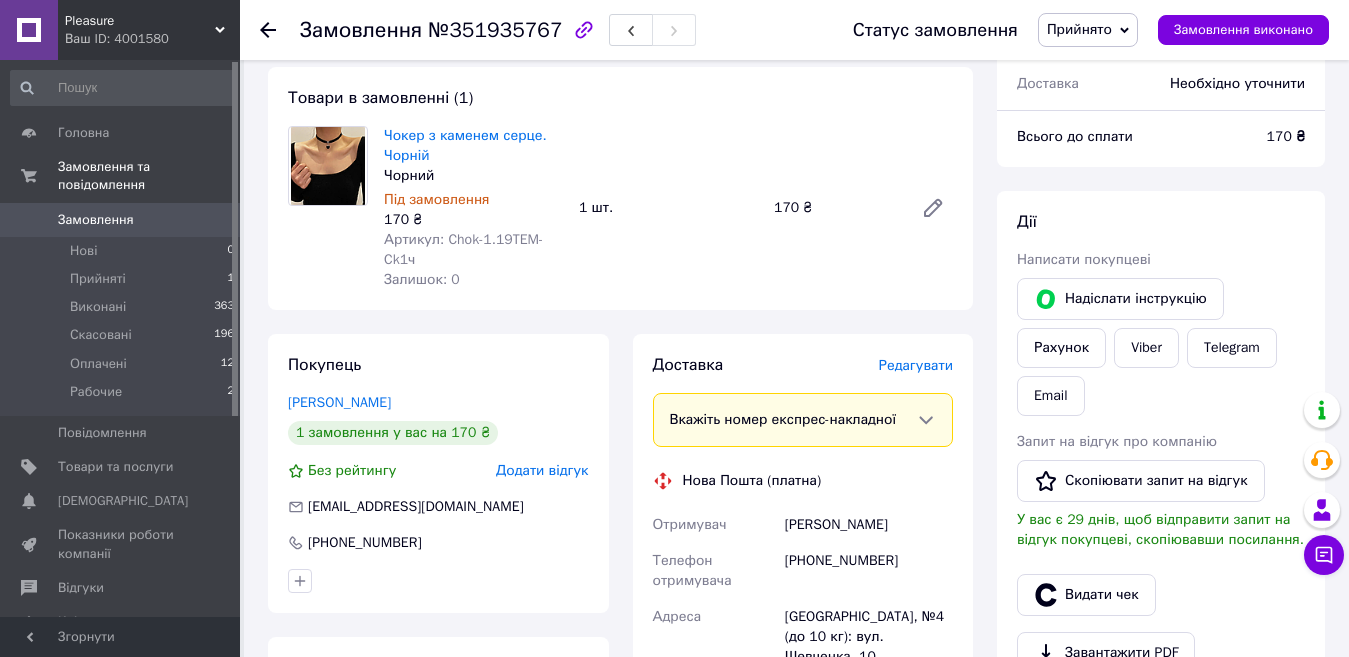 click 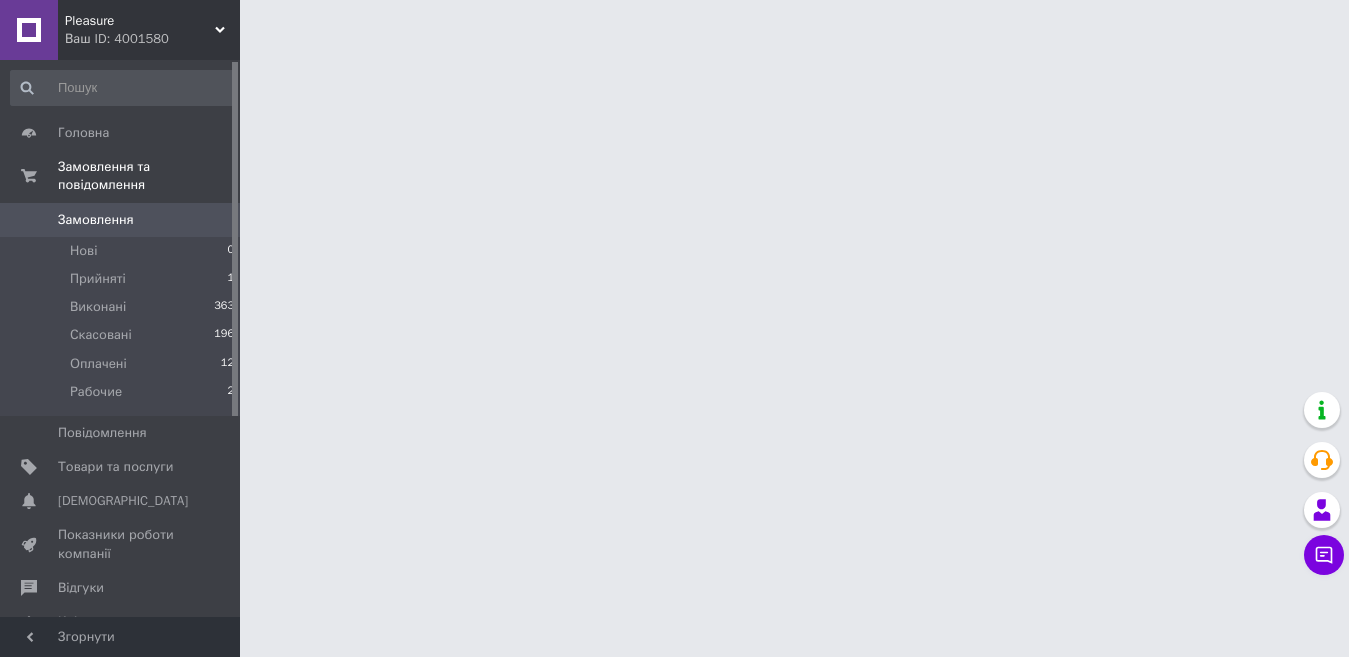 scroll, scrollTop: 0, scrollLeft: 0, axis: both 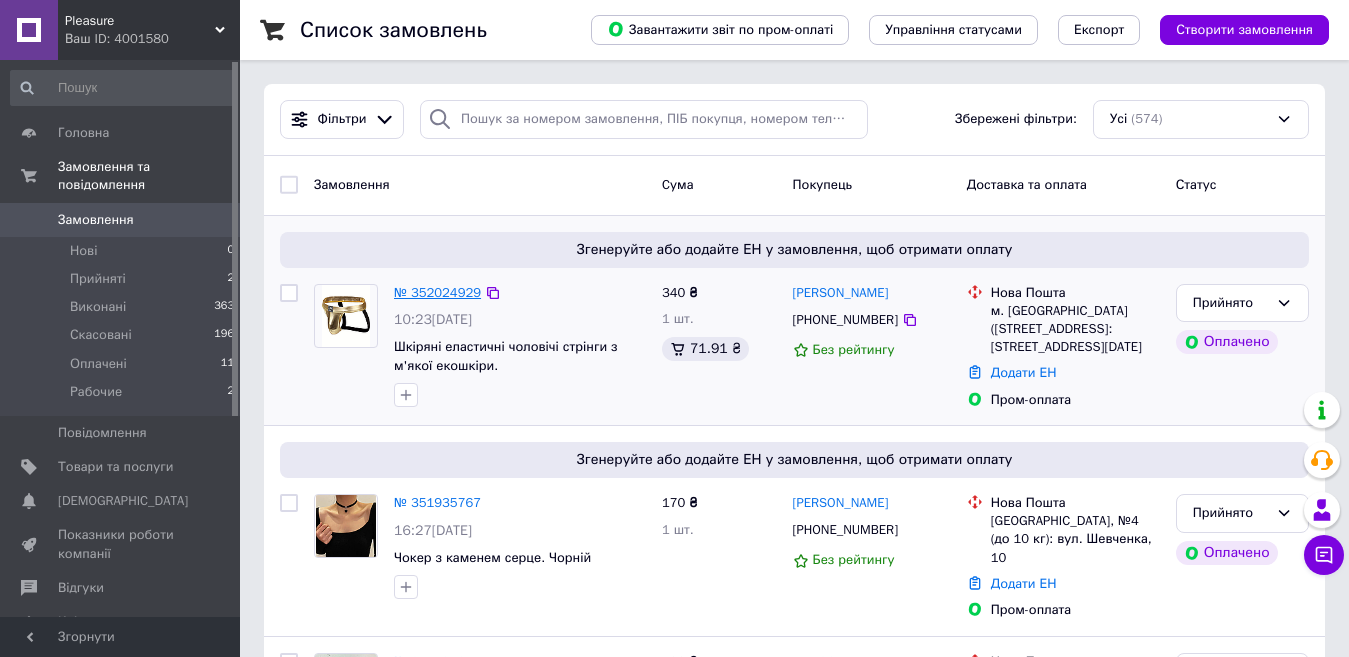 click on "№ 352024929" at bounding box center (437, 292) 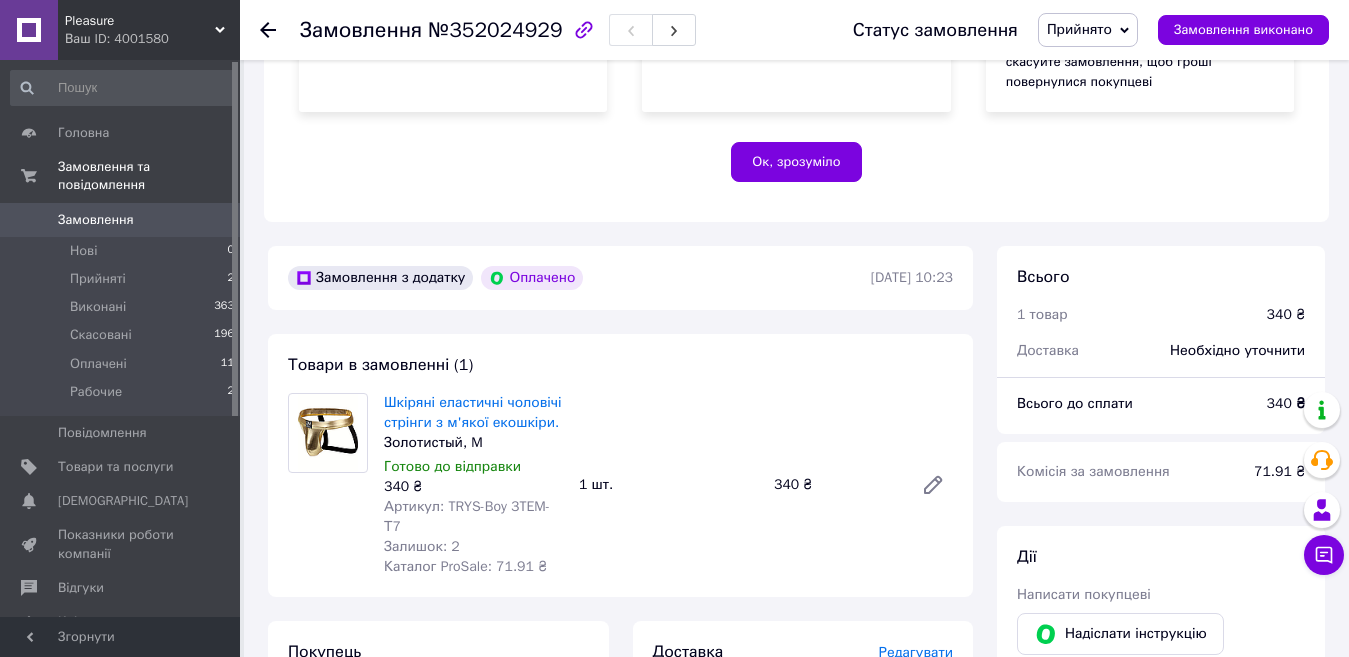 scroll, scrollTop: 429, scrollLeft: 0, axis: vertical 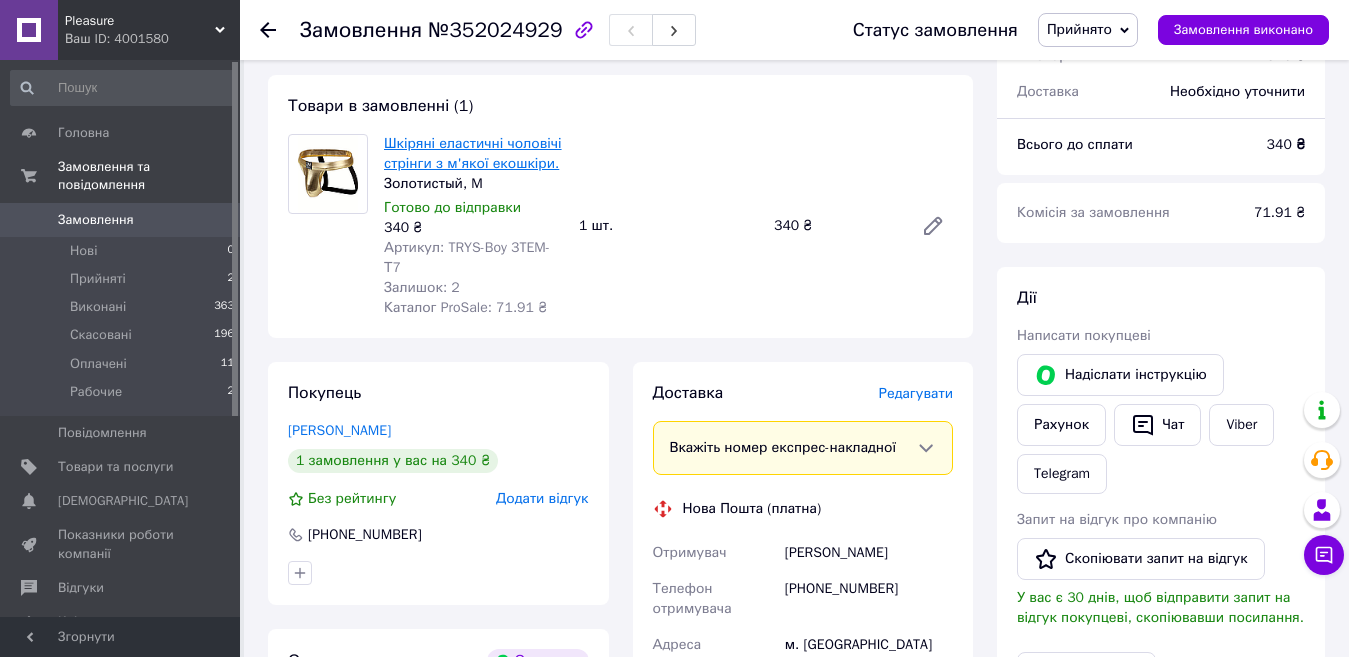 click on "Шкіряні еластичні чоловічі стрінги з м'якої екошкіри." at bounding box center [473, 153] 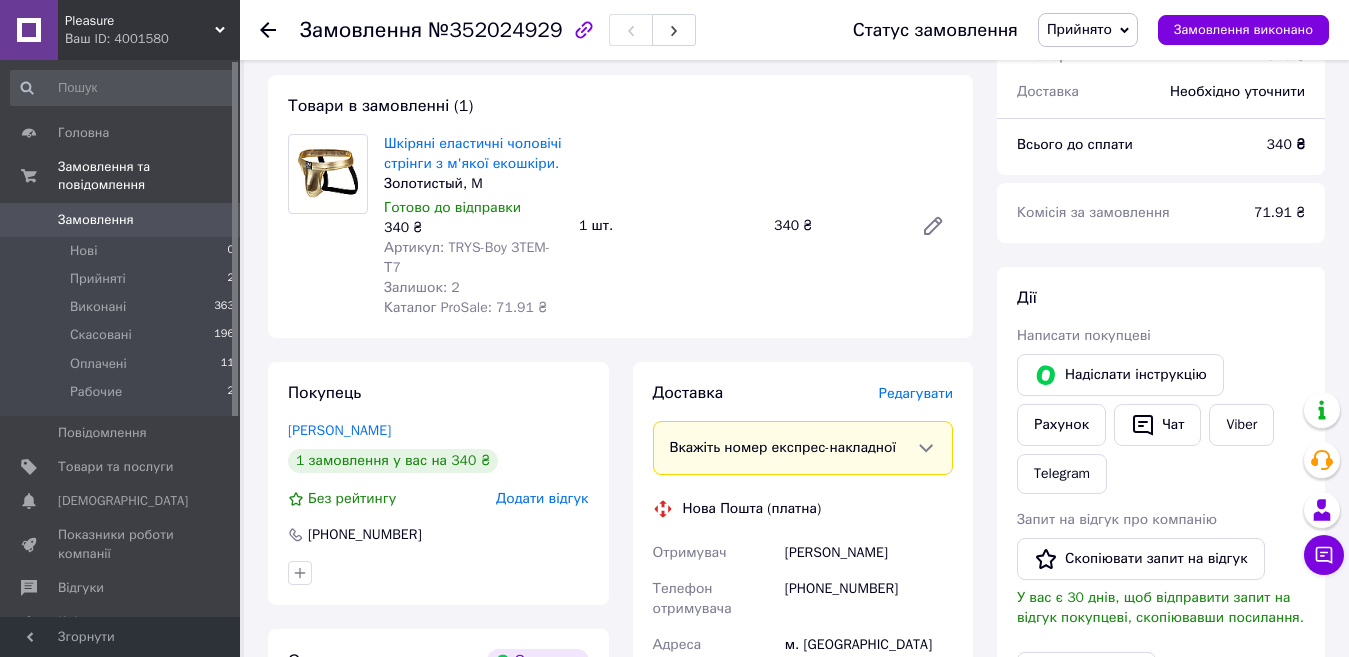 click 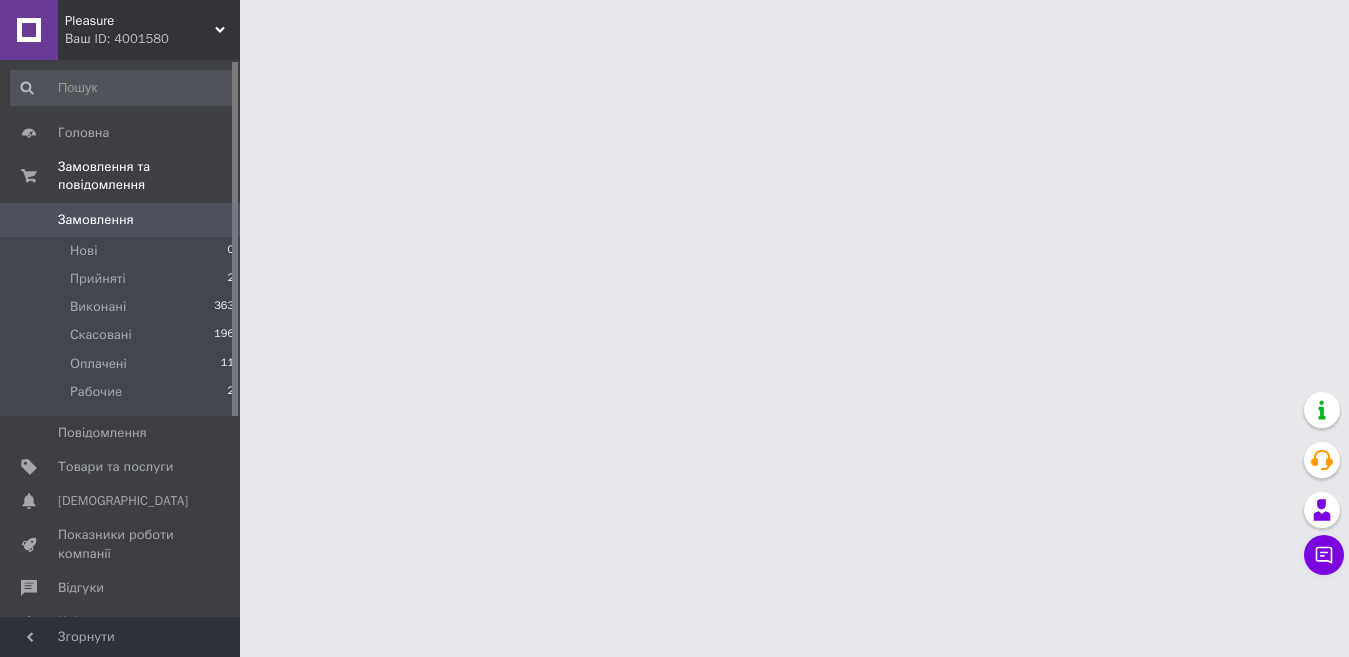 scroll, scrollTop: 0, scrollLeft: 0, axis: both 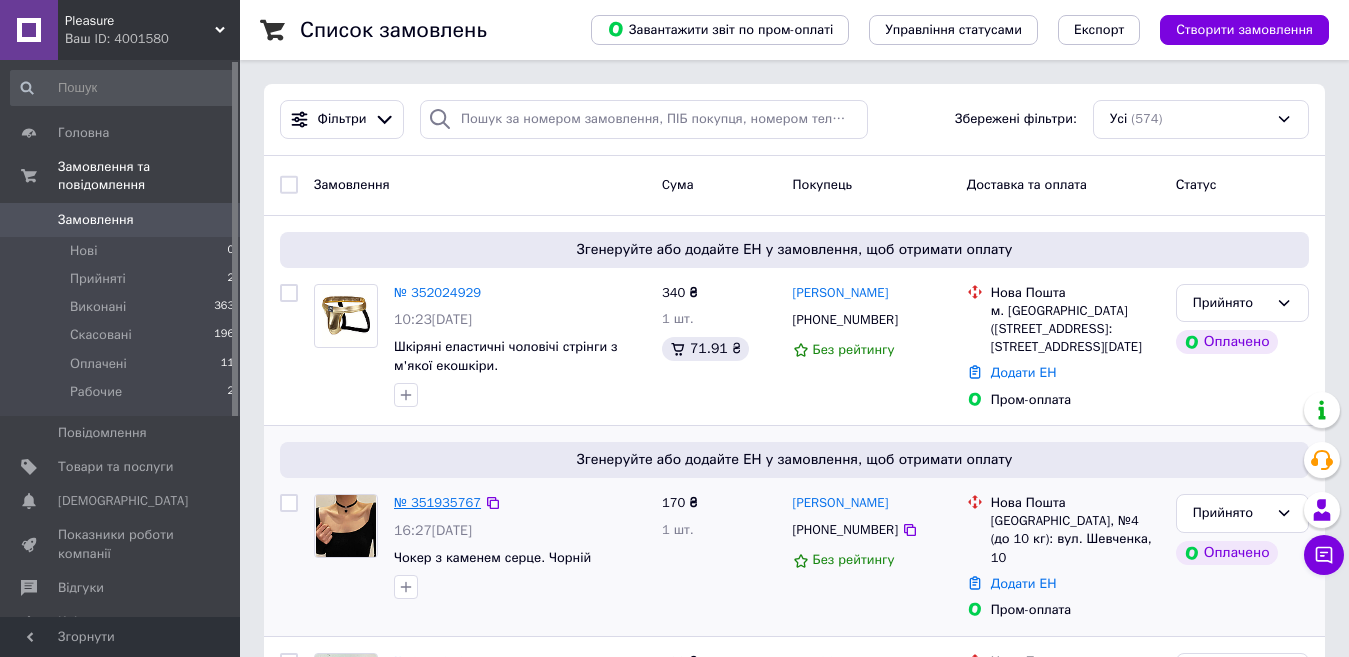 click on "№ 351935767" at bounding box center [437, 502] 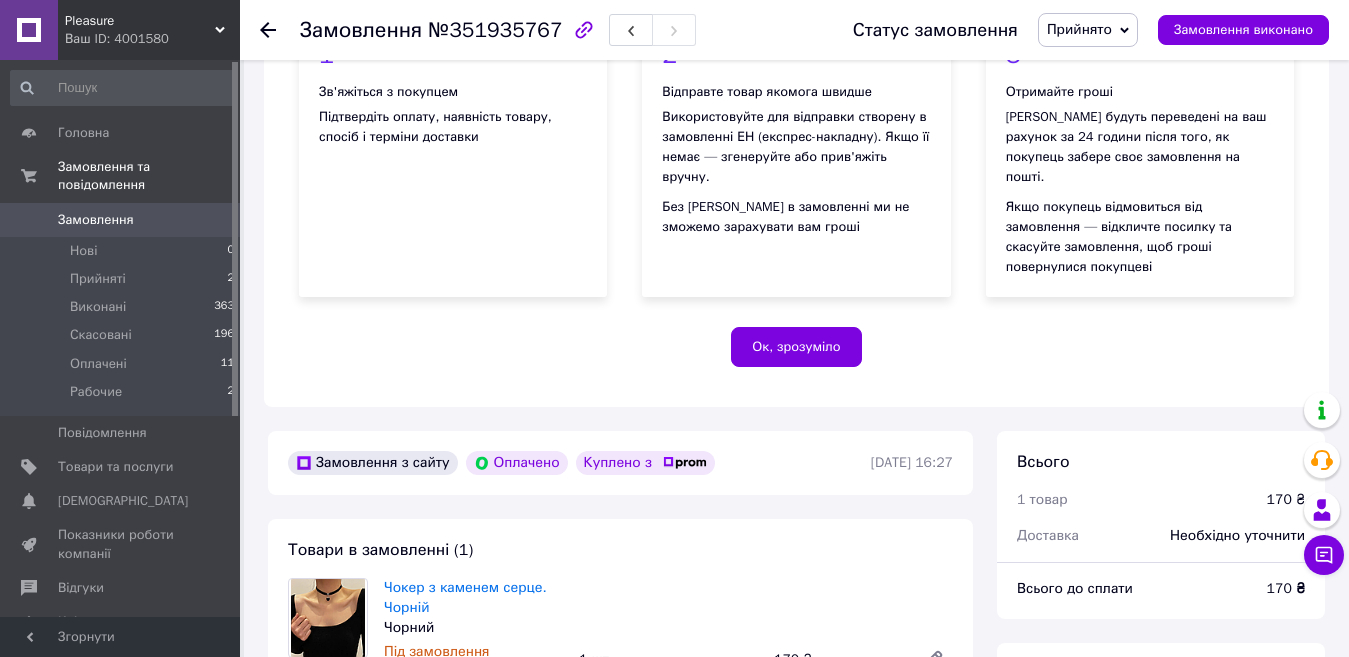 scroll, scrollTop: 304, scrollLeft: 0, axis: vertical 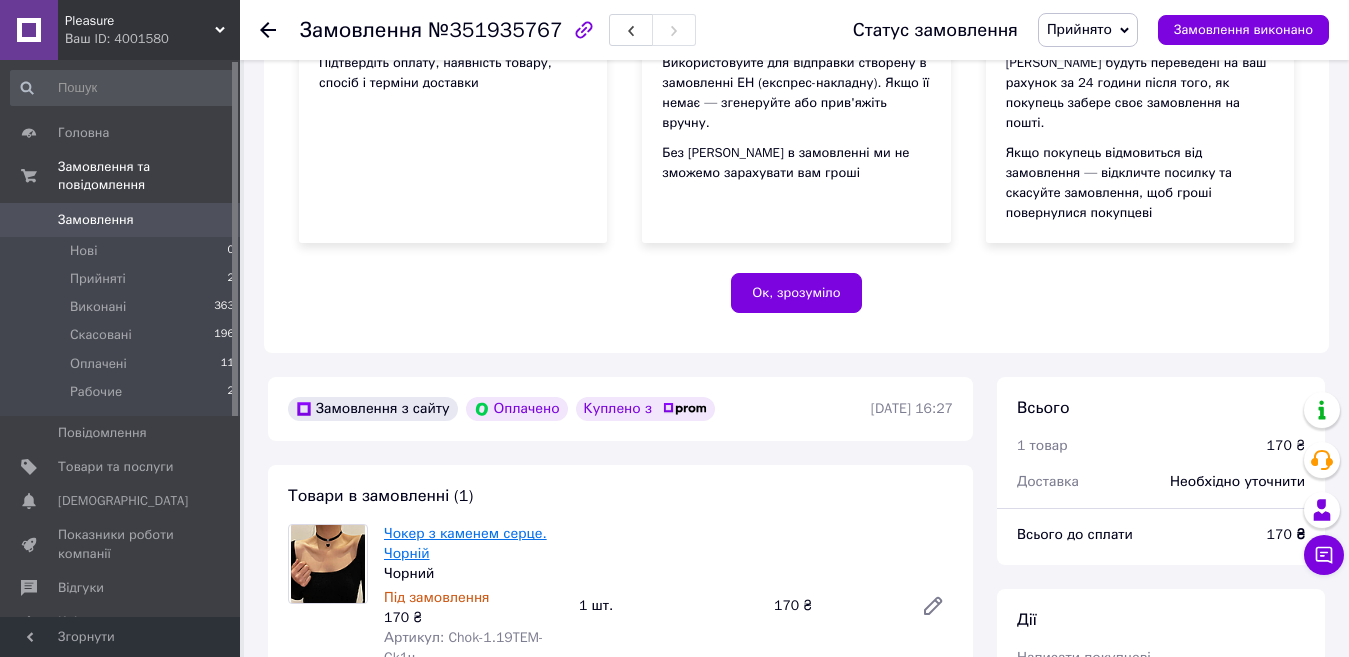 click on "Чокер з каменем серце. Чорній" at bounding box center [465, 543] 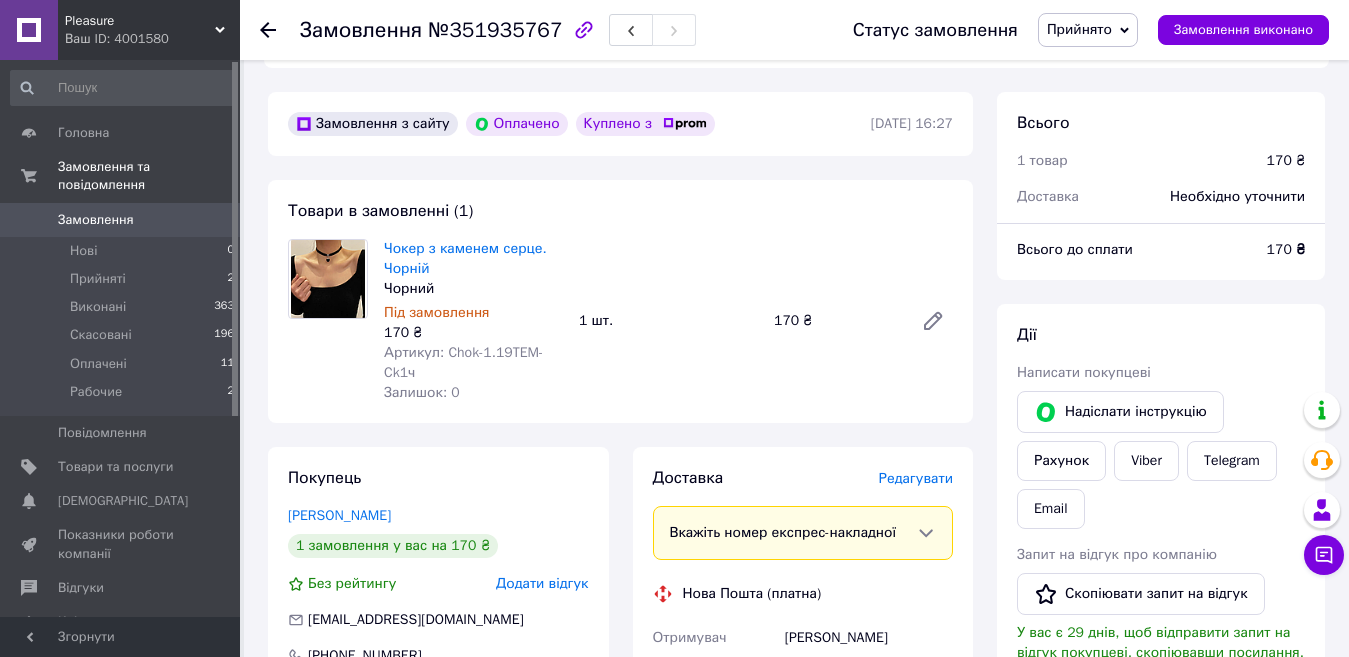 scroll, scrollTop: 593, scrollLeft: 0, axis: vertical 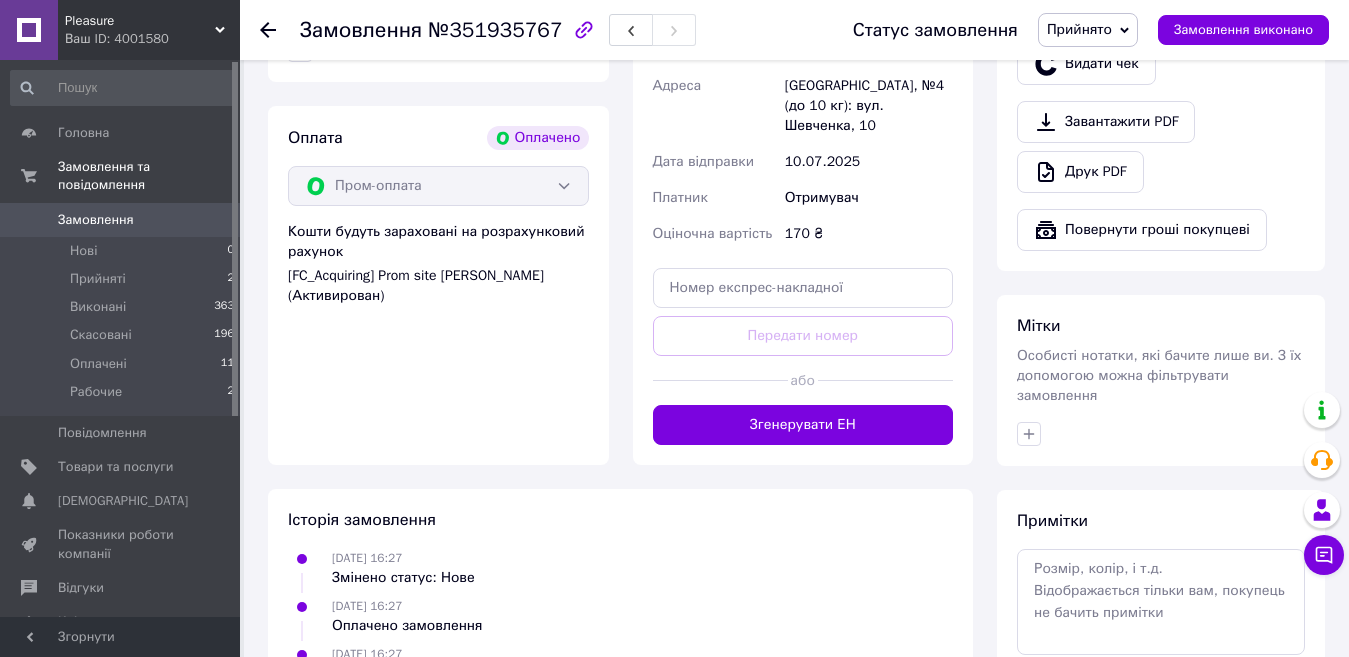 click on "Замовлення №351935767 Статус замовлення Прийнято Виконано Скасовано Оплачено Рабочие Замовлення виконано" at bounding box center [794, 30] 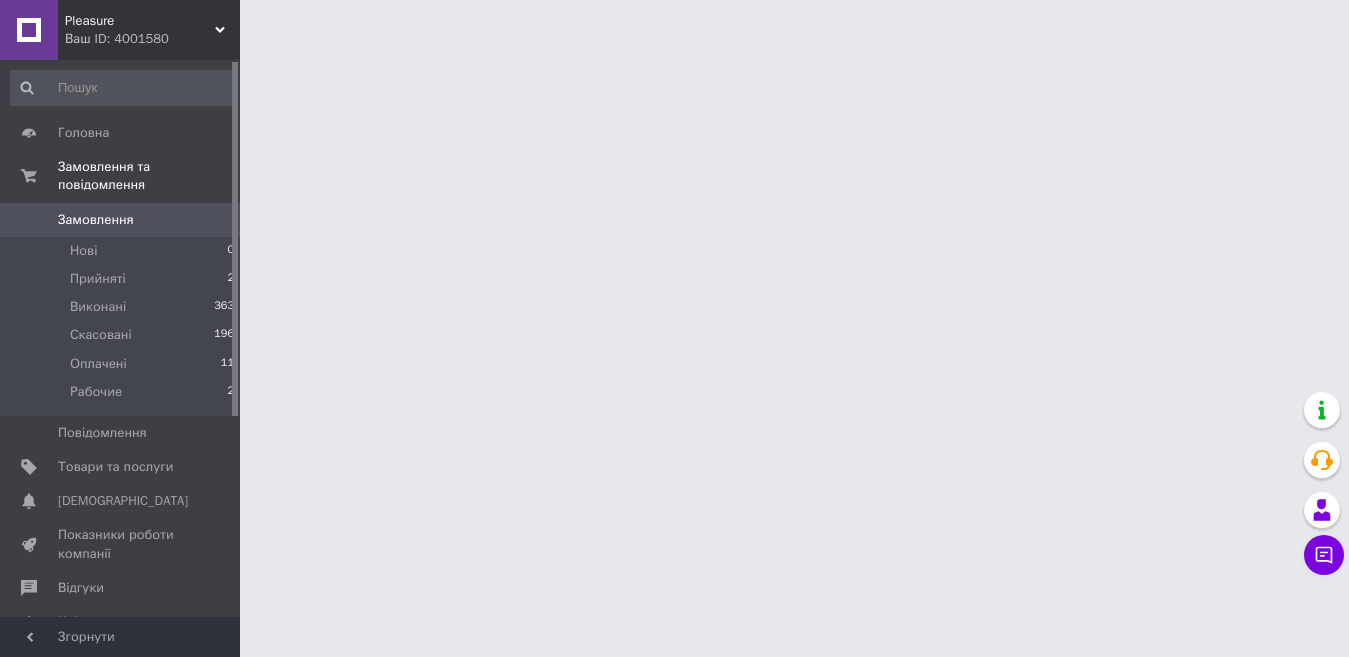 scroll, scrollTop: 0, scrollLeft: 0, axis: both 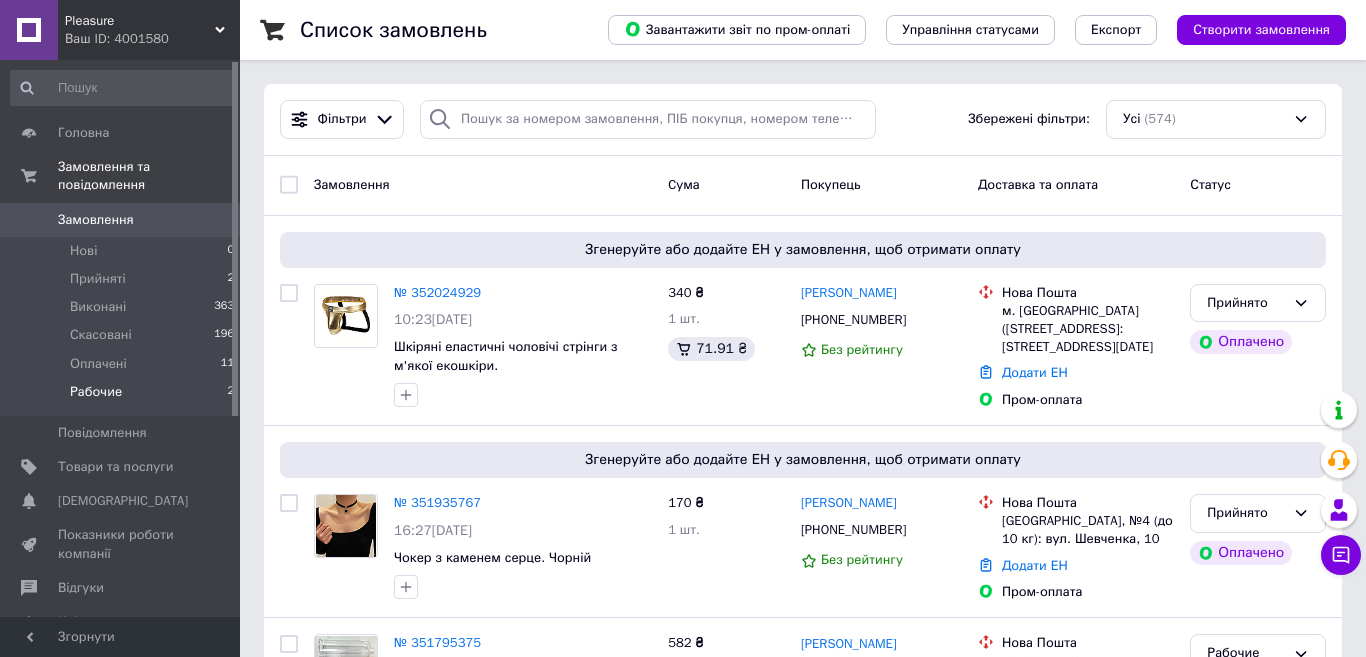 click on "Рабочие" at bounding box center [96, 392] 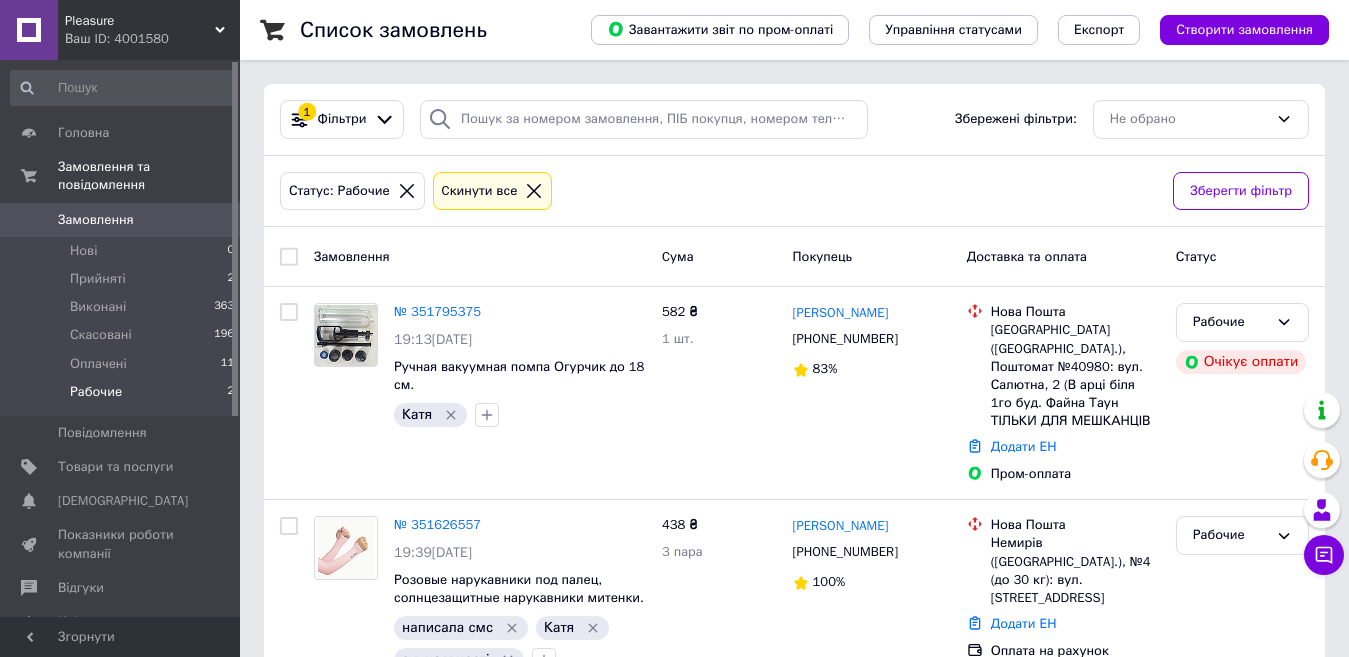 scroll, scrollTop: 37, scrollLeft: 0, axis: vertical 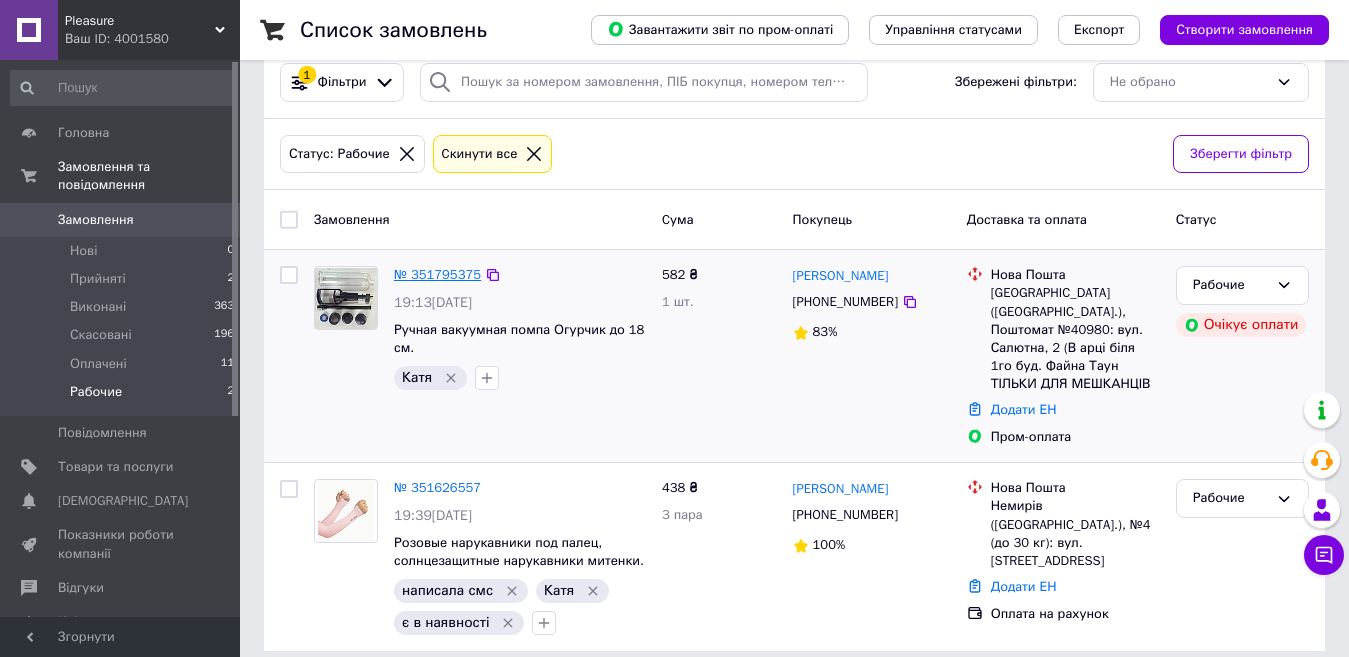 click on "№ 351795375" at bounding box center [437, 274] 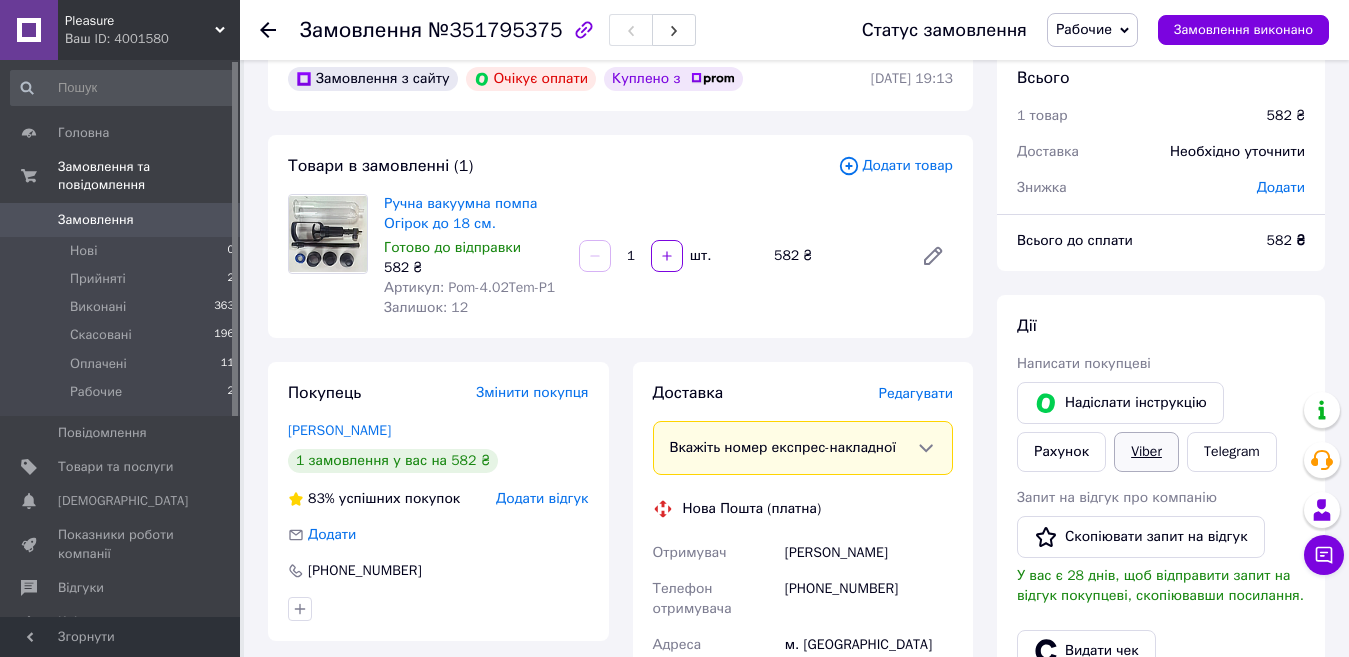click on "Viber" at bounding box center [1146, 452] 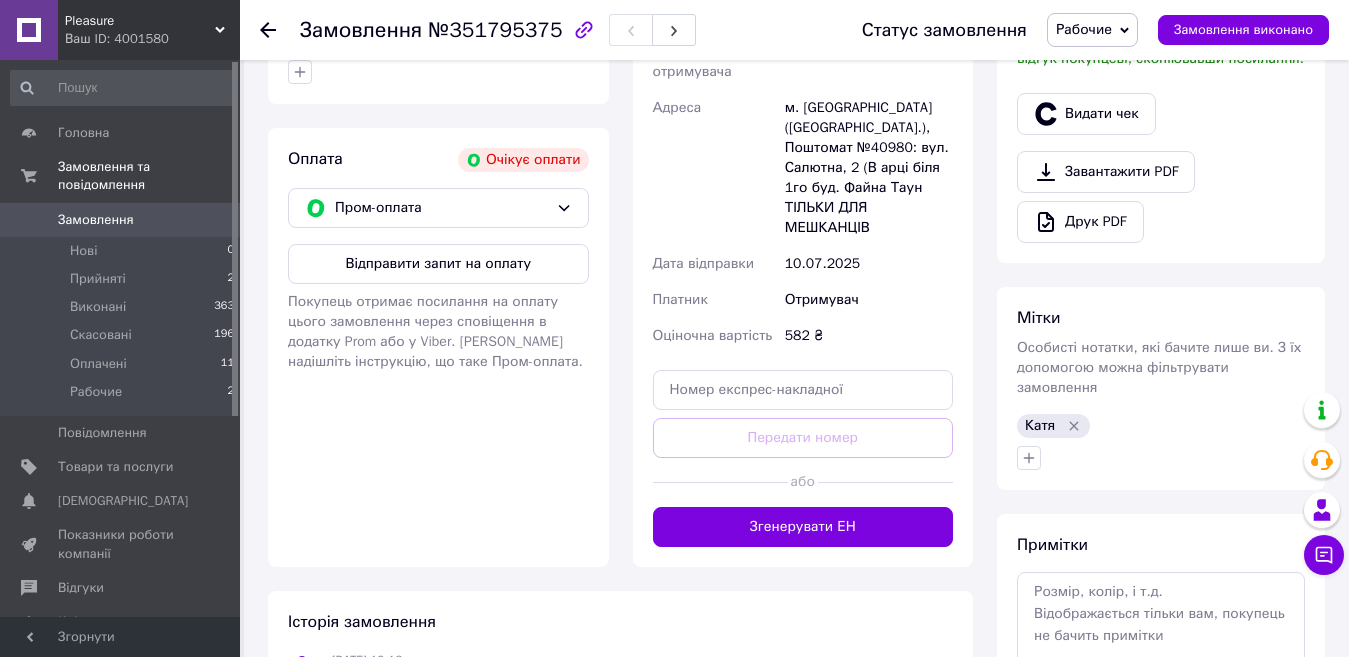 scroll, scrollTop: 606, scrollLeft: 0, axis: vertical 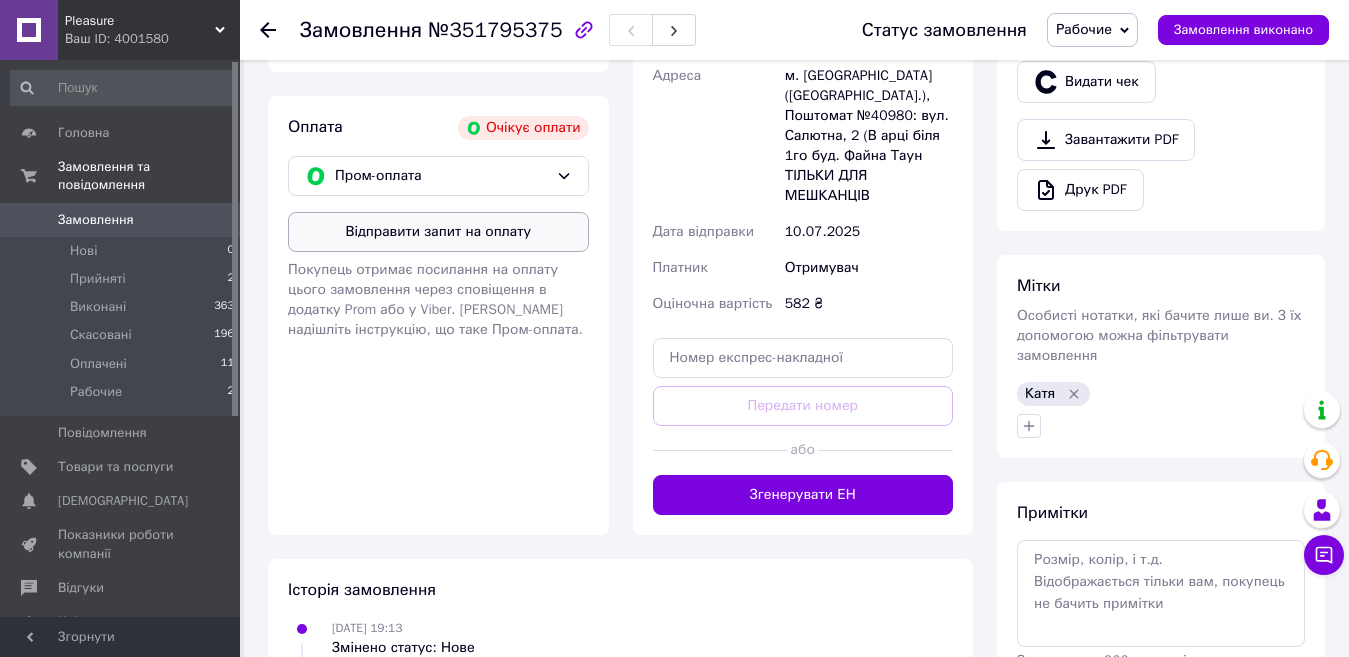 click on "Відправити запит на оплату" at bounding box center [438, 232] 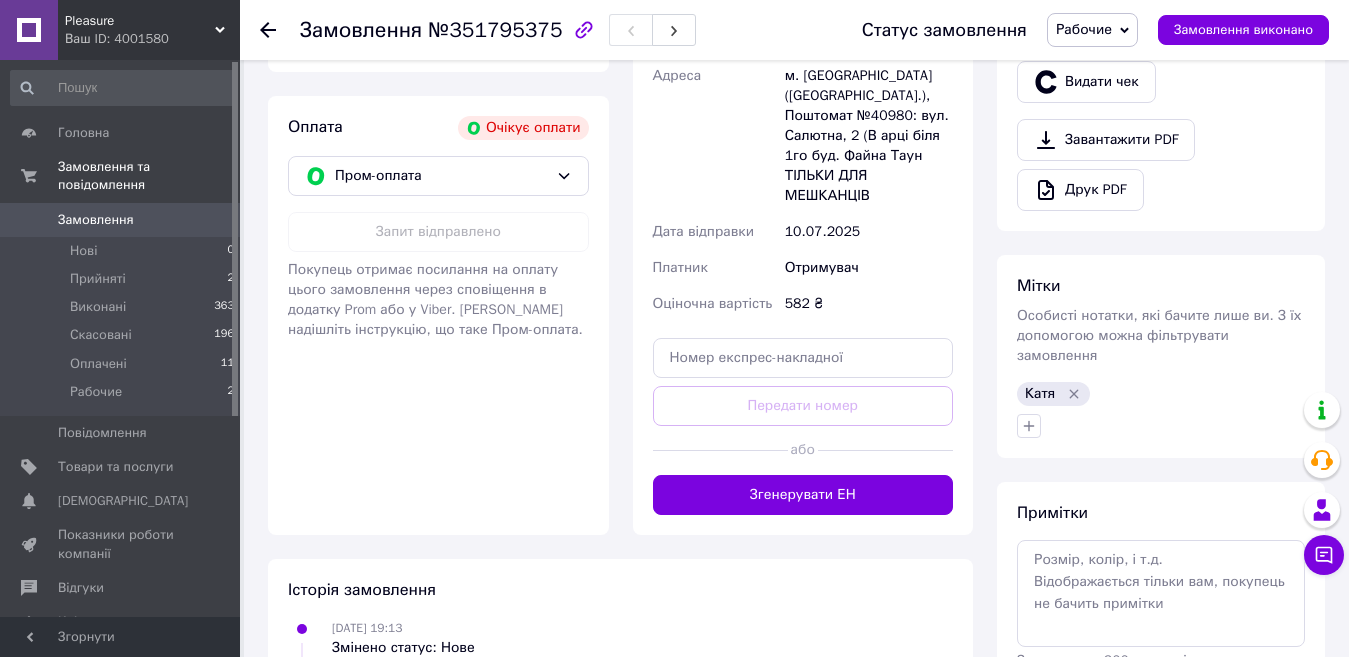 click 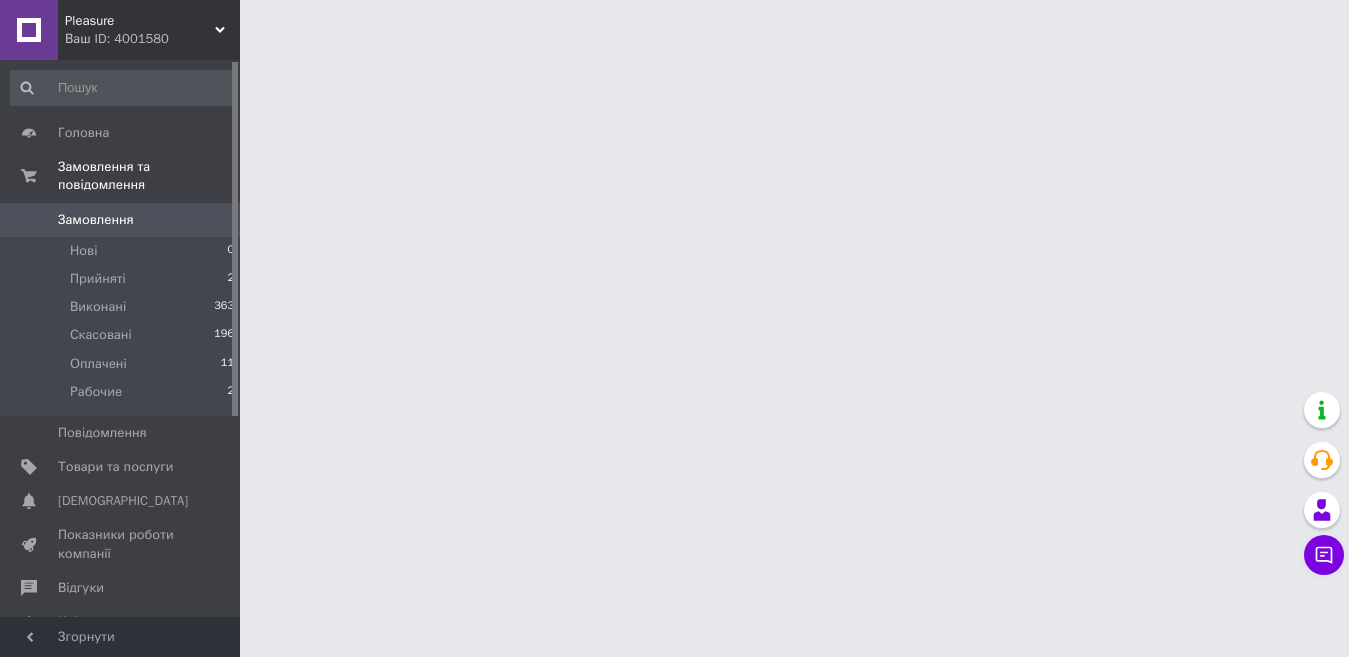 scroll, scrollTop: 0, scrollLeft: 0, axis: both 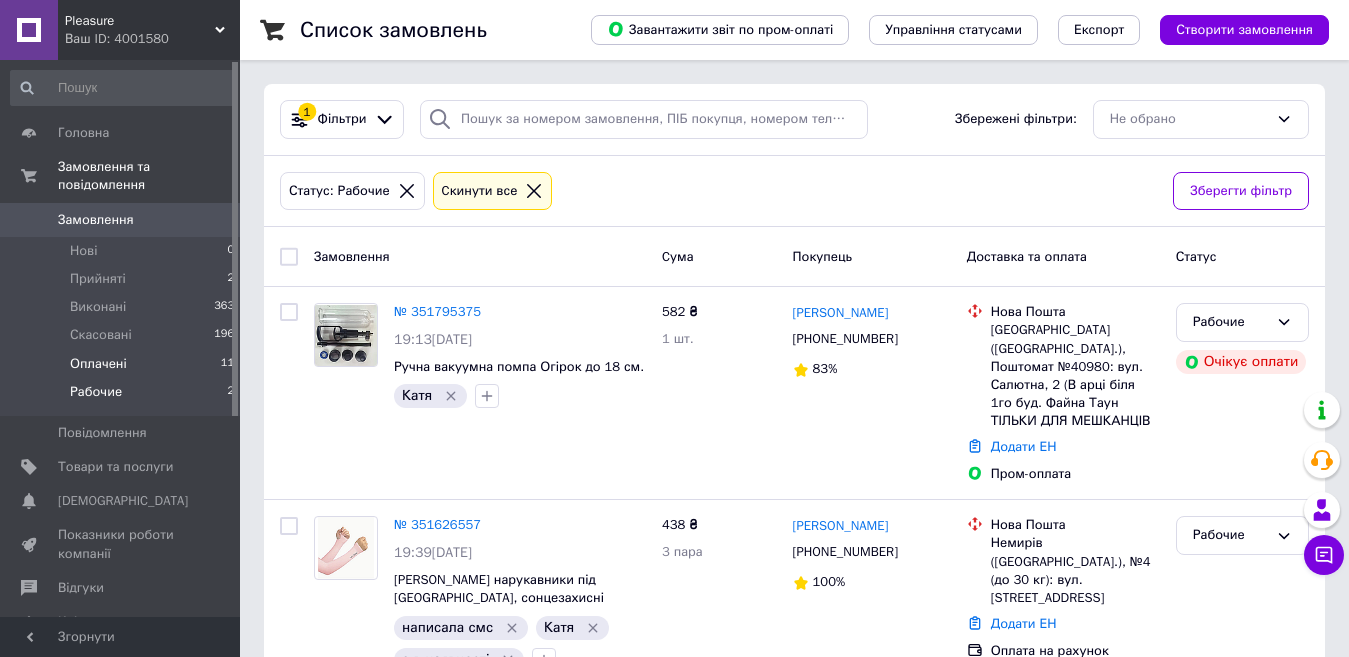 click on "Оплачені" at bounding box center (98, 364) 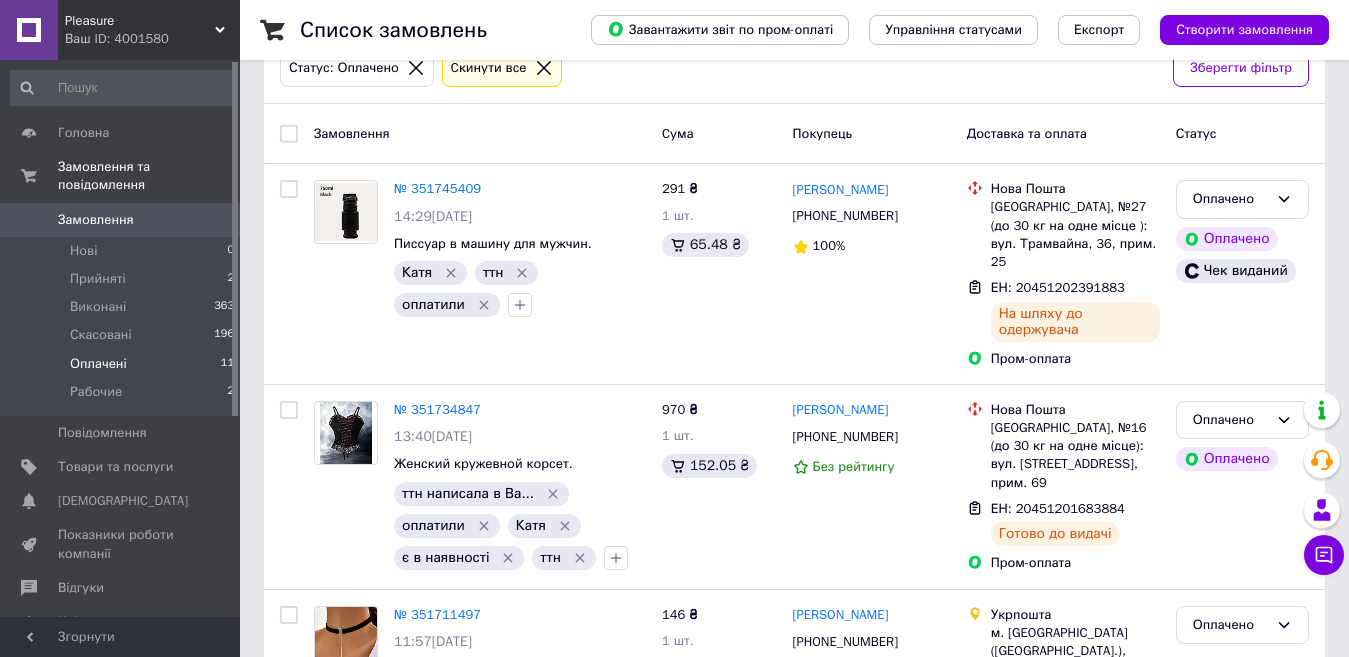 scroll, scrollTop: 165, scrollLeft: 0, axis: vertical 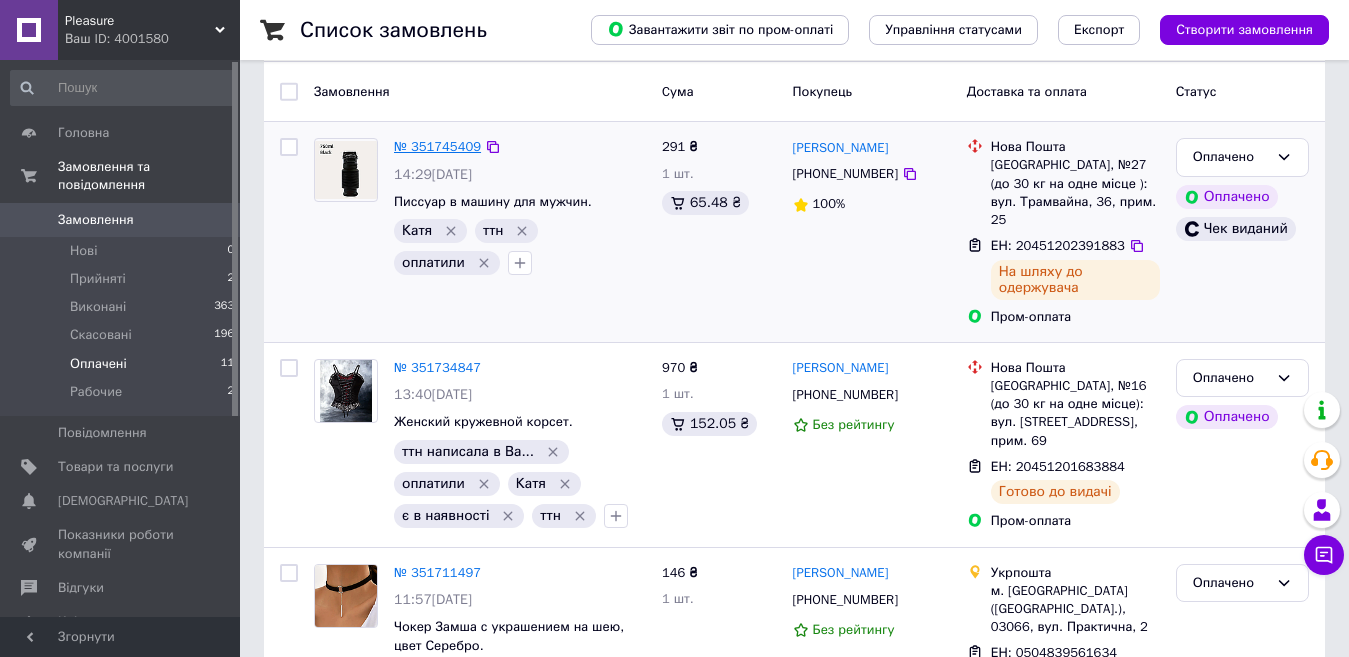 click on "№ 351745409" at bounding box center [437, 146] 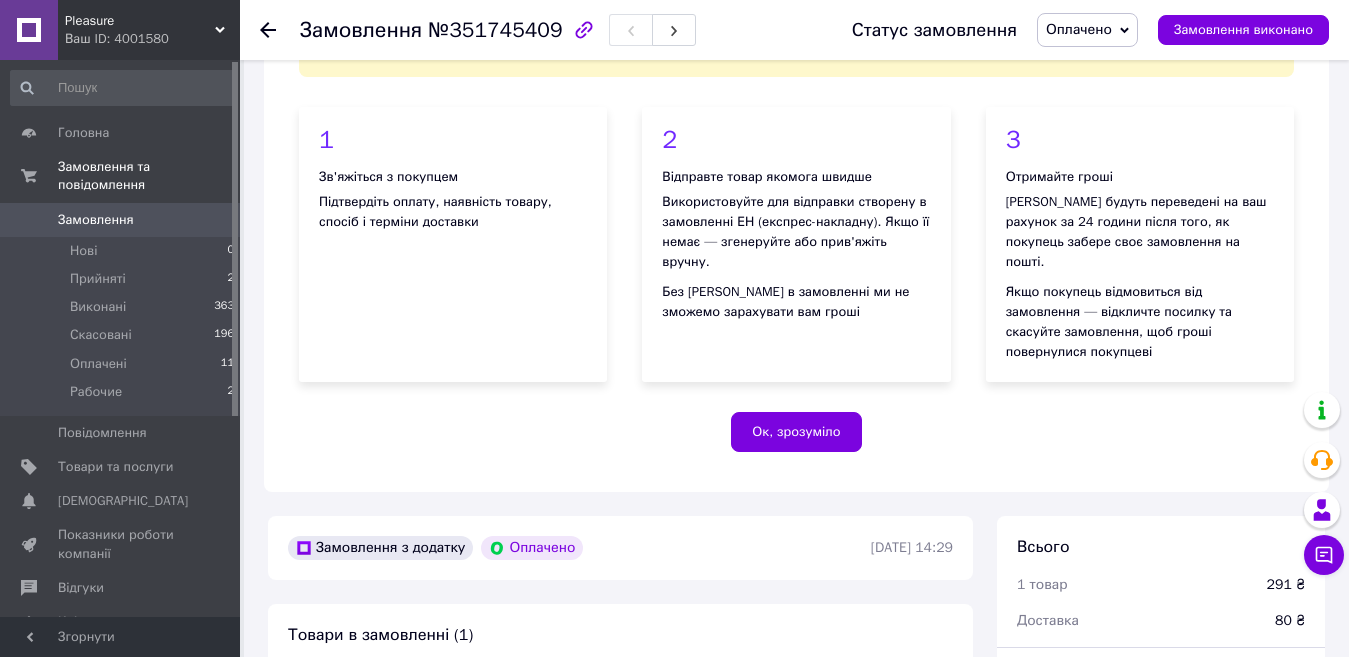 scroll, scrollTop: 112, scrollLeft: 0, axis: vertical 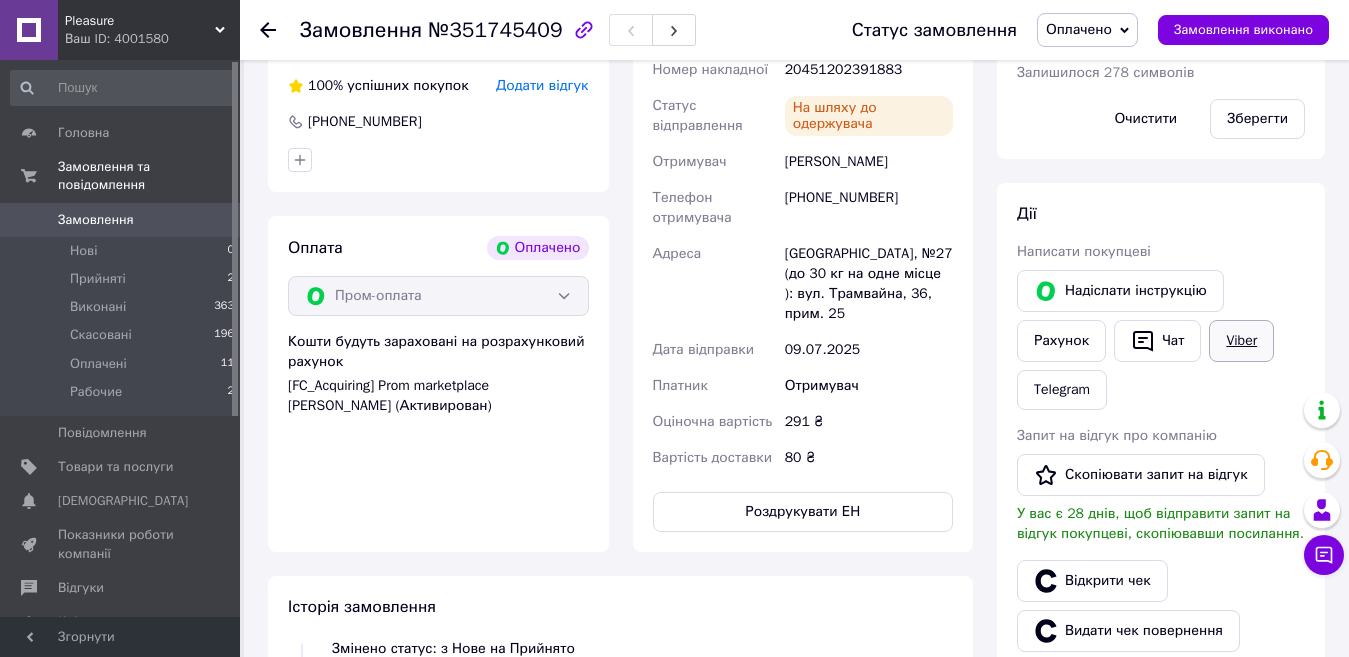click on "Viber" at bounding box center (1241, 341) 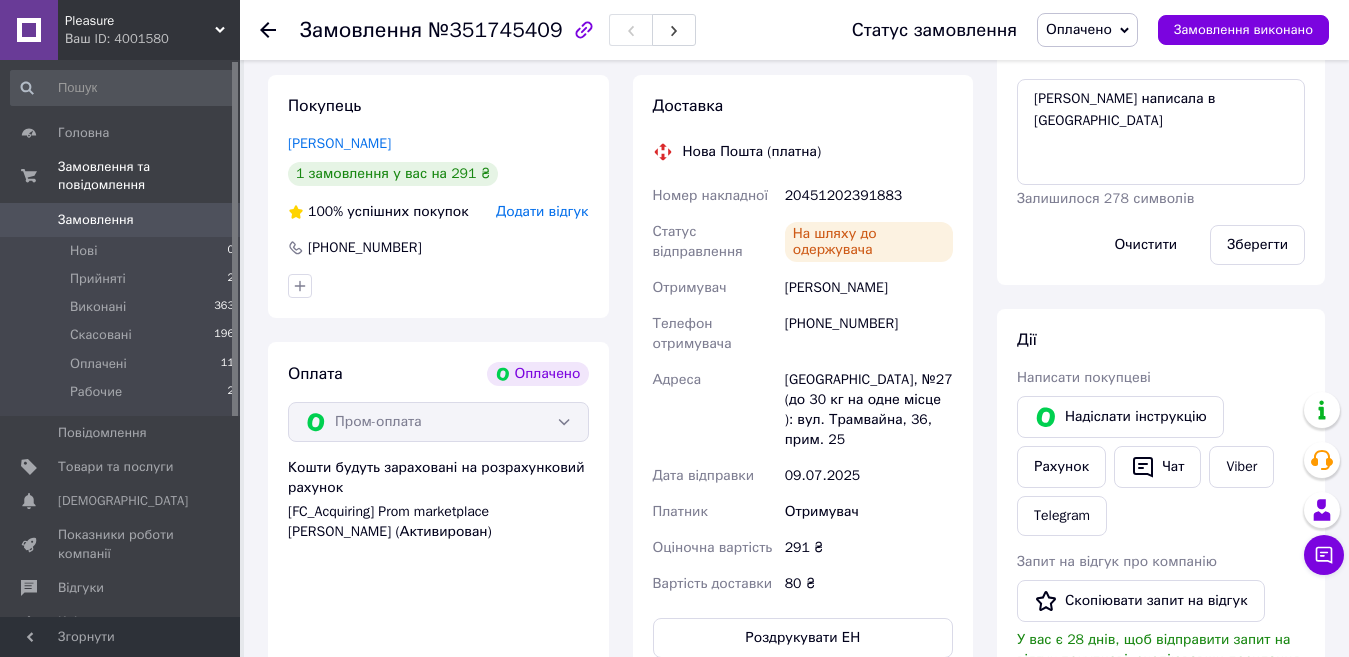 scroll, scrollTop: 919, scrollLeft: 0, axis: vertical 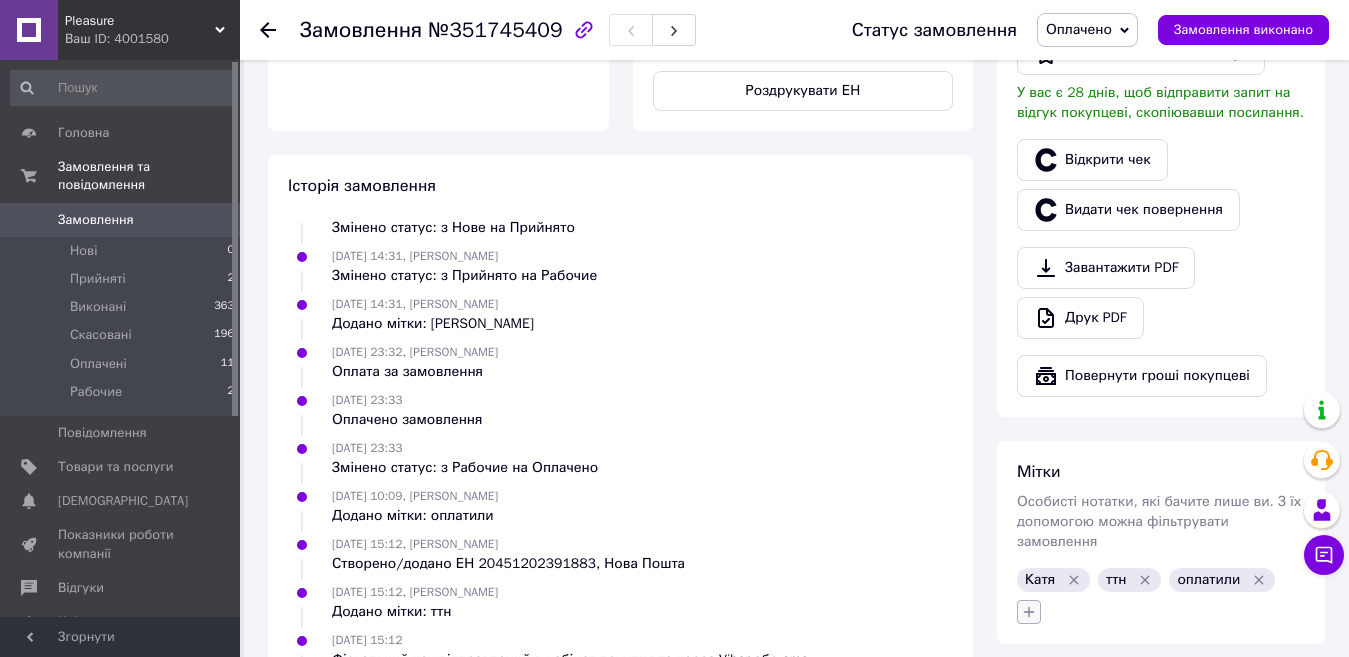 click at bounding box center (1029, 612) 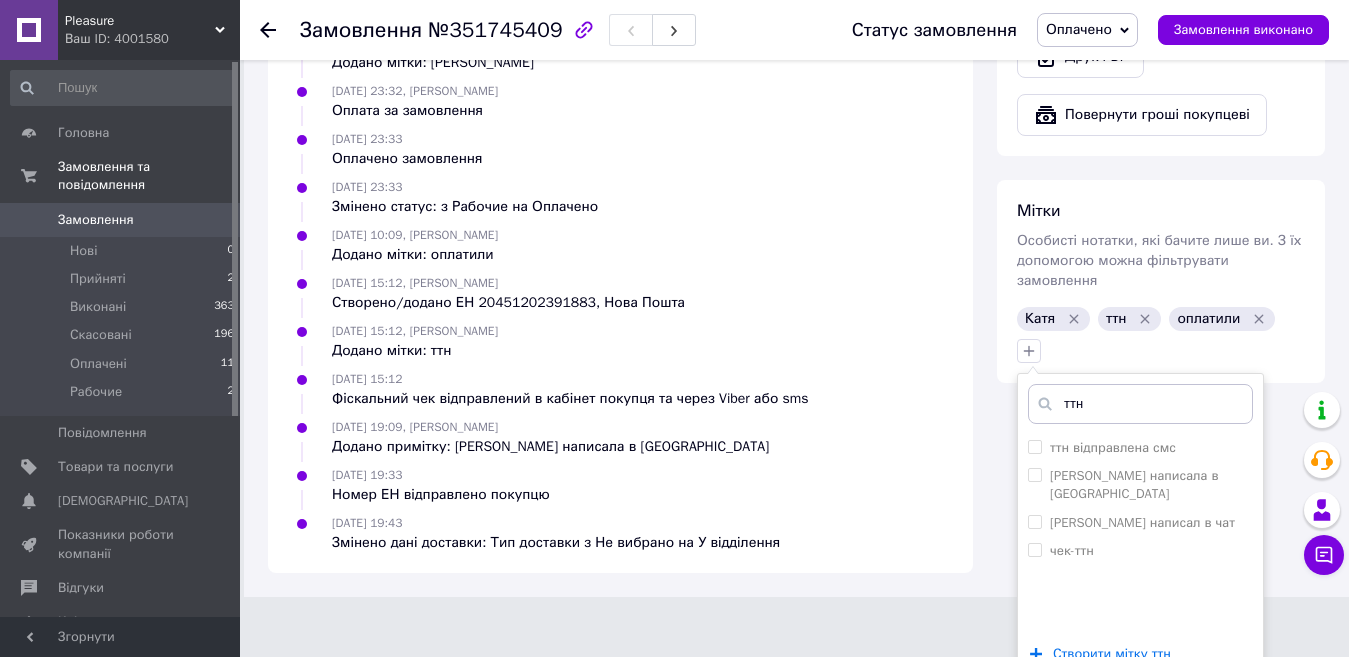 scroll, scrollTop: 1798, scrollLeft: 0, axis: vertical 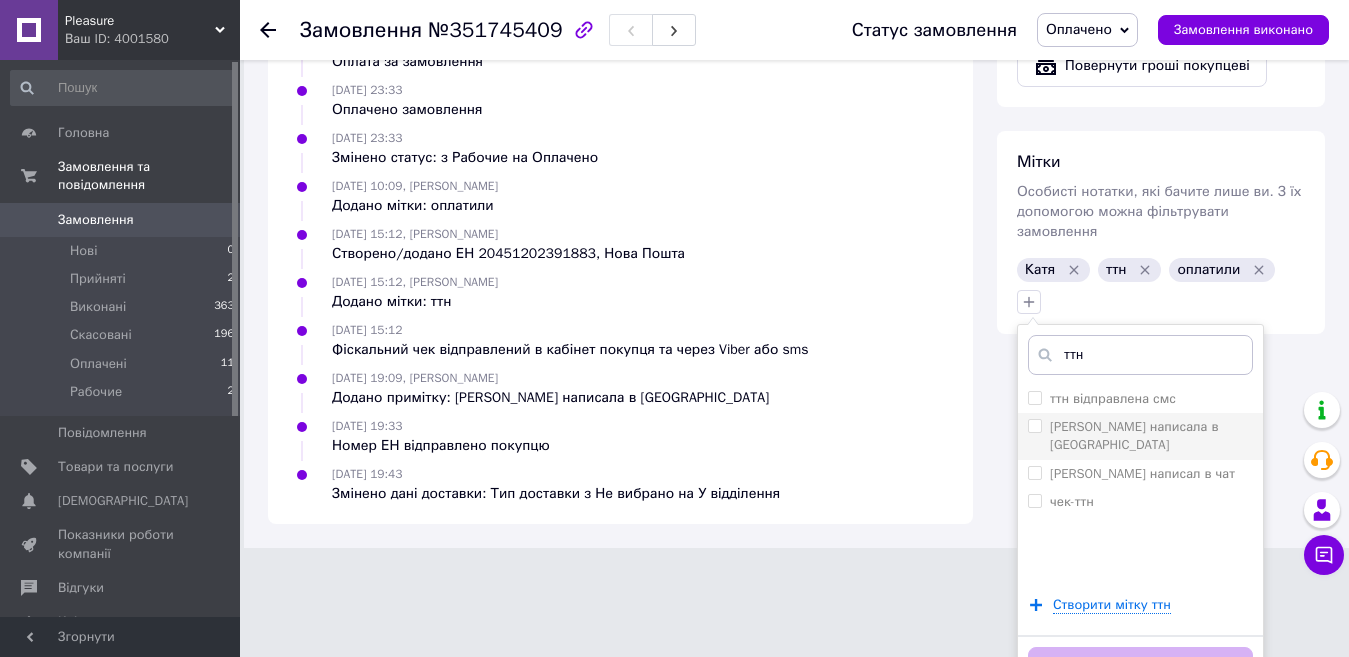 type on "ттн" 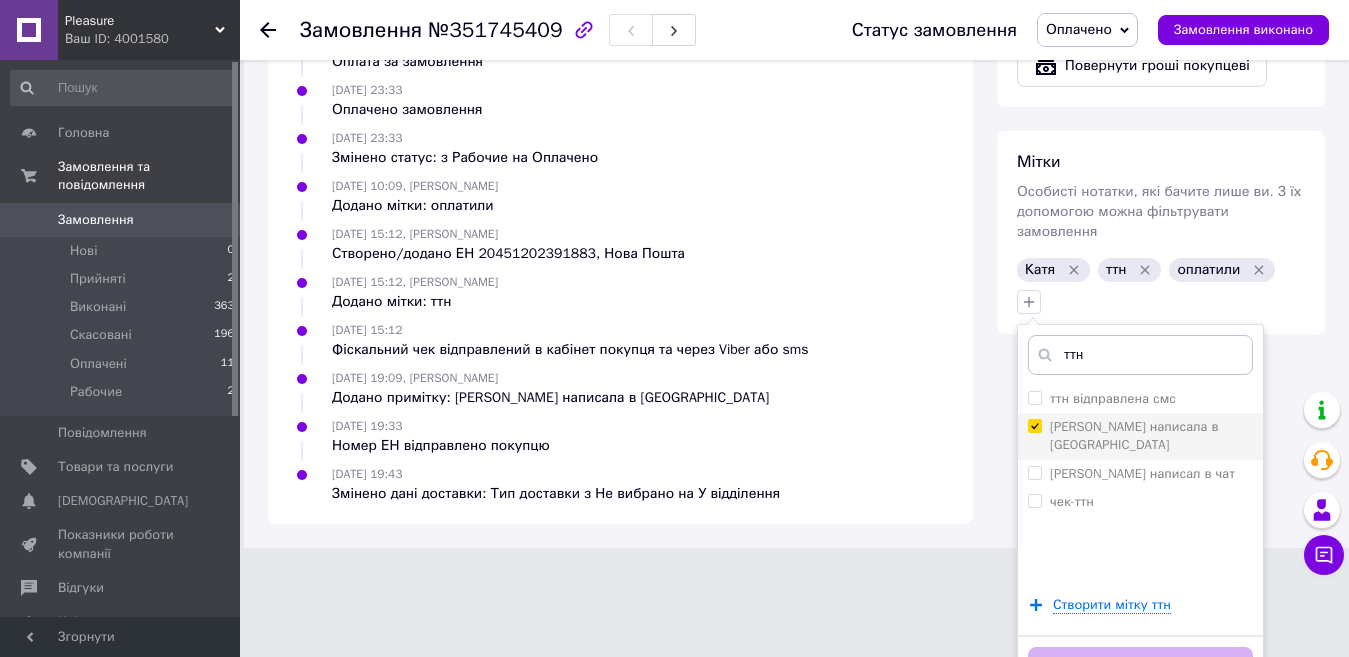 checkbox on "true" 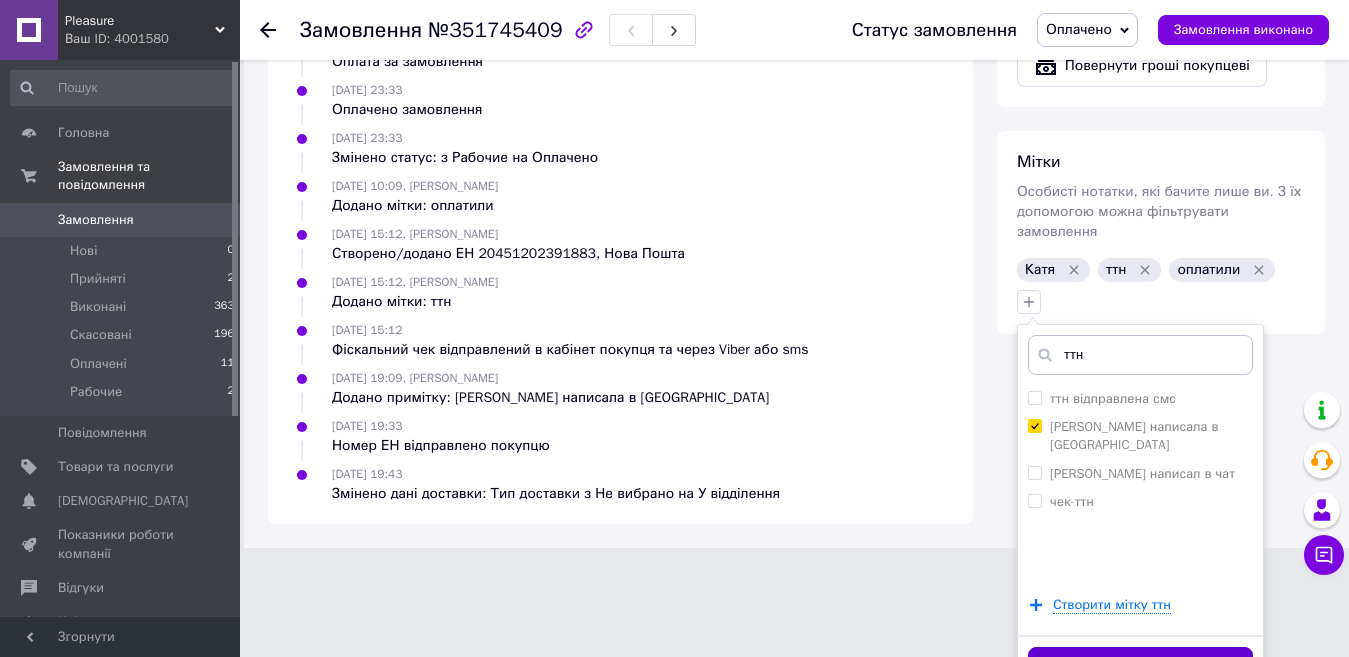 click on "Додати мітку" at bounding box center (1140, 666) 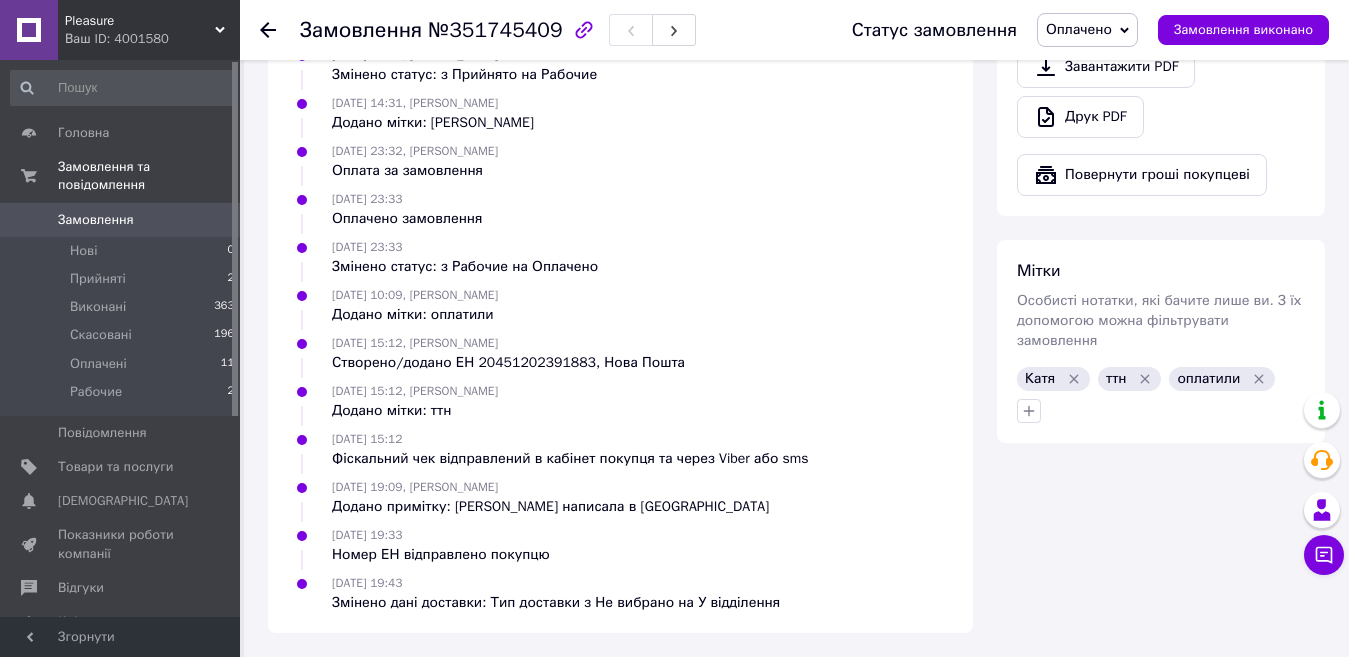 scroll, scrollTop: 1649, scrollLeft: 0, axis: vertical 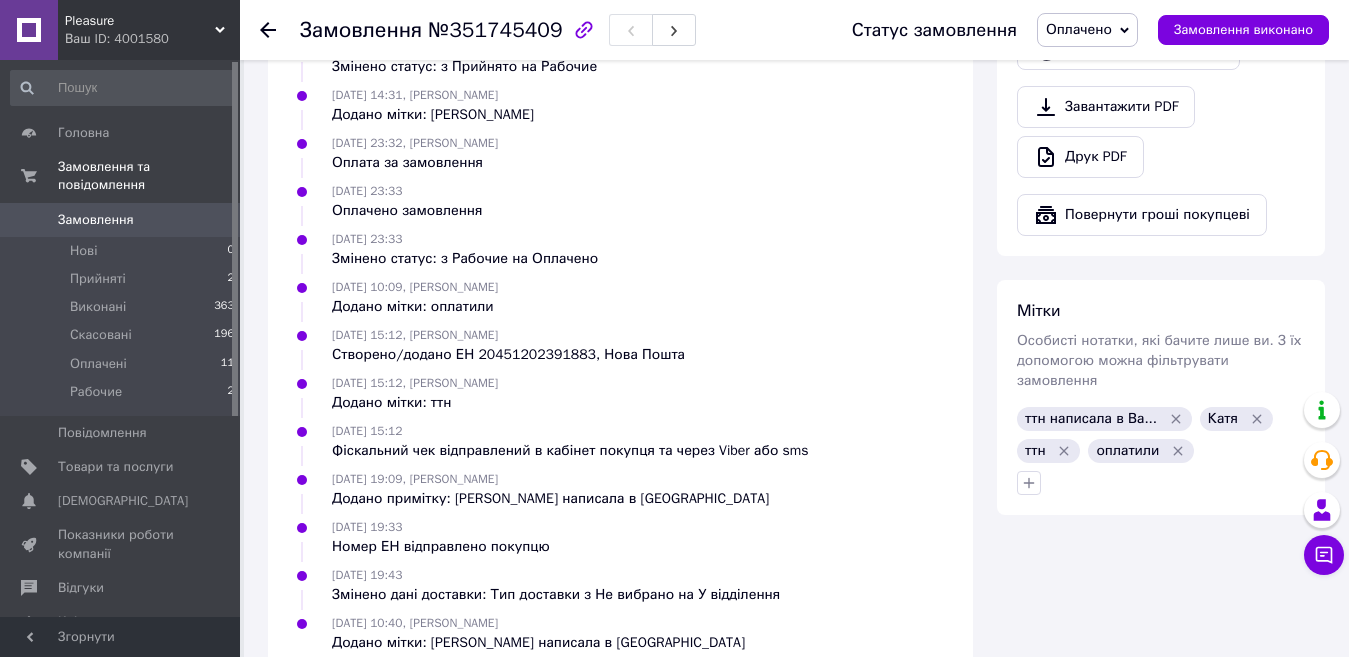 click 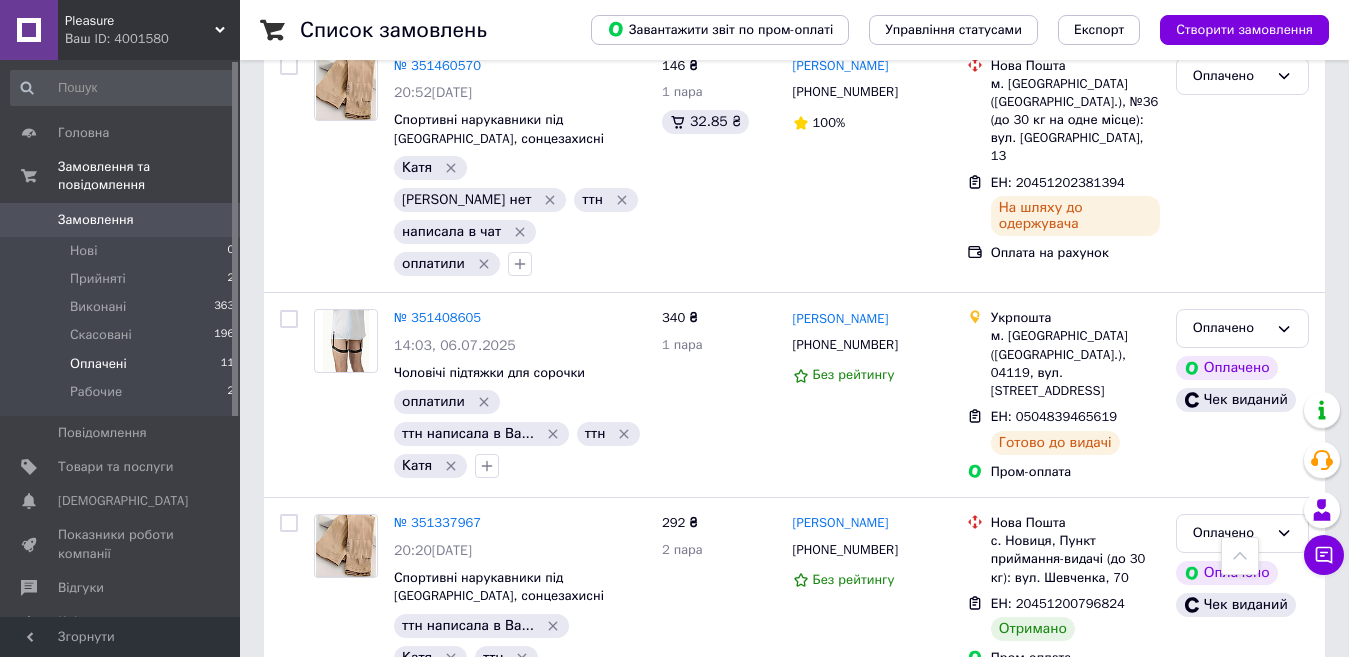 scroll, scrollTop: 1445, scrollLeft: 0, axis: vertical 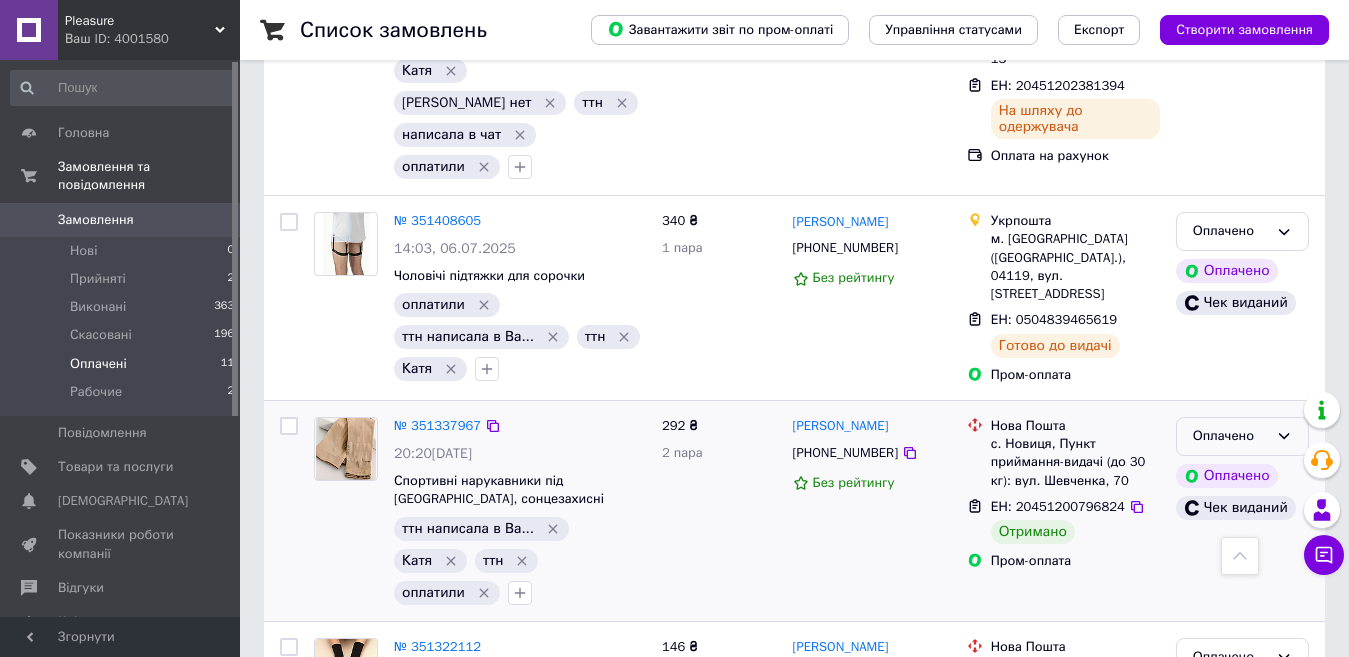 click 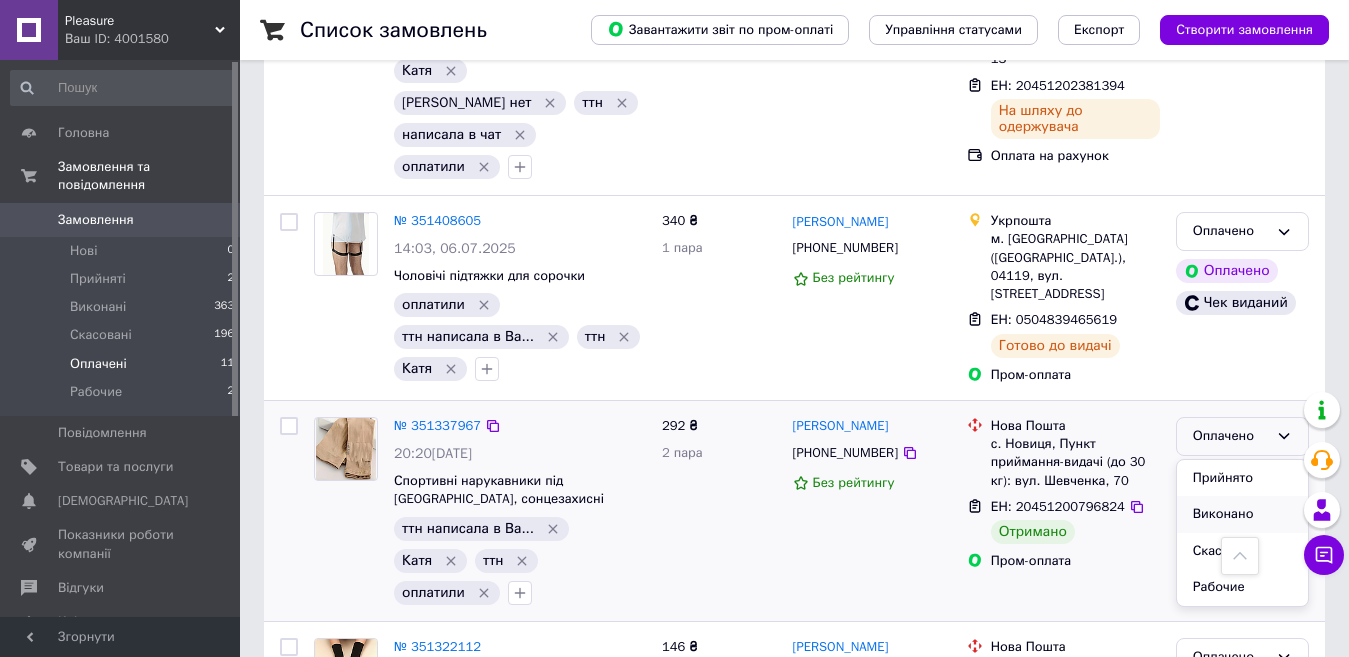 click on "Виконано" at bounding box center [1242, 514] 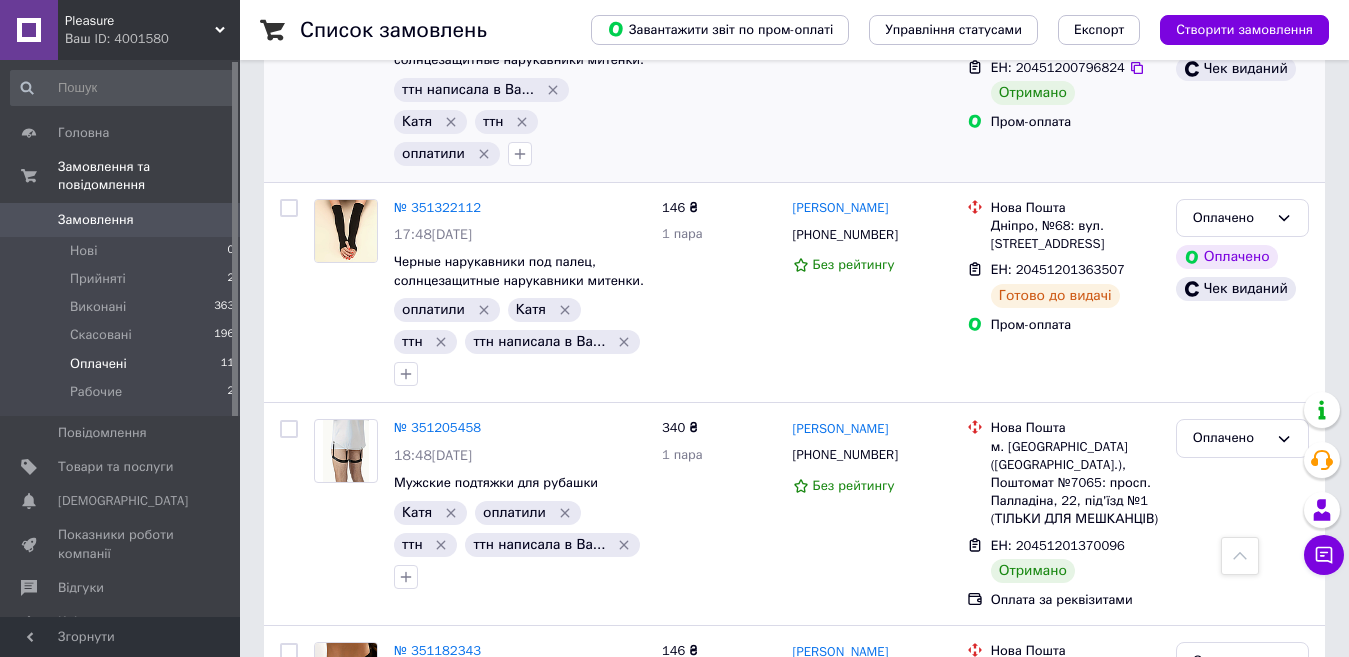 scroll, scrollTop: 1897, scrollLeft: 0, axis: vertical 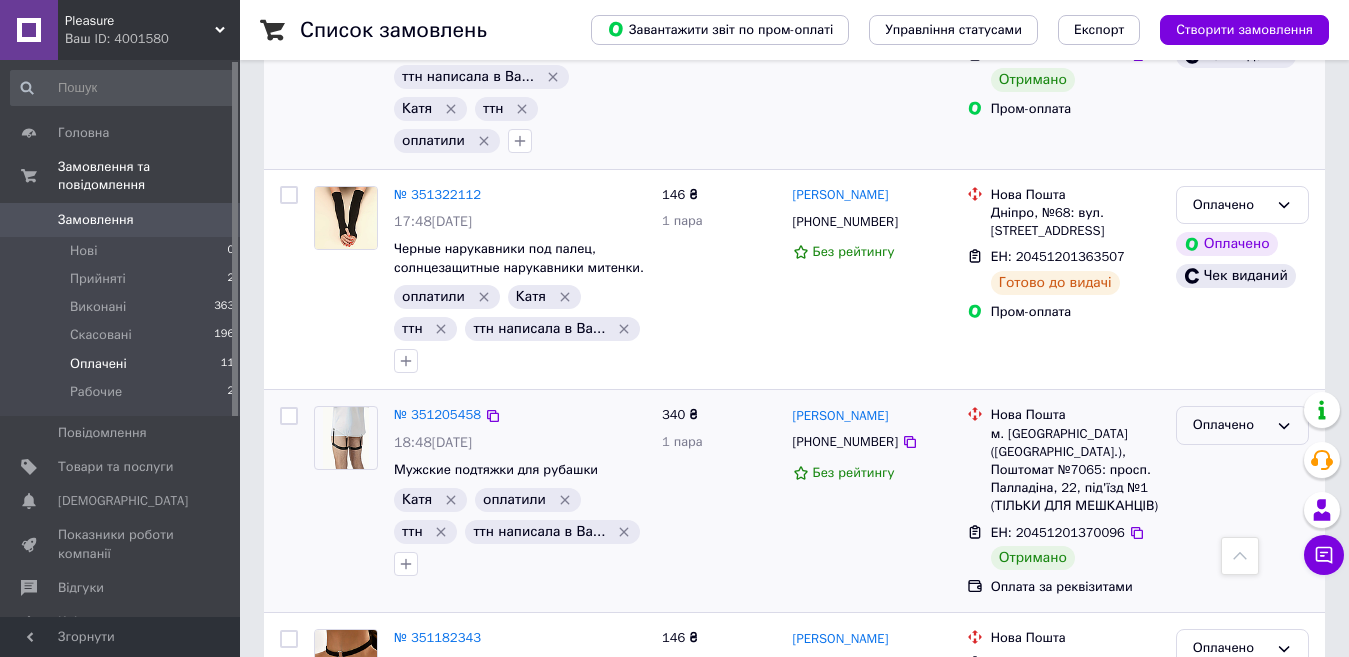 click 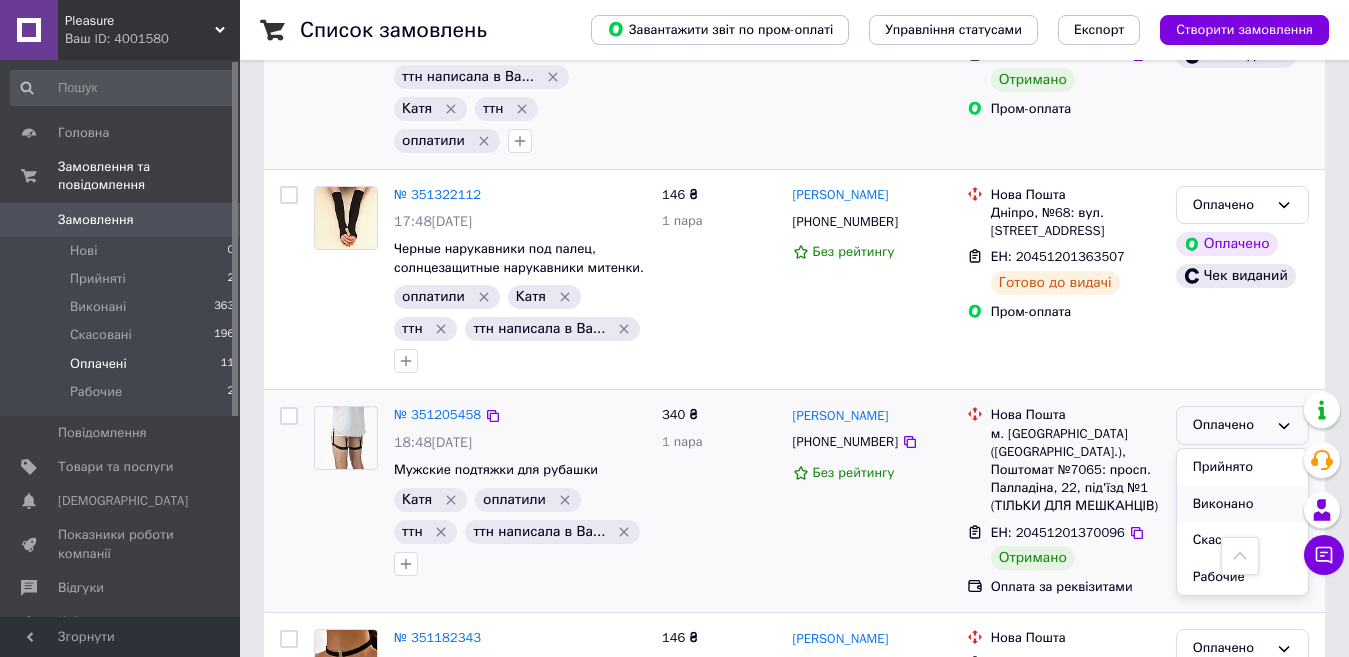 click on "Виконано" at bounding box center (1242, 504) 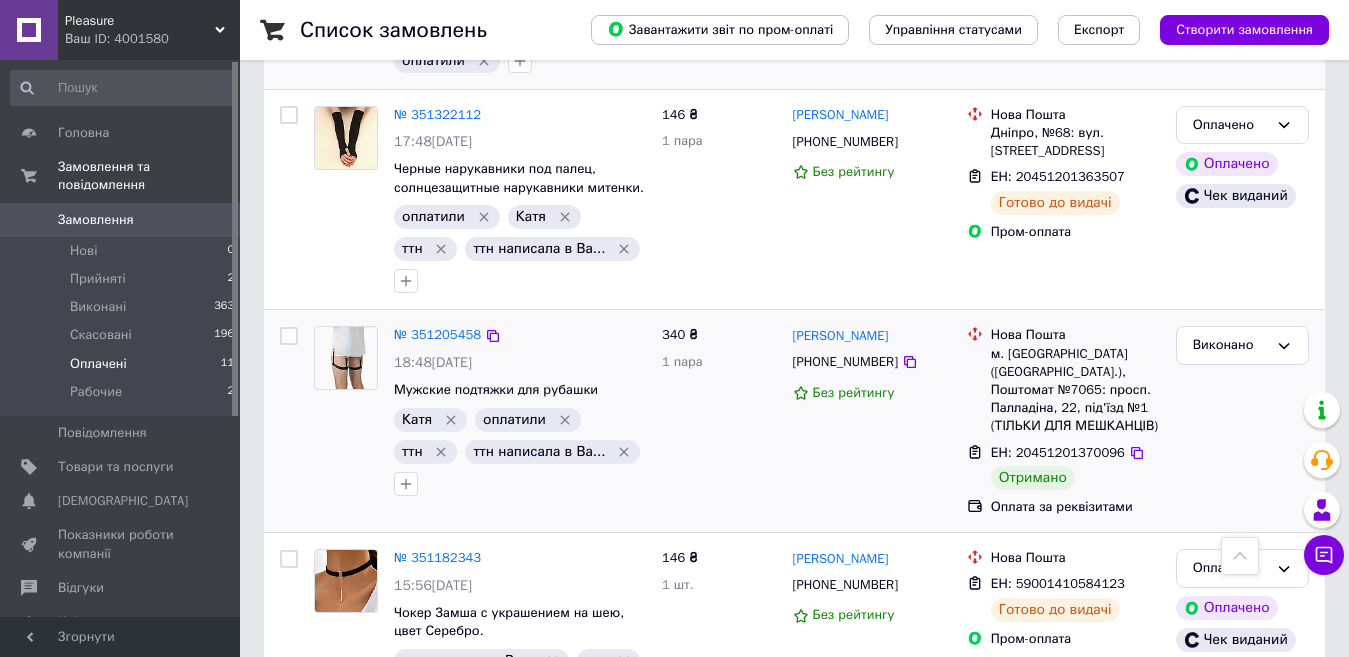 scroll, scrollTop: 1973, scrollLeft: 0, axis: vertical 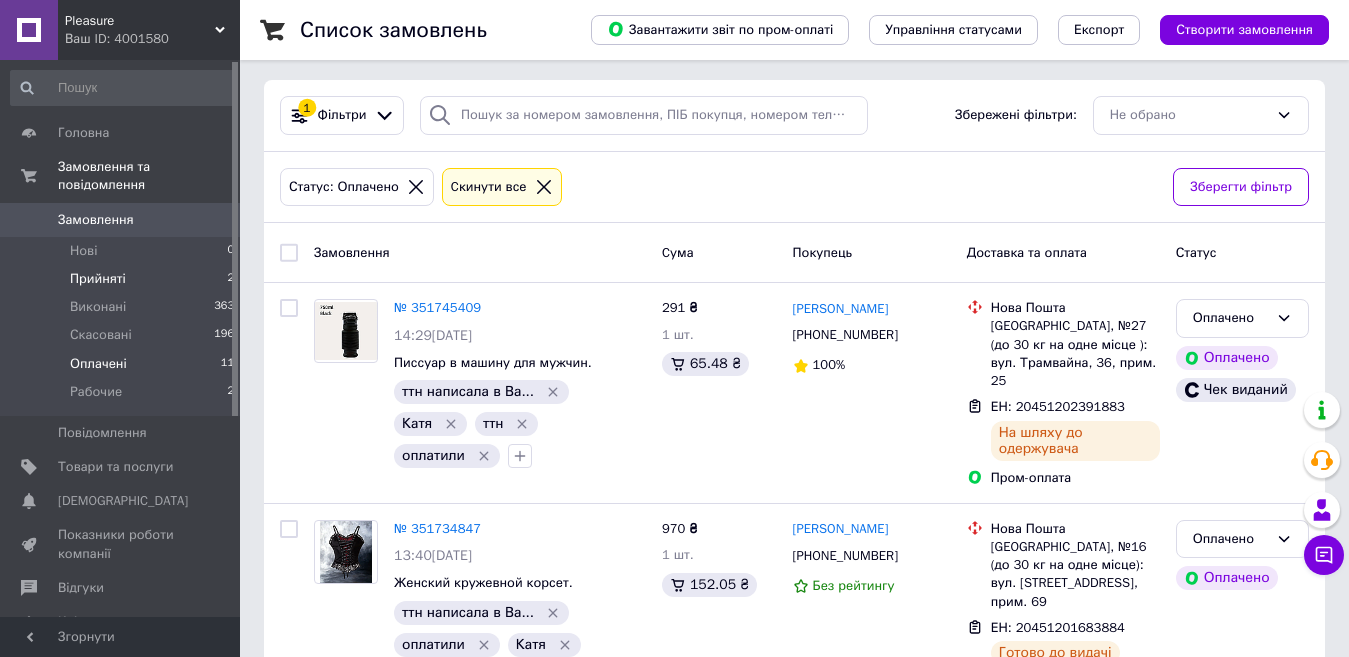click on "Прийняті" at bounding box center (98, 279) 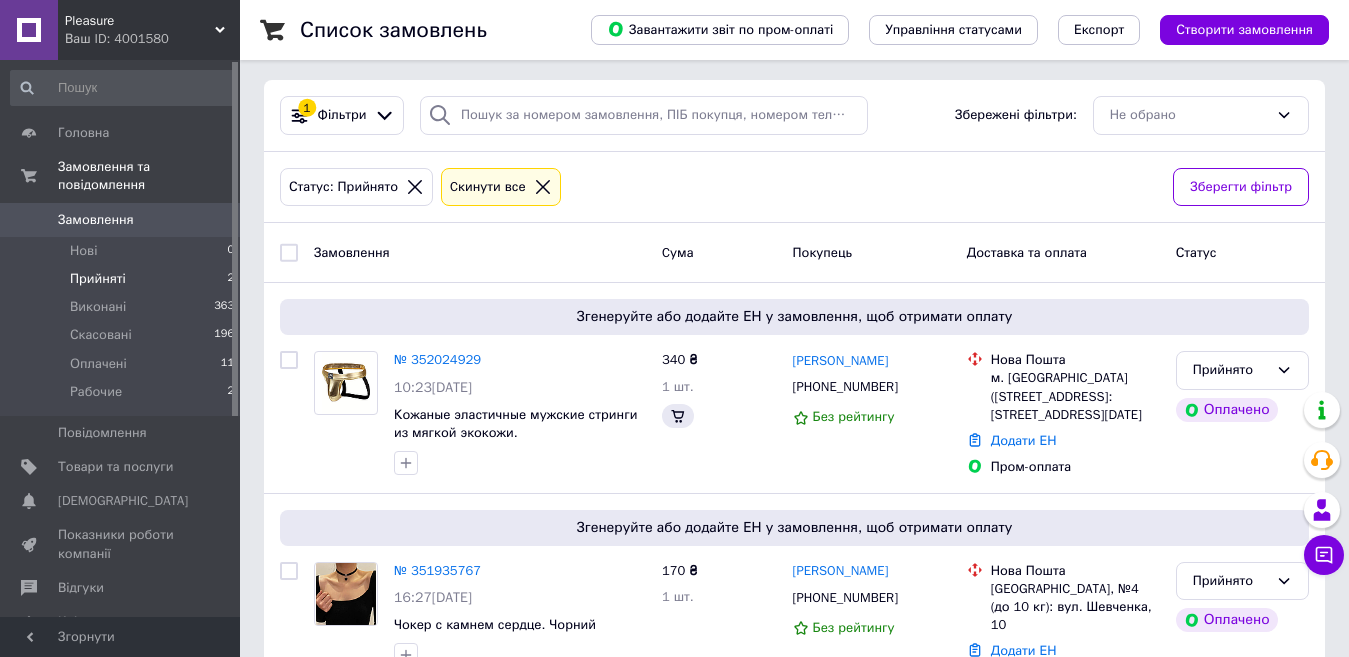 scroll, scrollTop: 0, scrollLeft: 0, axis: both 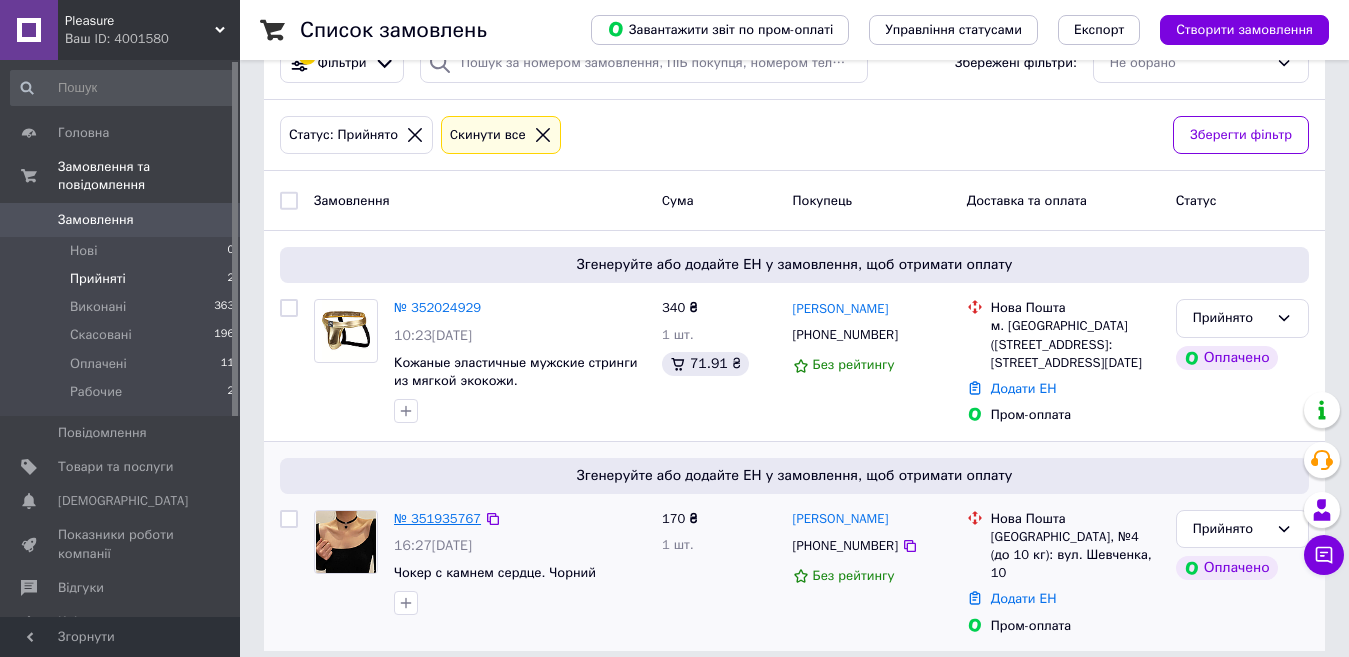 click on "№ 351935767" at bounding box center [437, 518] 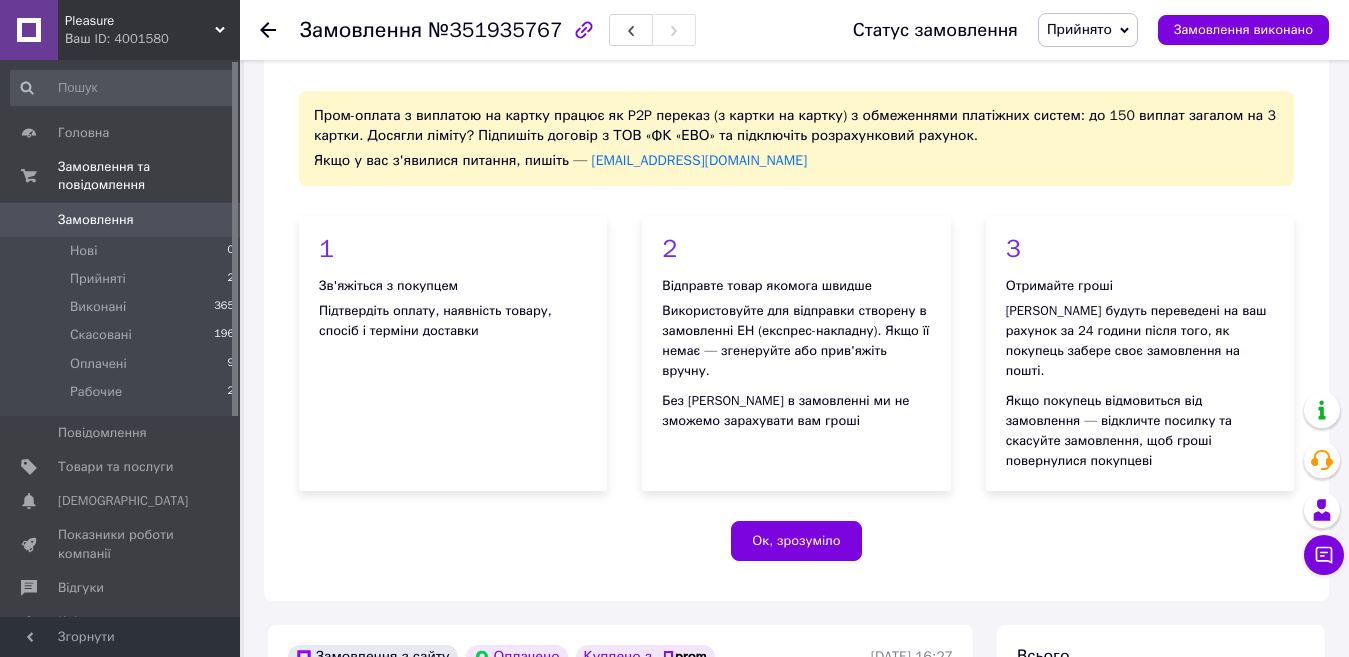 click on "Прийнято" at bounding box center (1088, 30) 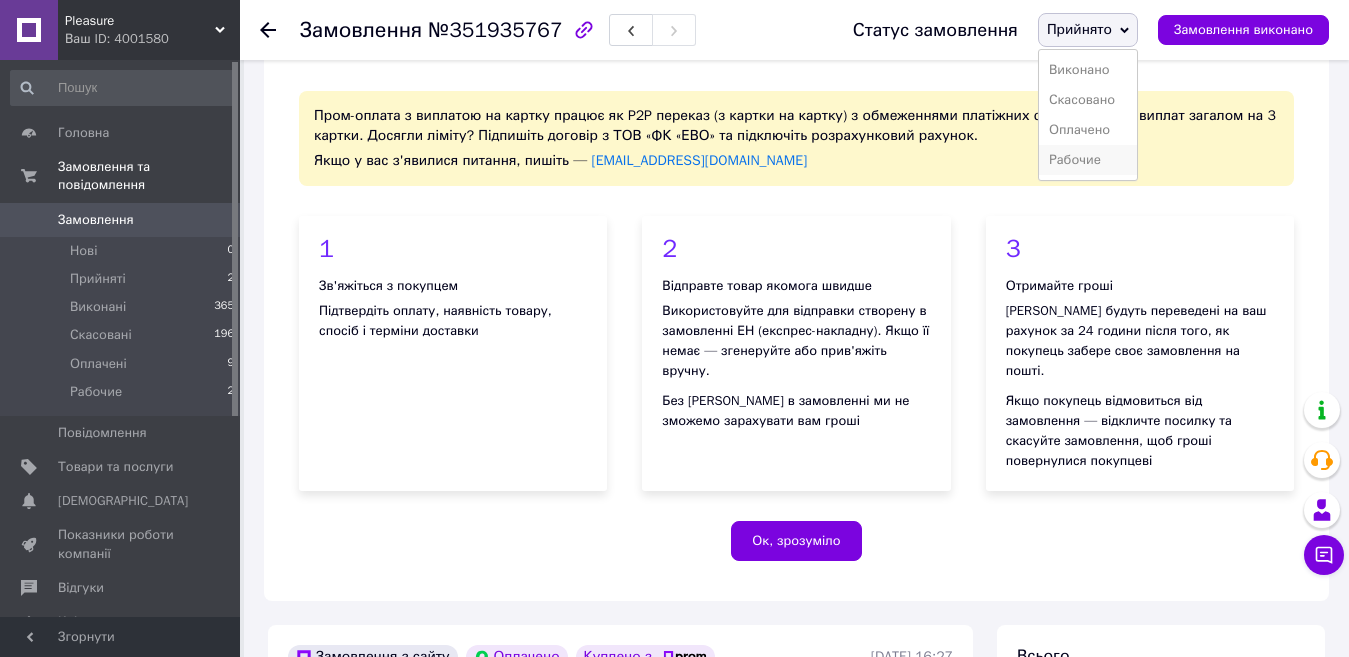 click on "Рабочие" at bounding box center [1088, 160] 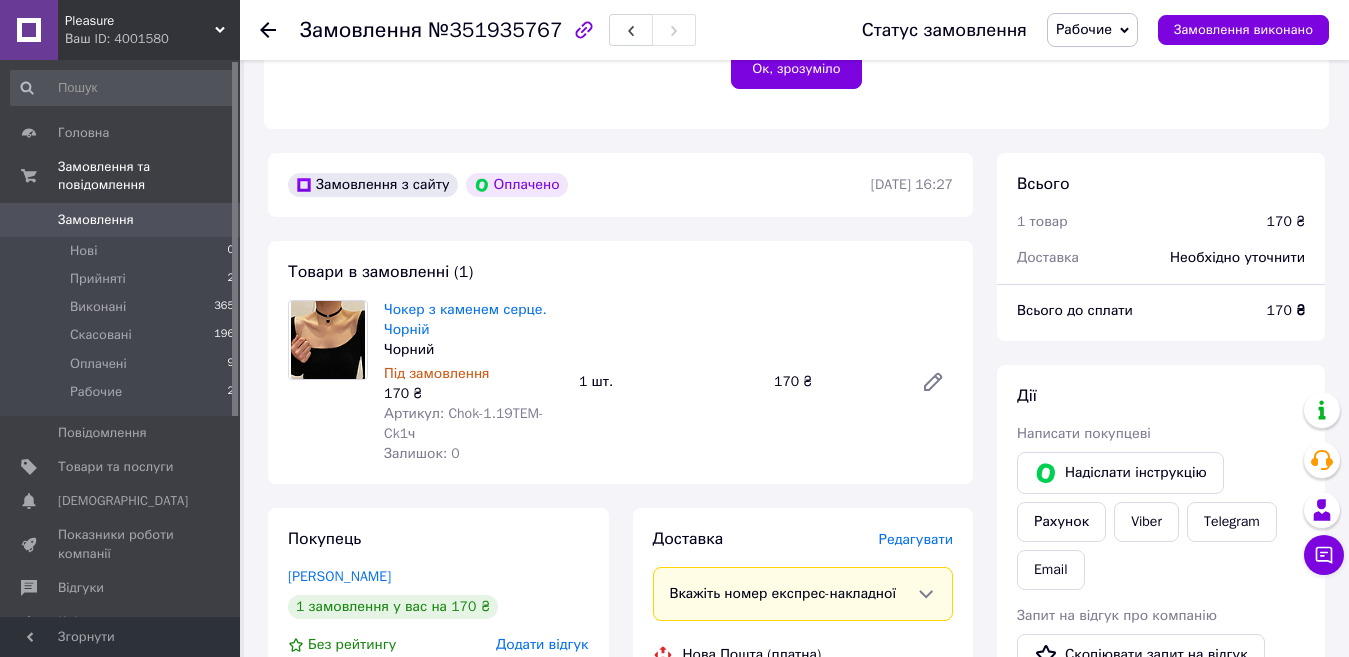 scroll, scrollTop: 617, scrollLeft: 0, axis: vertical 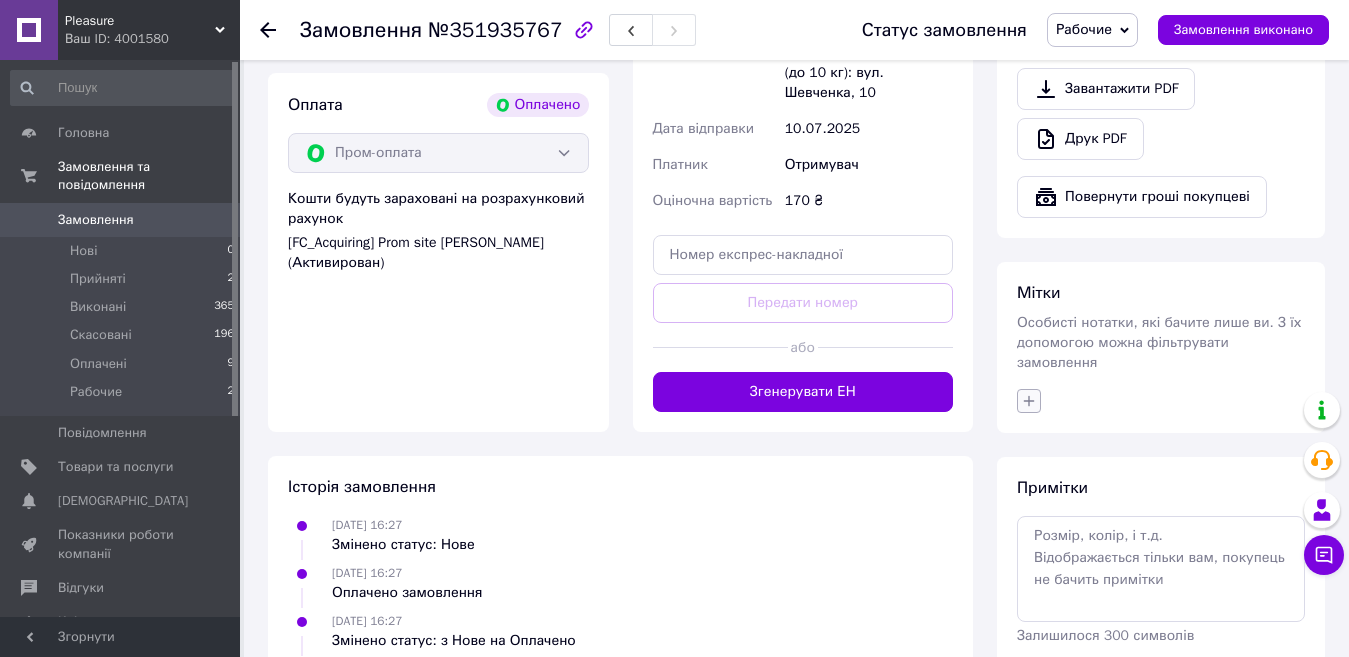 click 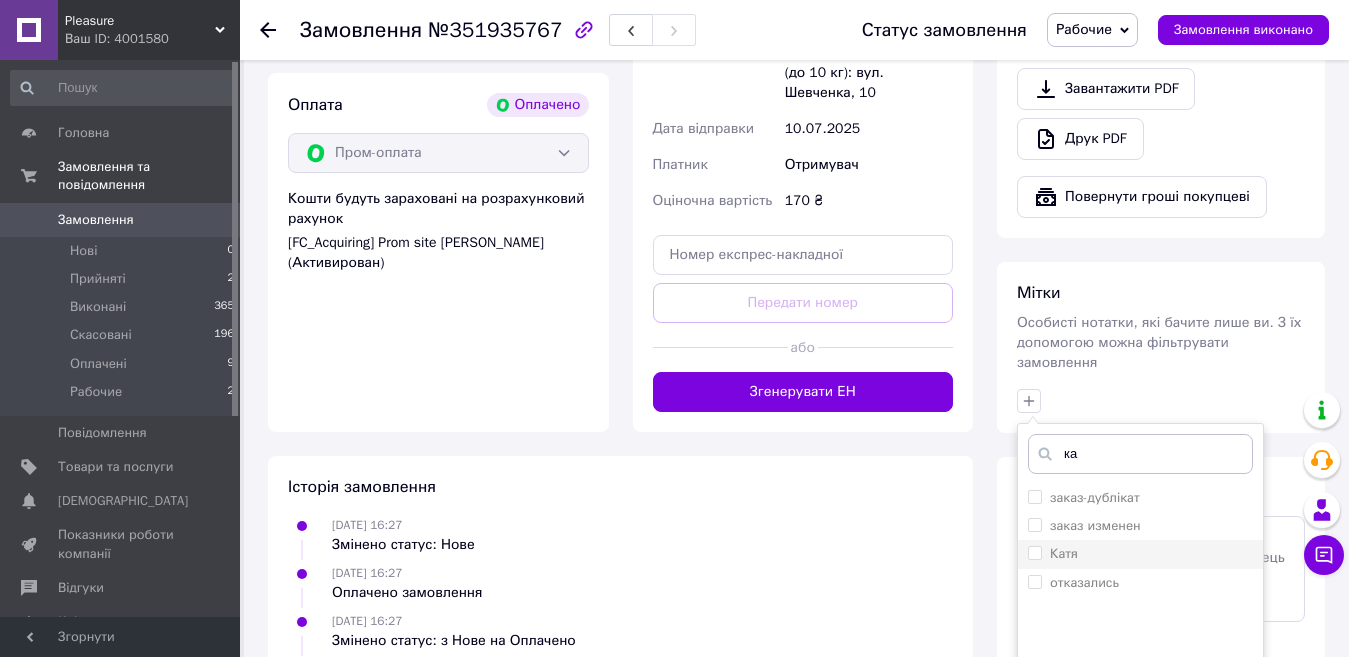 type on "ка" 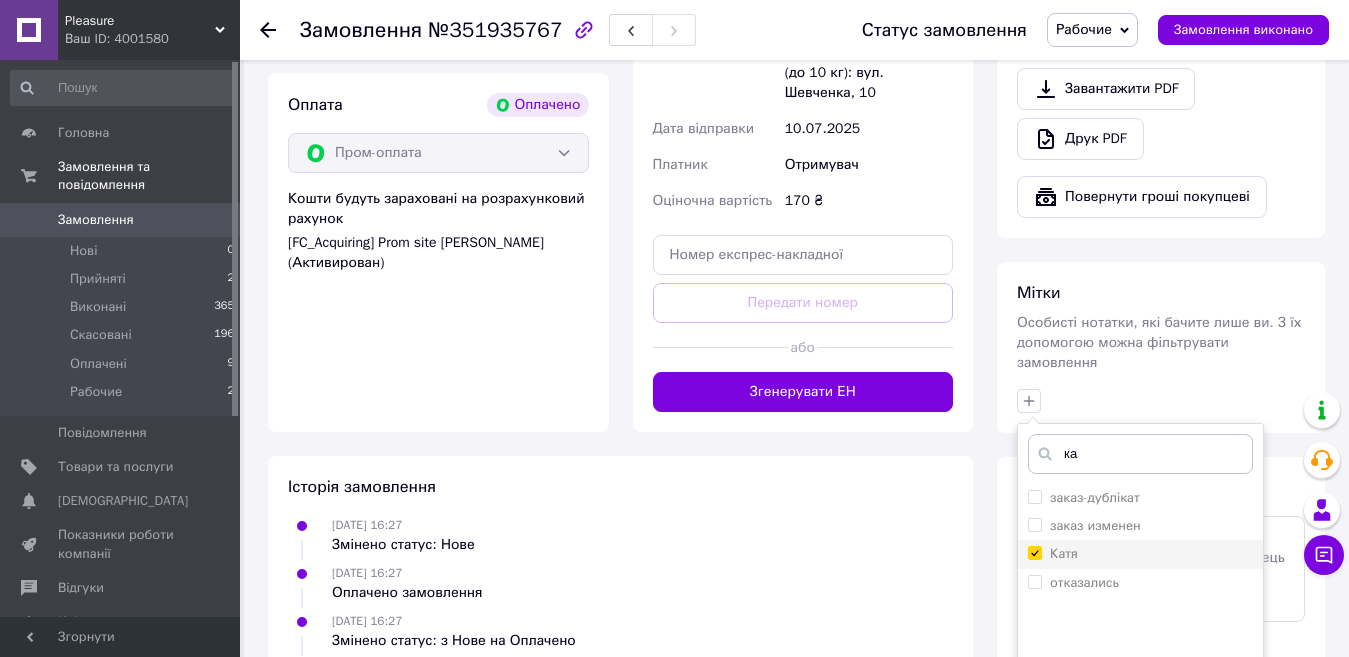 checkbox on "true" 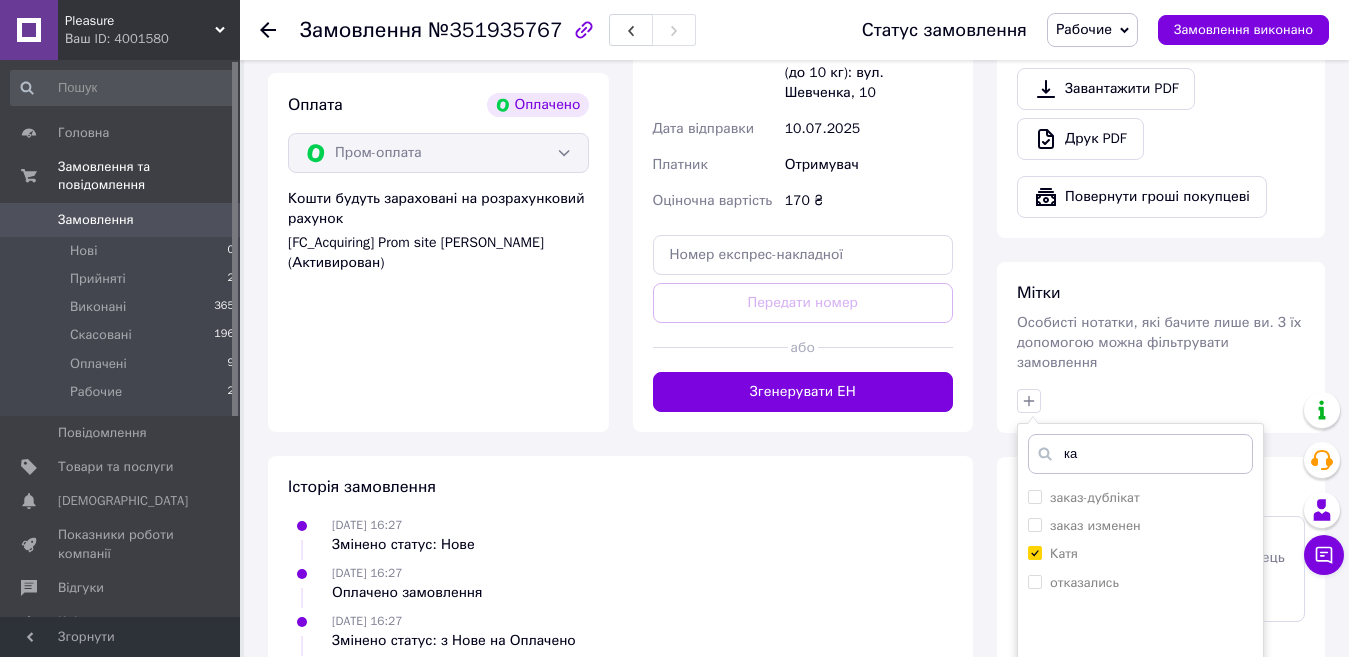 scroll, scrollTop: 1365, scrollLeft: 0, axis: vertical 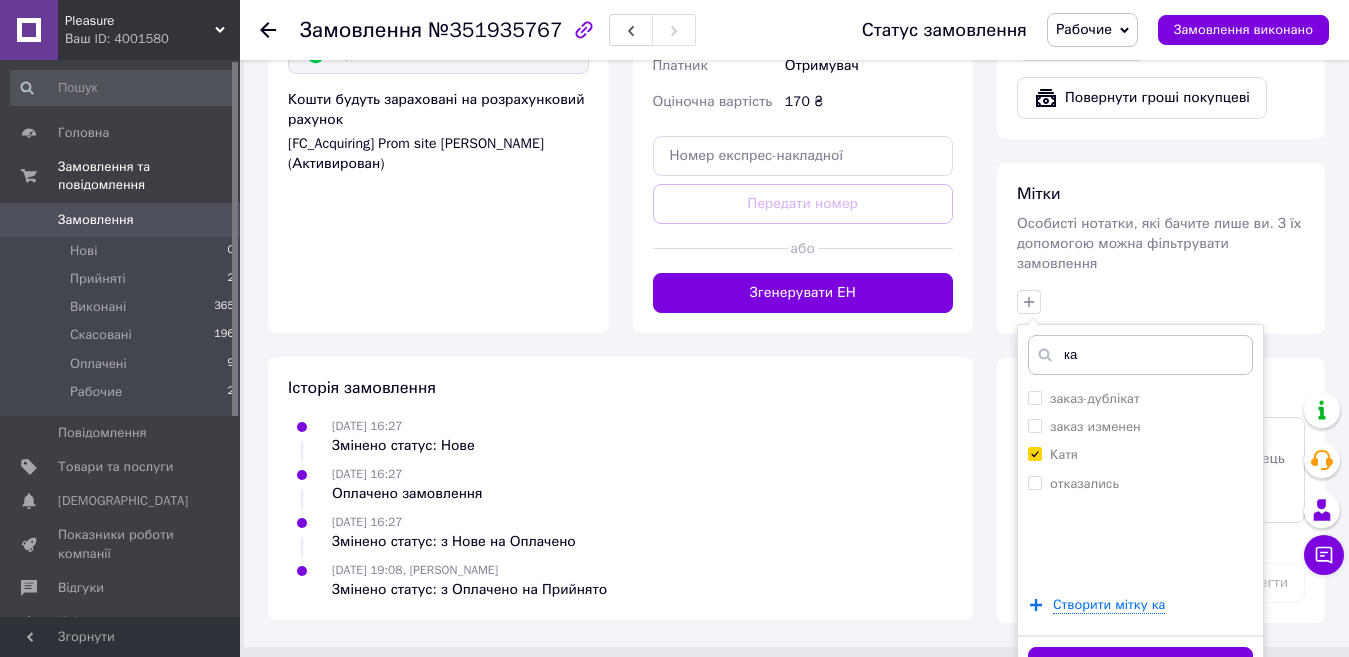 click on "Додати мітку" at bounding box center [1140, 666] 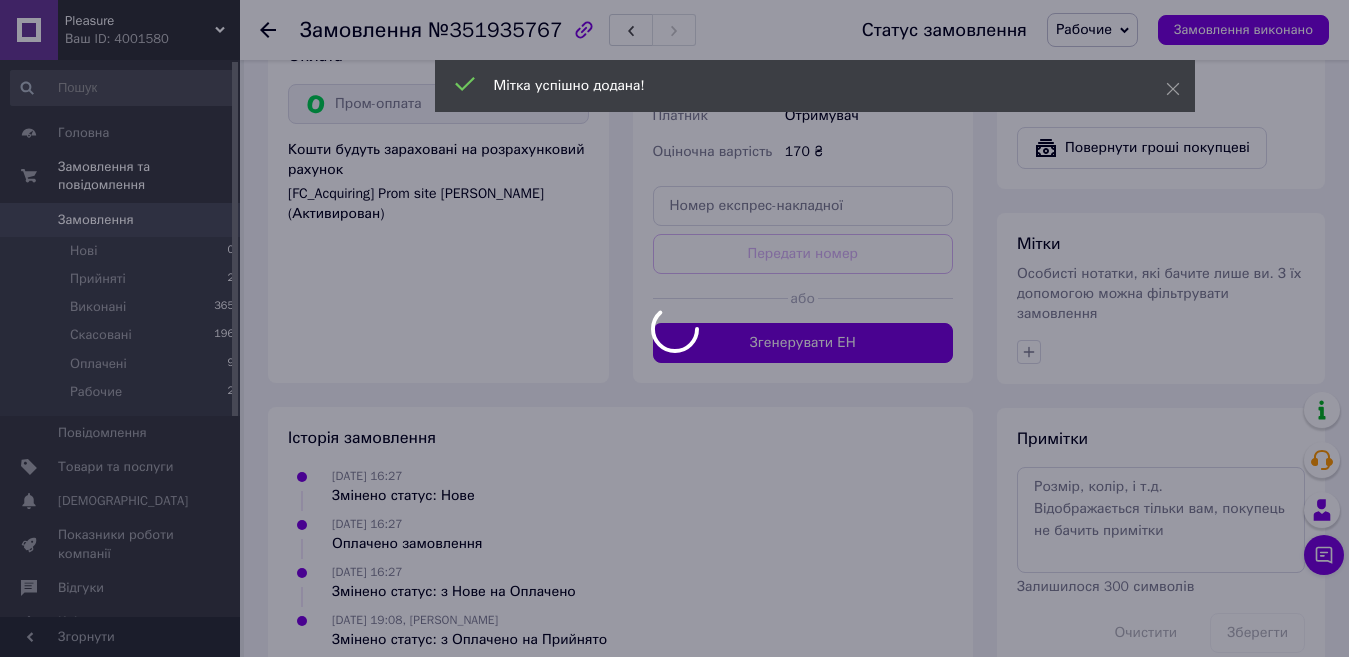 scroll, scrollTop: 1360, scrollLeft: 0, axis: vertical 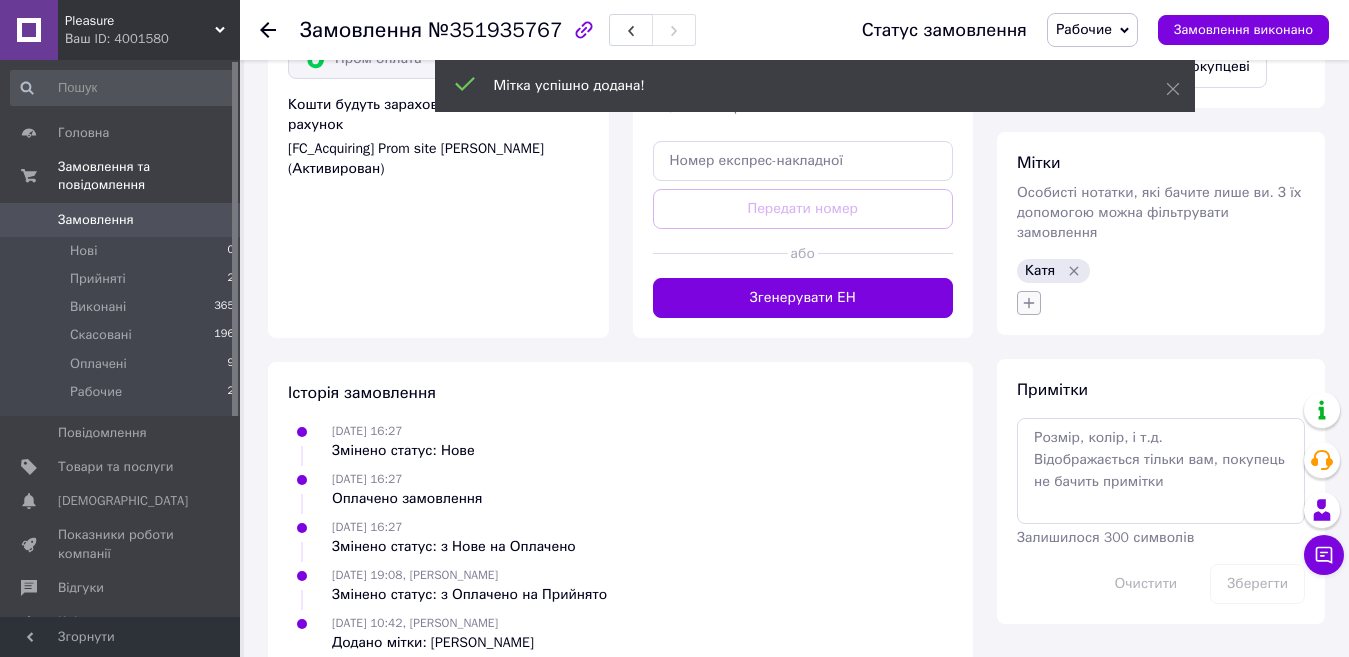 click 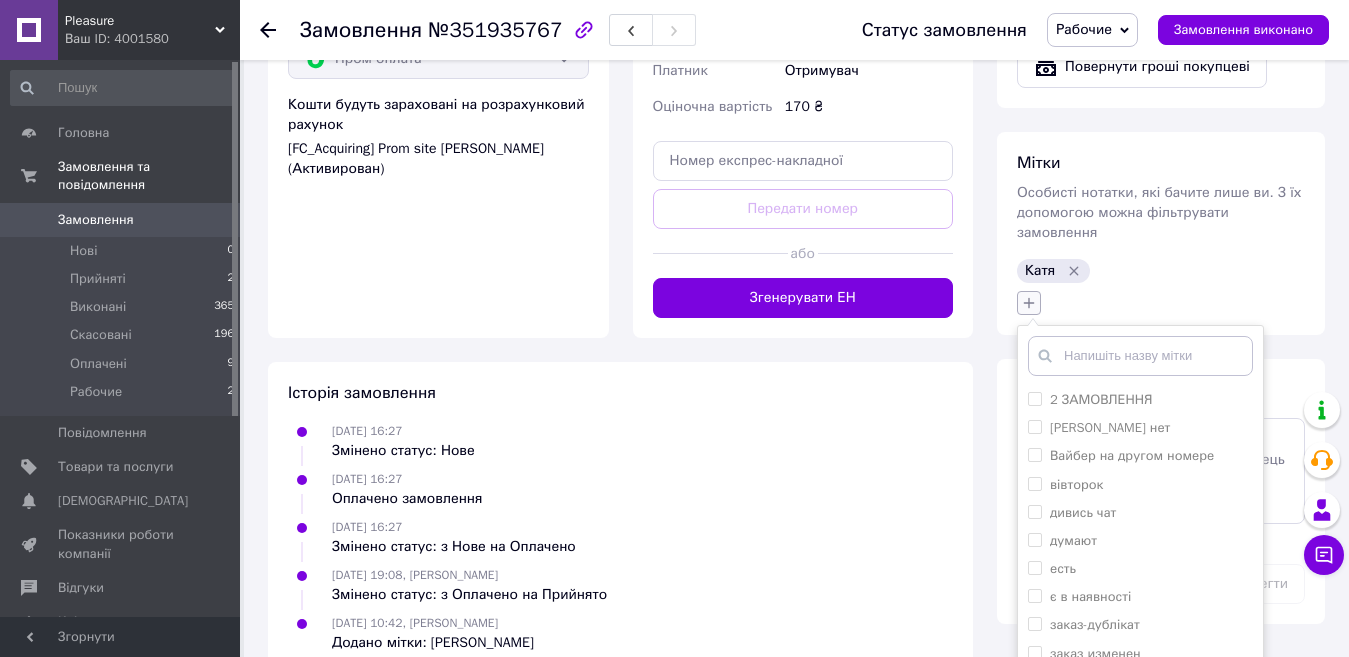 type on "э" 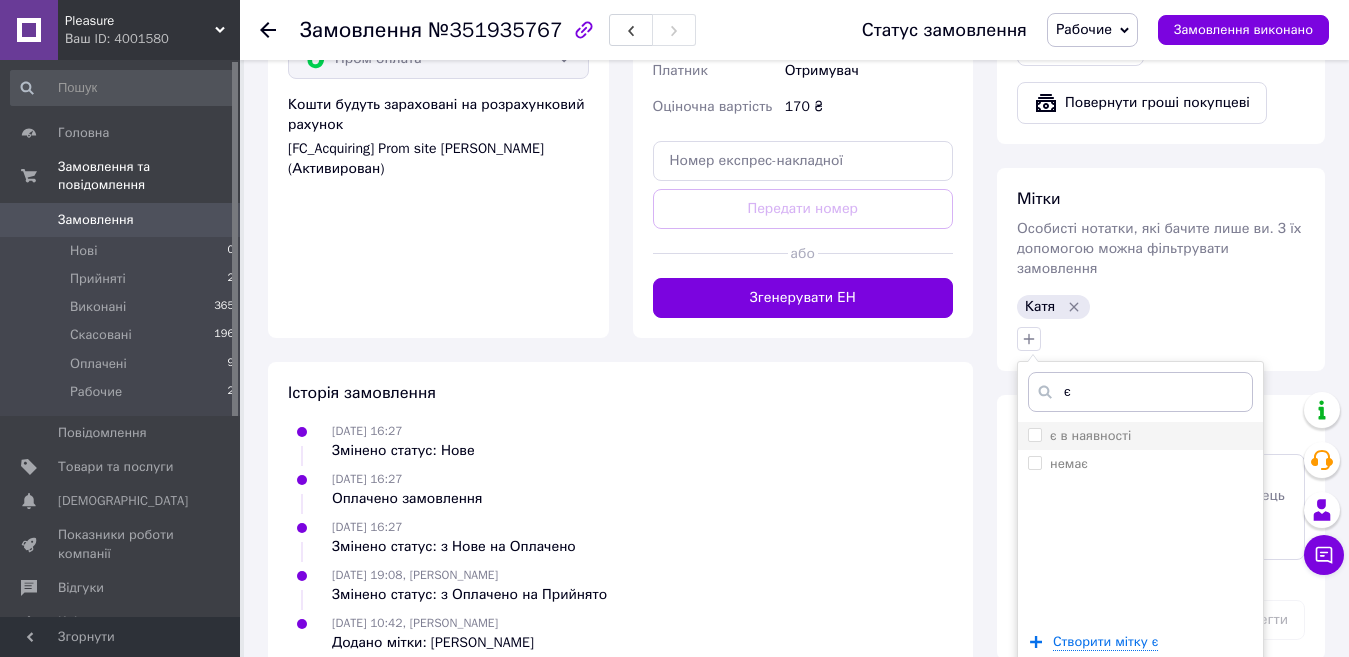 type on "є" 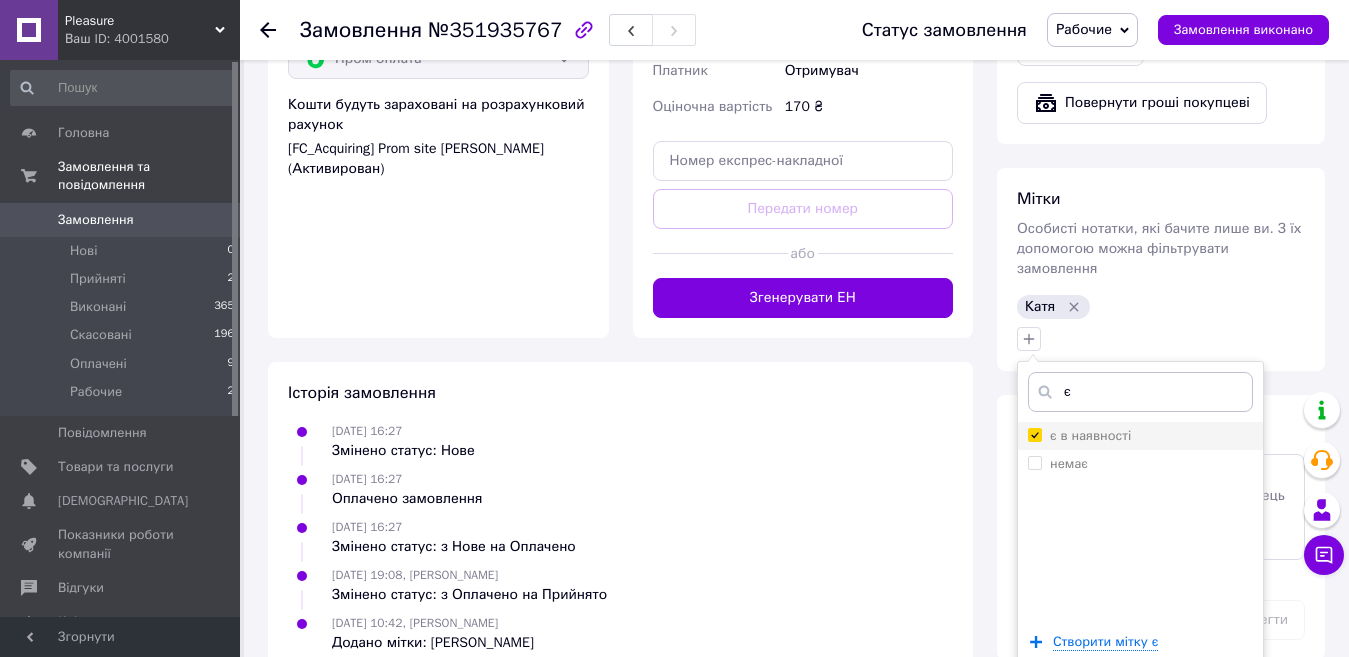 checkbox on "true" 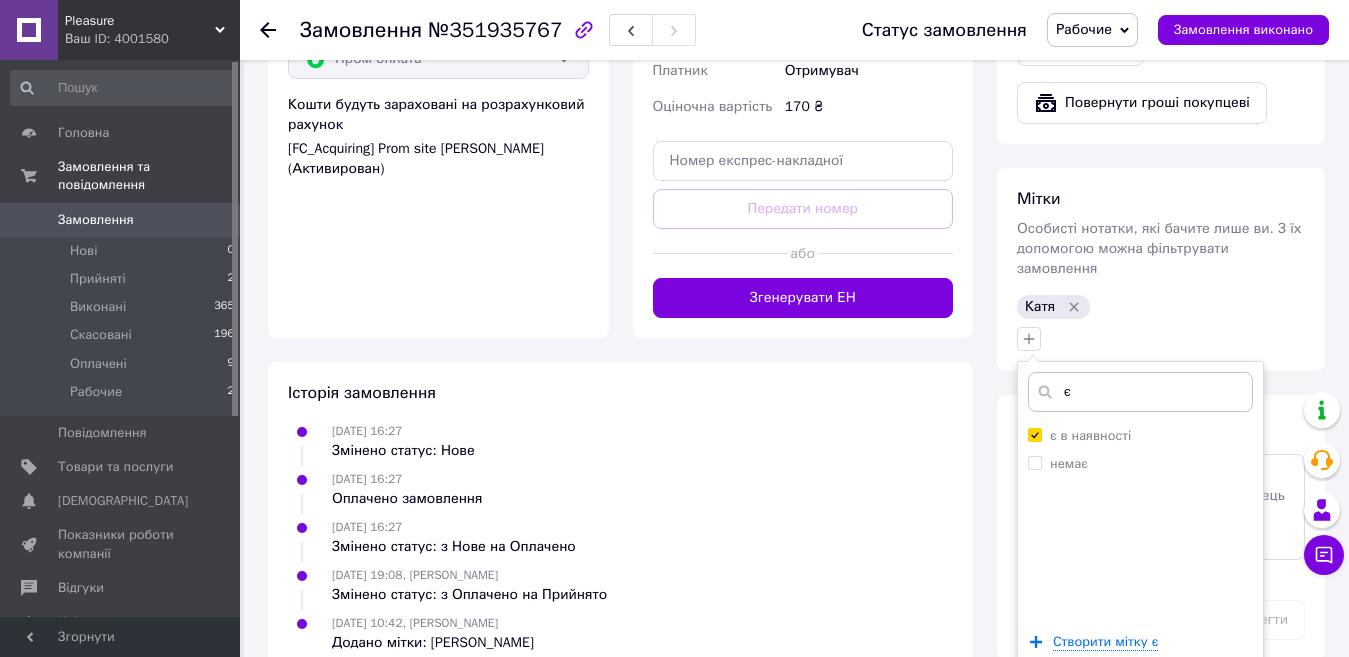 scroll, scrollTop: 1397, scrollLeft: 0, axis: vertical 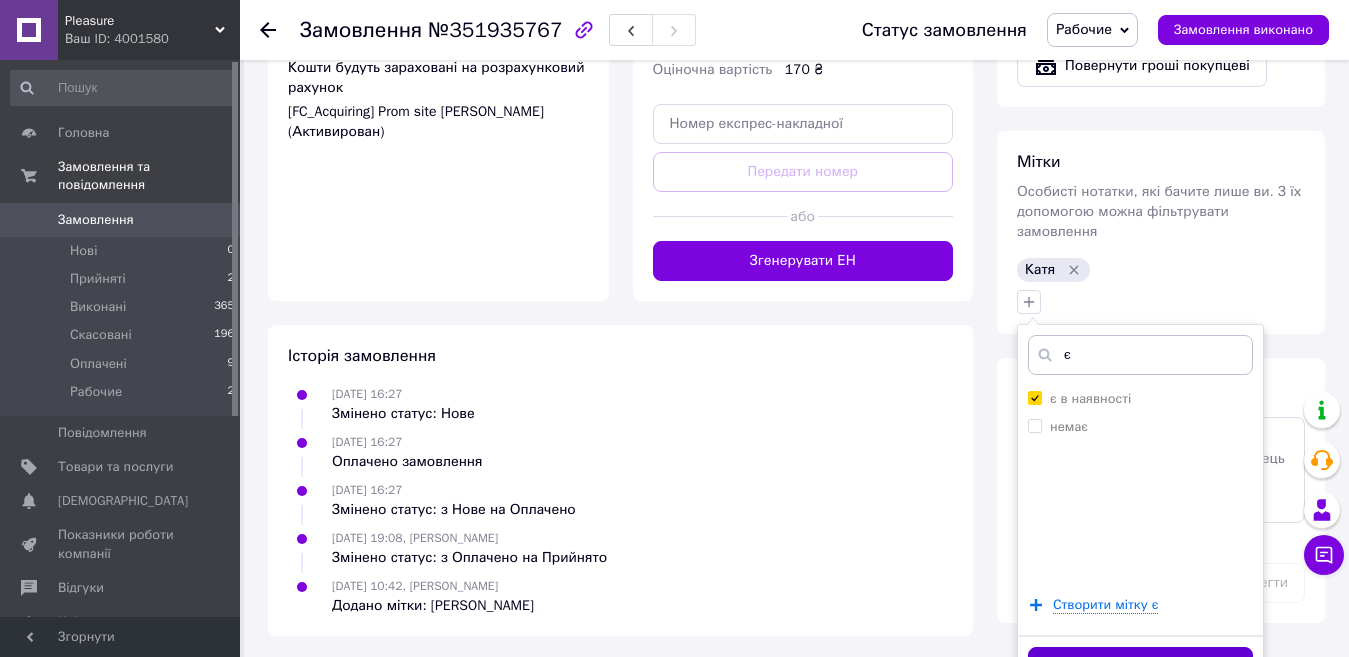 click on "Додати мітку" at bounding box center [1140, 666] 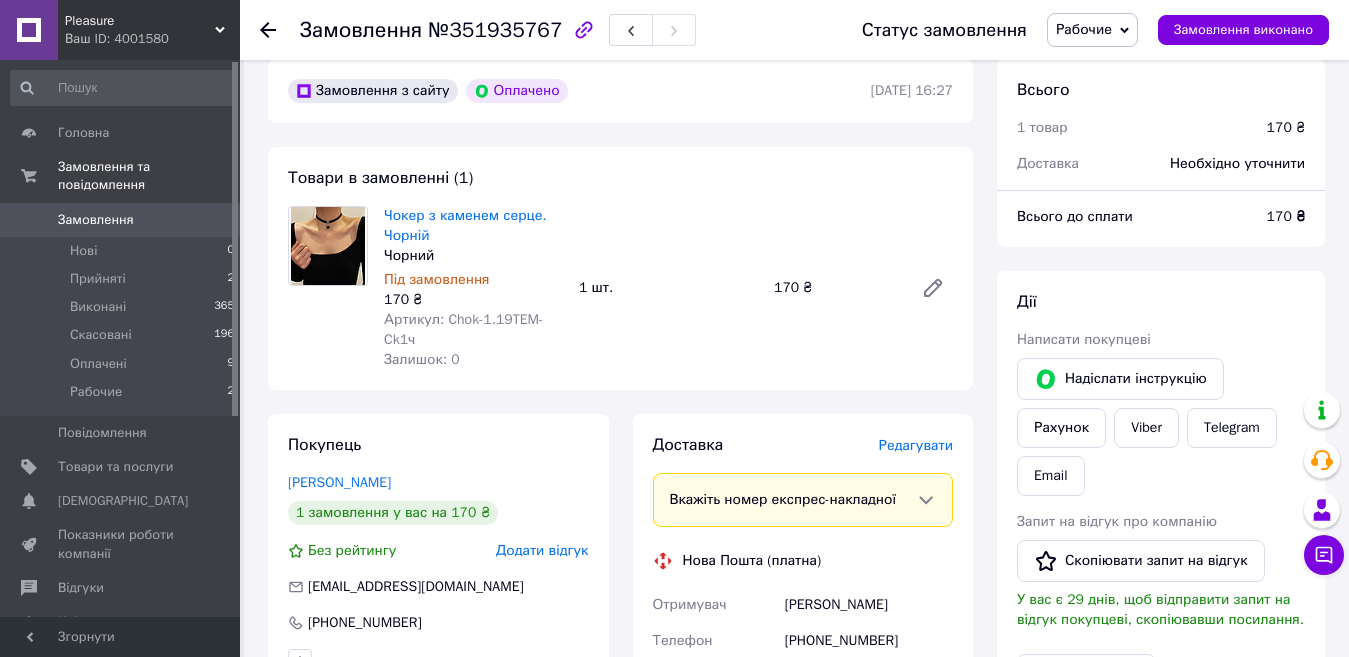 scroll, scrollTop: 615, scrollLeft: 0, axis: vertical 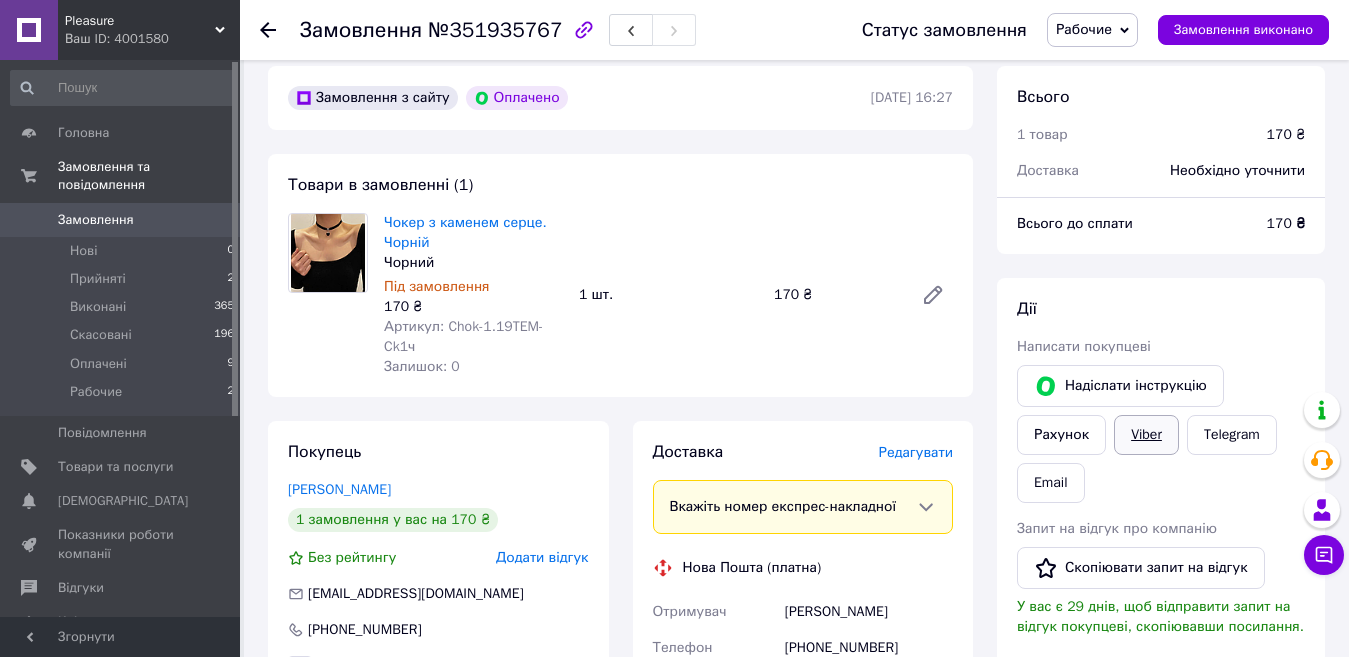 click on "Viber" at bounding box center [1146, 435] 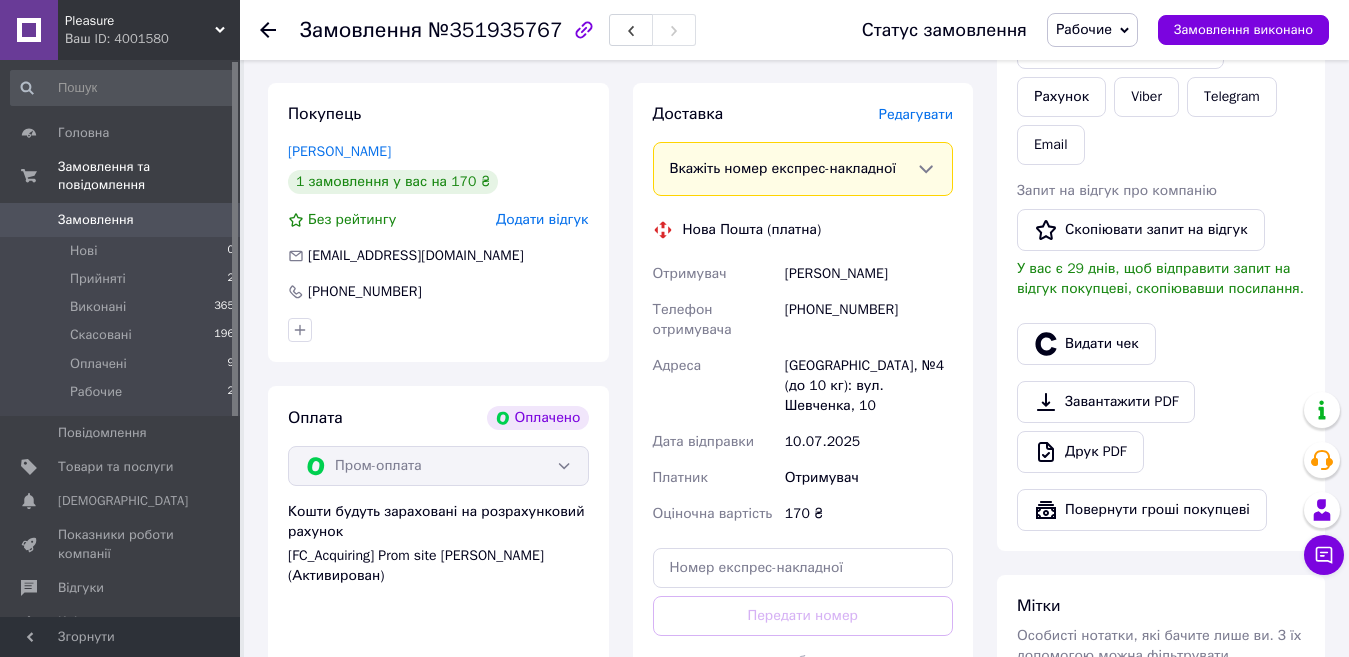 scroll, scrollTop: 963, scrollLeft: 0, axis: vertical 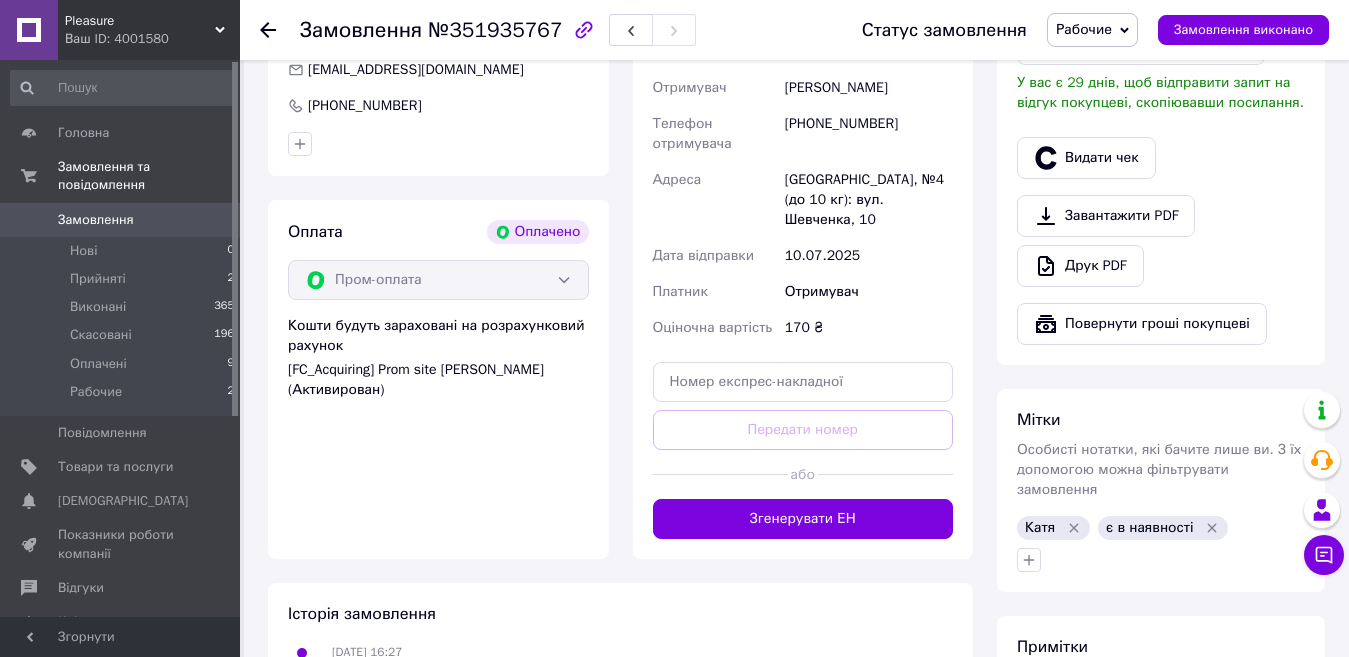 click 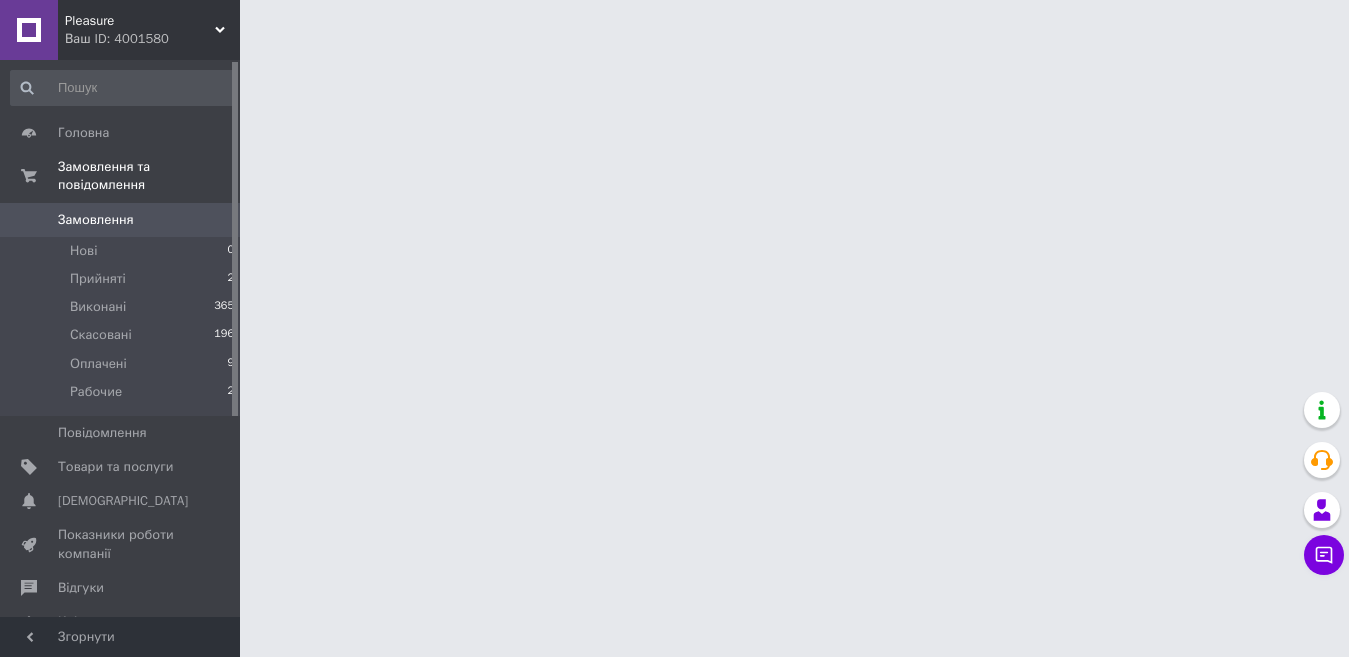 scroll, scrollTop: 0, scrollLeft: 0, axis: both 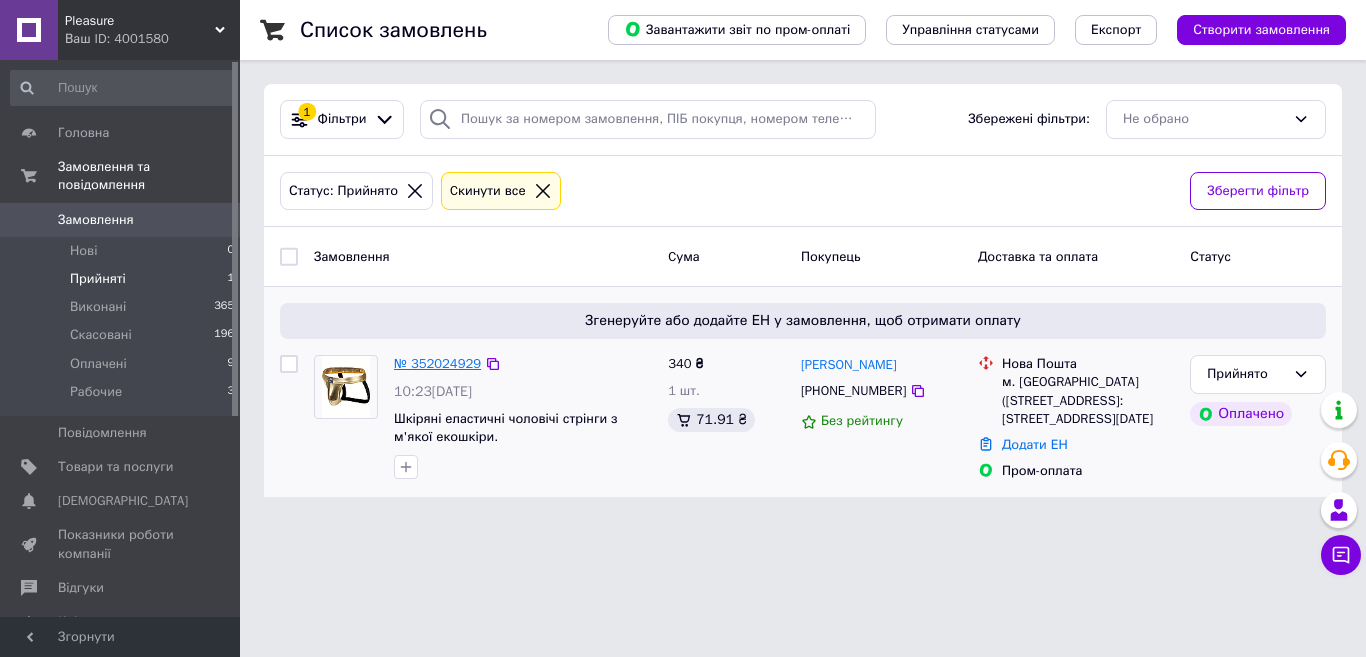 click on "№ 352024929" at bounding box center (437, 363) 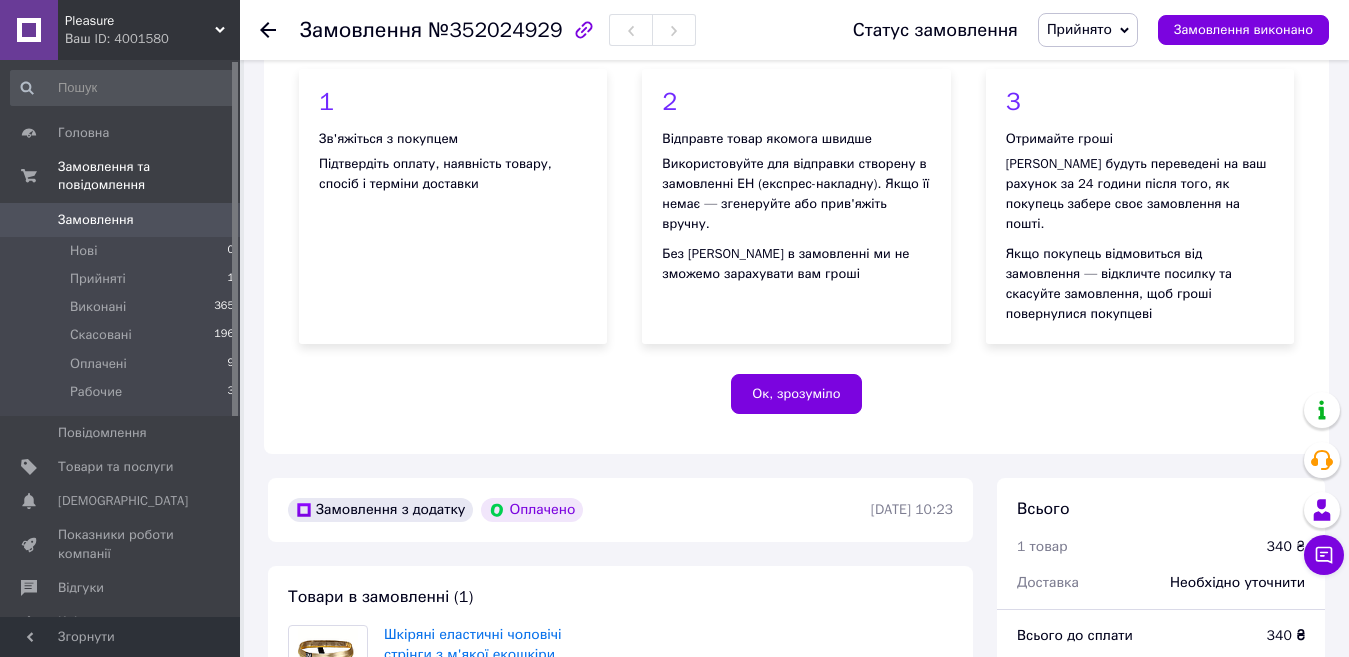 scroll, scrollTop: 206, scrollLeft: 0, axis: vertical 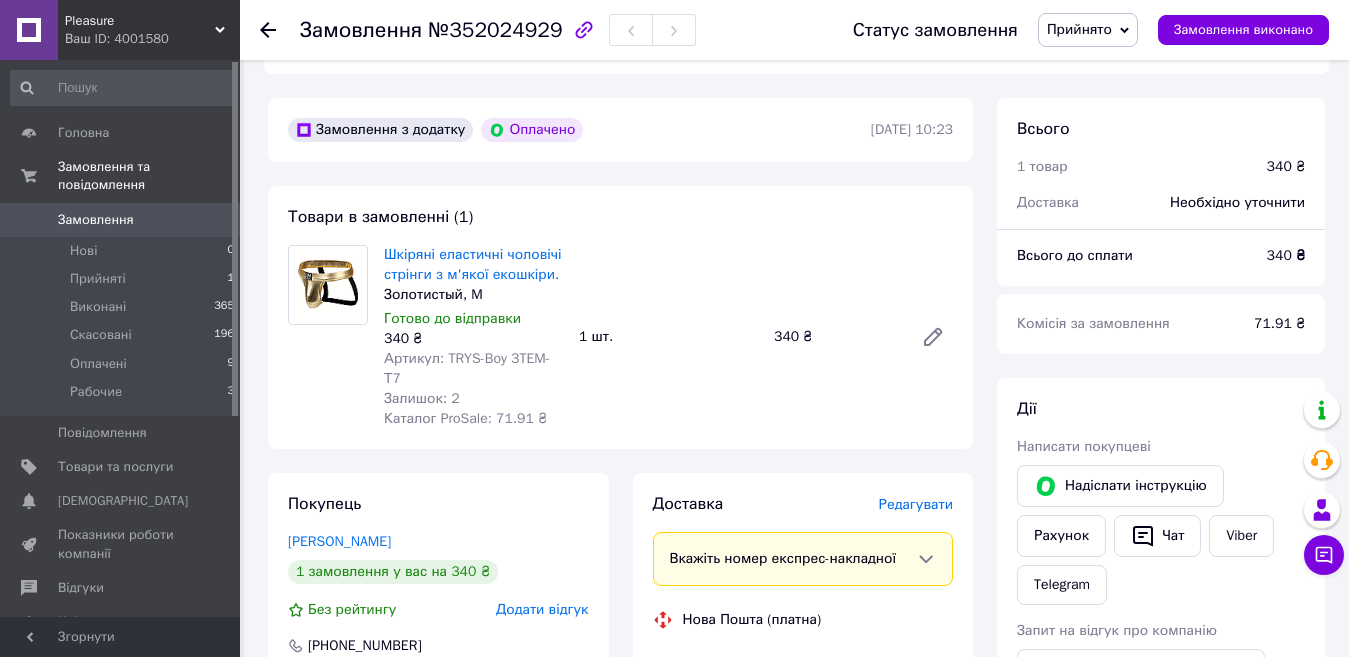 click 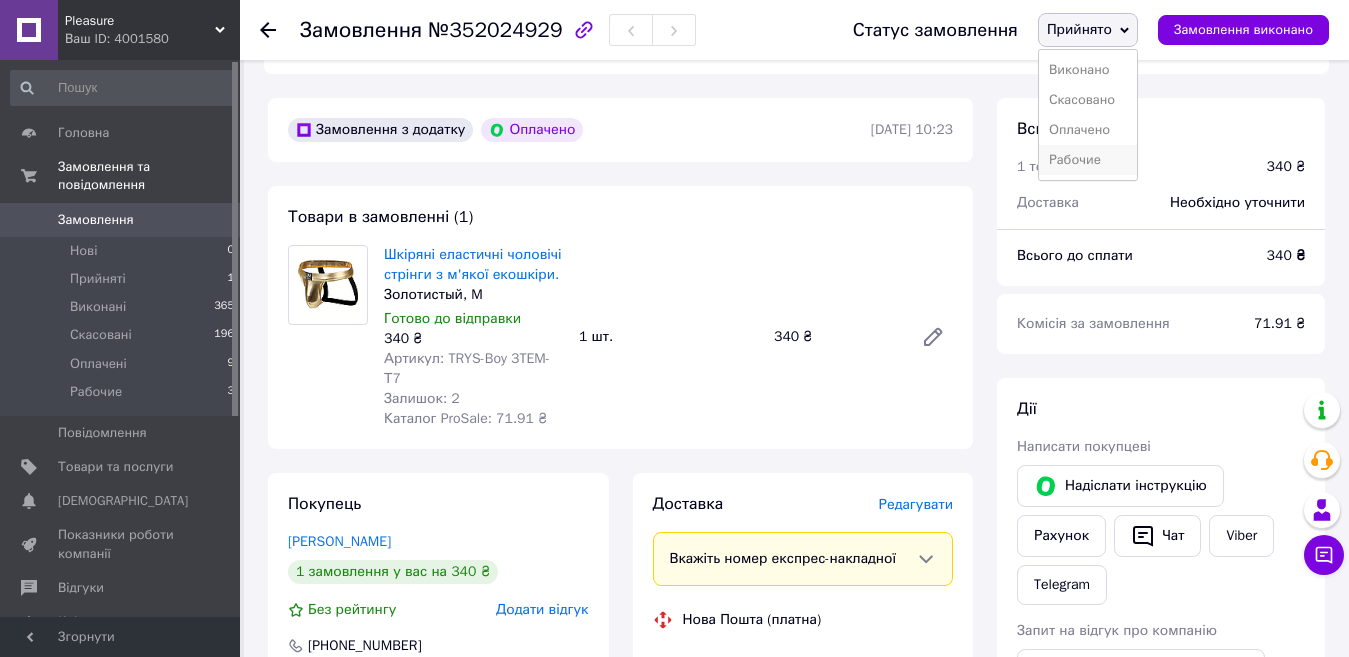 click on "Рабочие" at bounding box center (1088, 160) 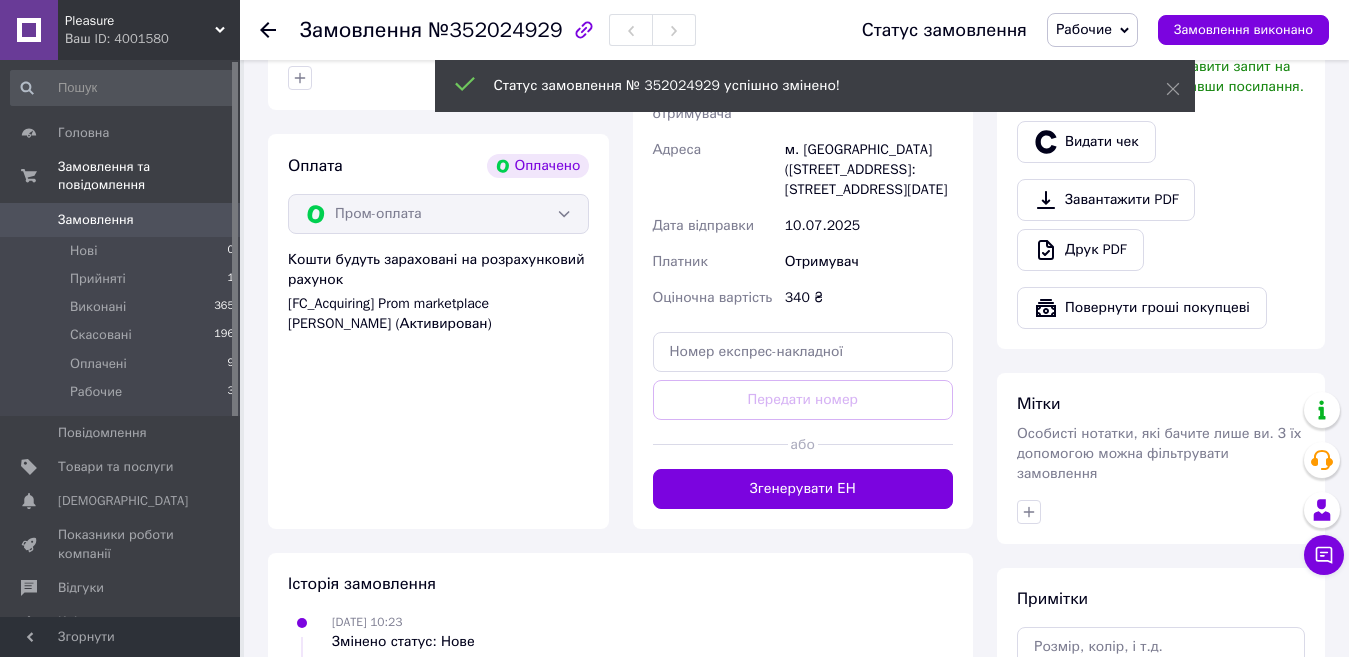 scroll, scrollTop: 1208, scrollLeft: 0, axis: vertical 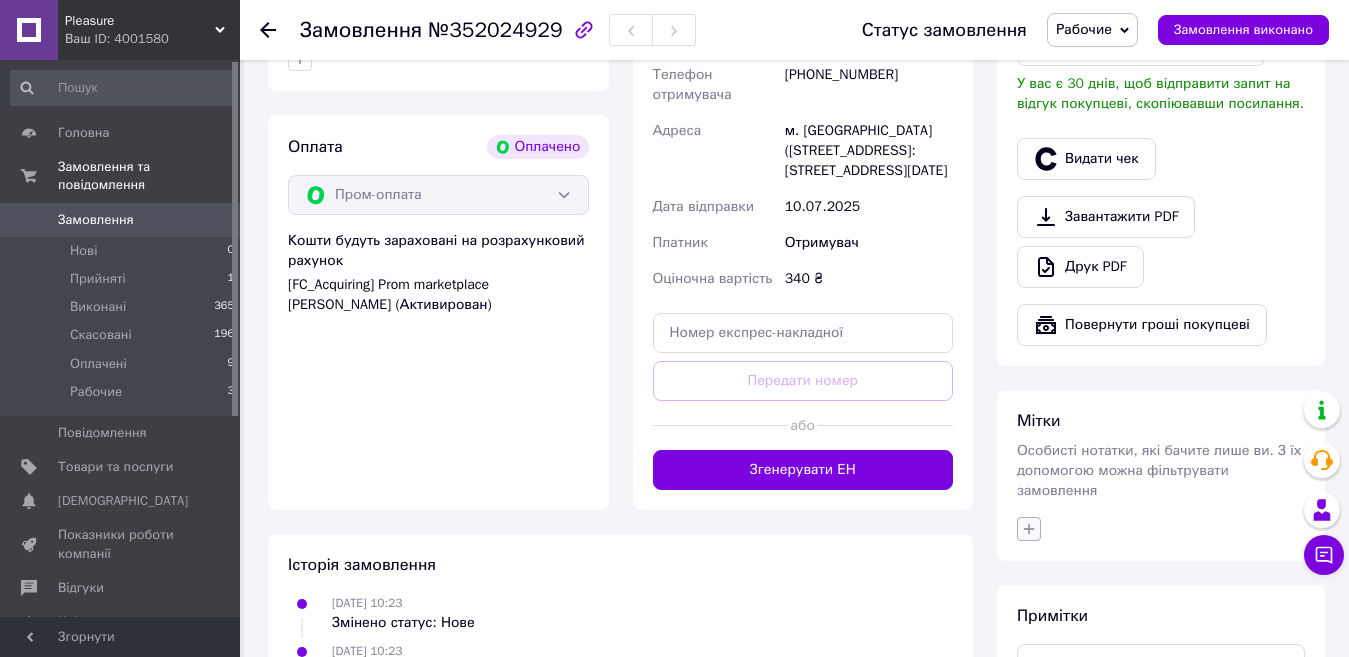 click 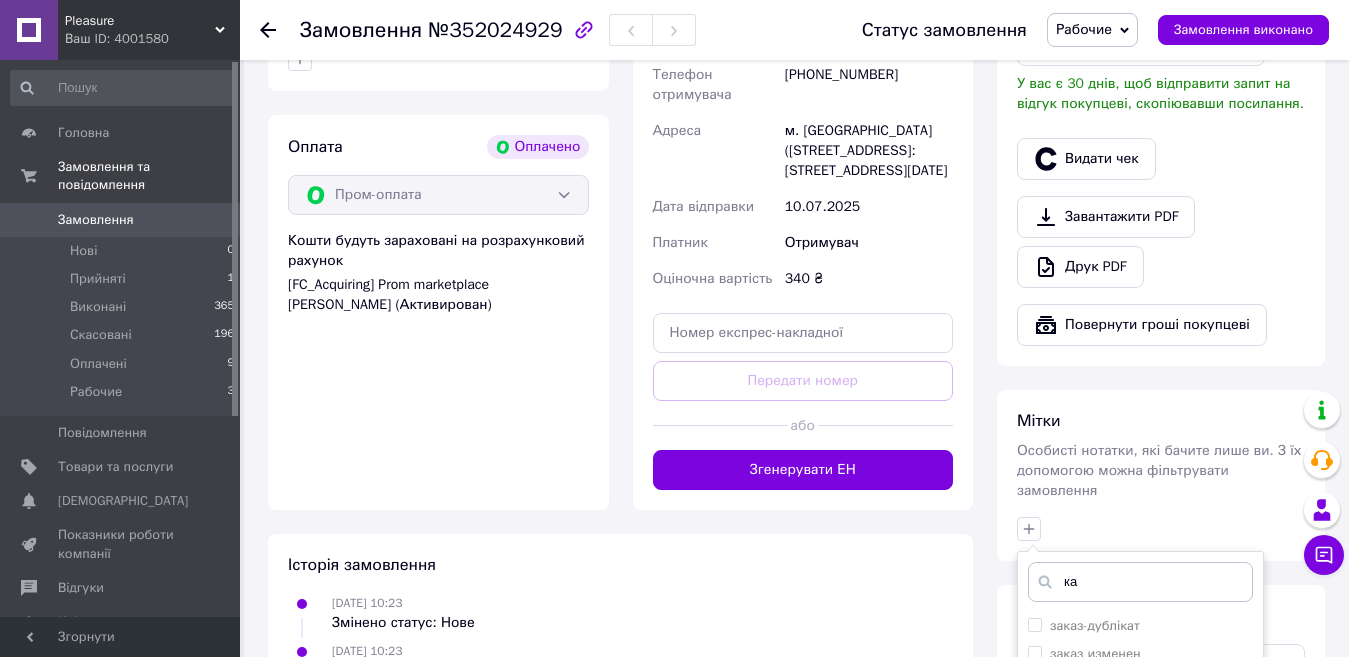scroll, scrollTop: 1435, scrollLeft: 0, axis: vertical 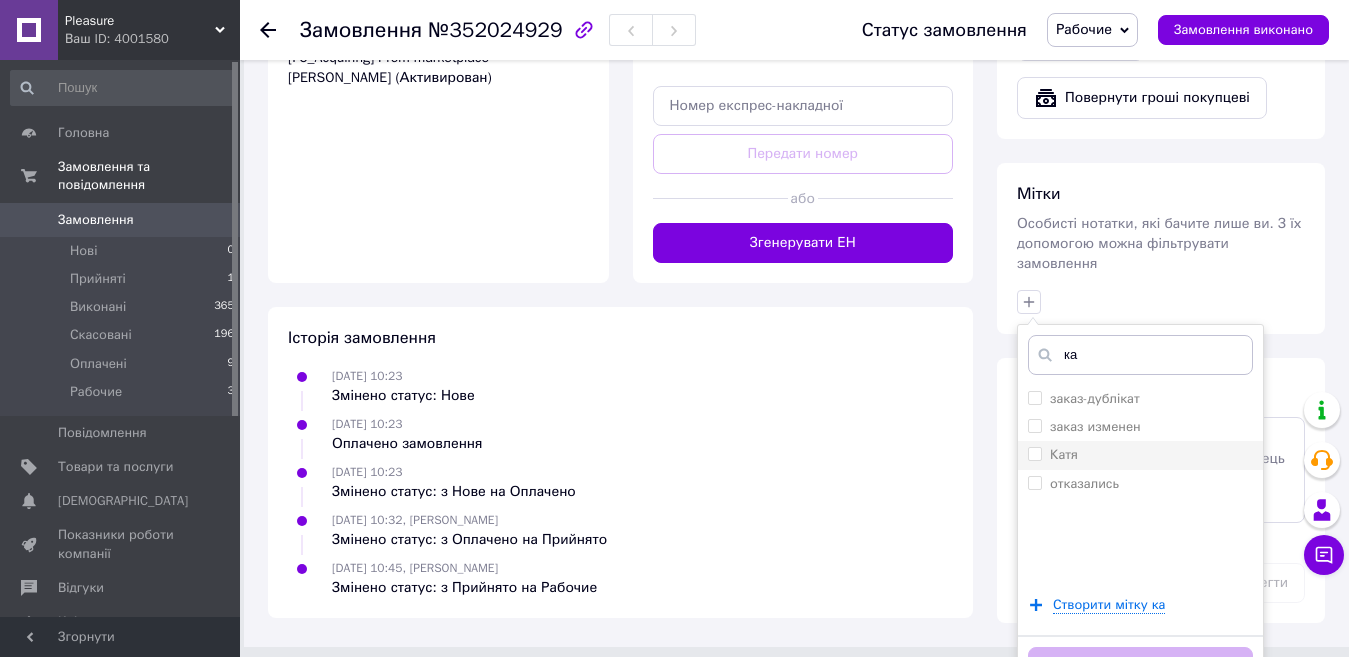 type on "ка" 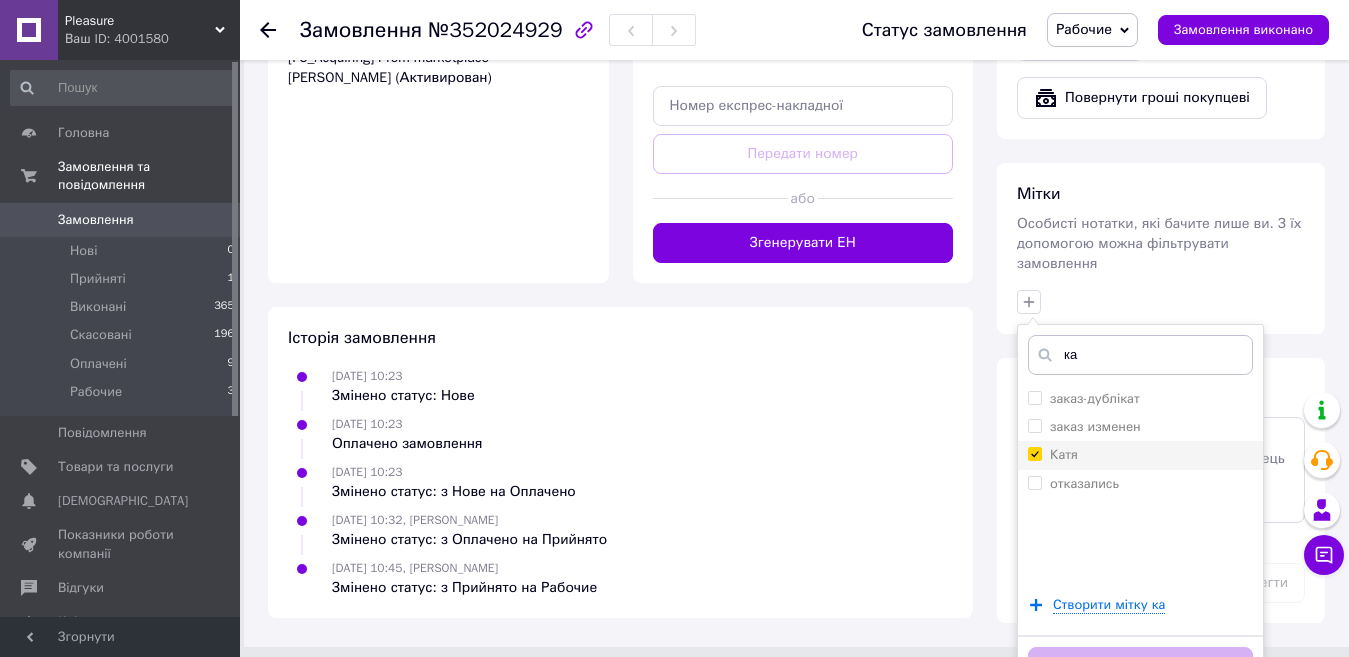 checkbox on "true" 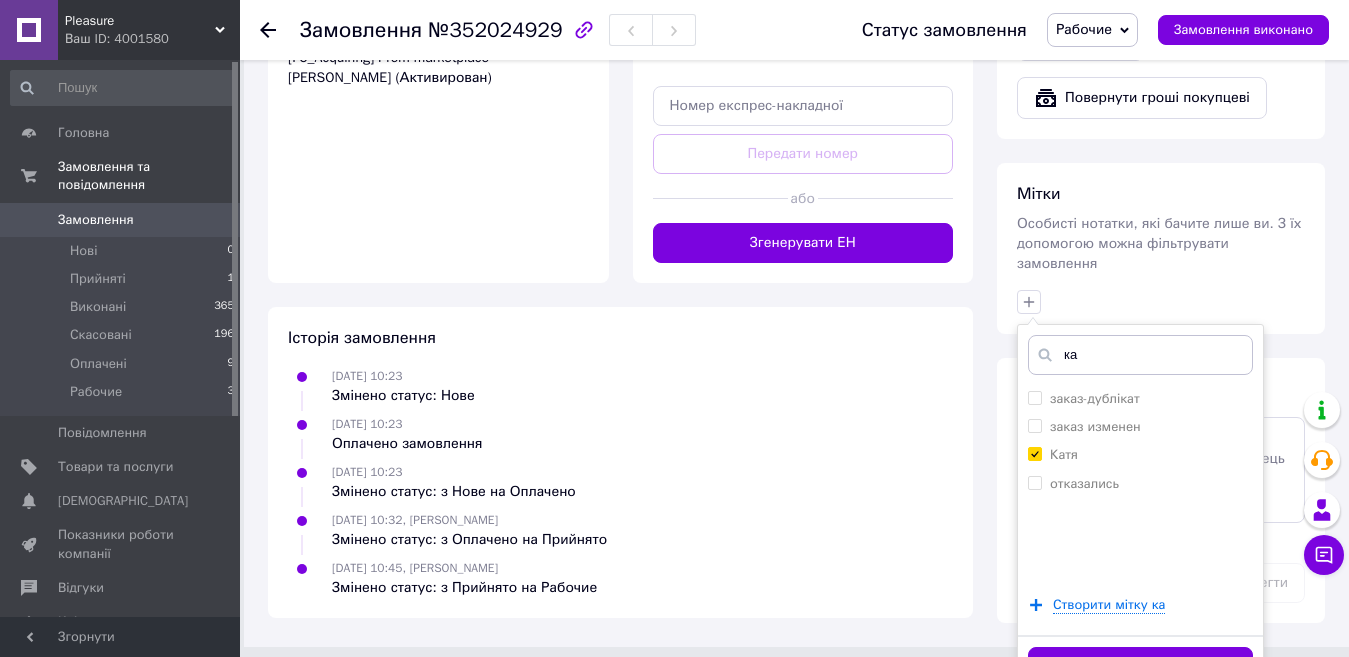 drag, startPoint x: 1087, startPoint y: 627, endPoint x: 1252, endPoint y: 594, distance: 168.26764 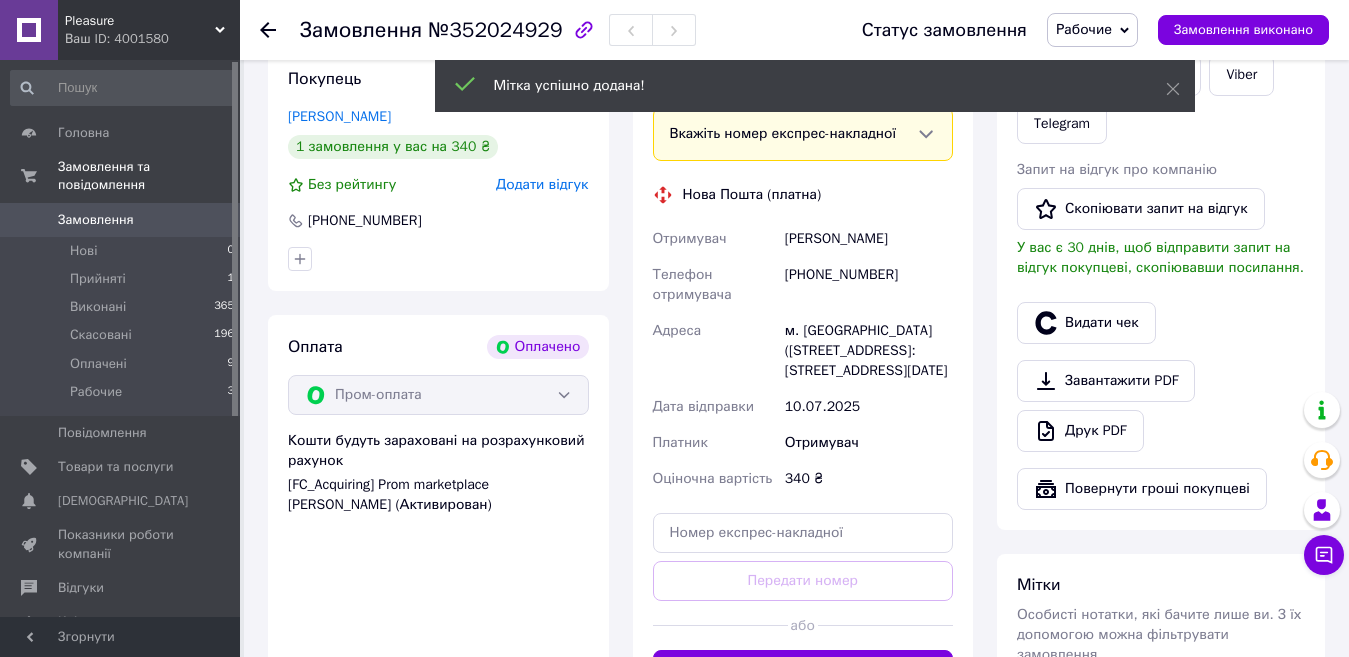scroll, scrollTop: 969, scrollLeft: 0, axis: vertical 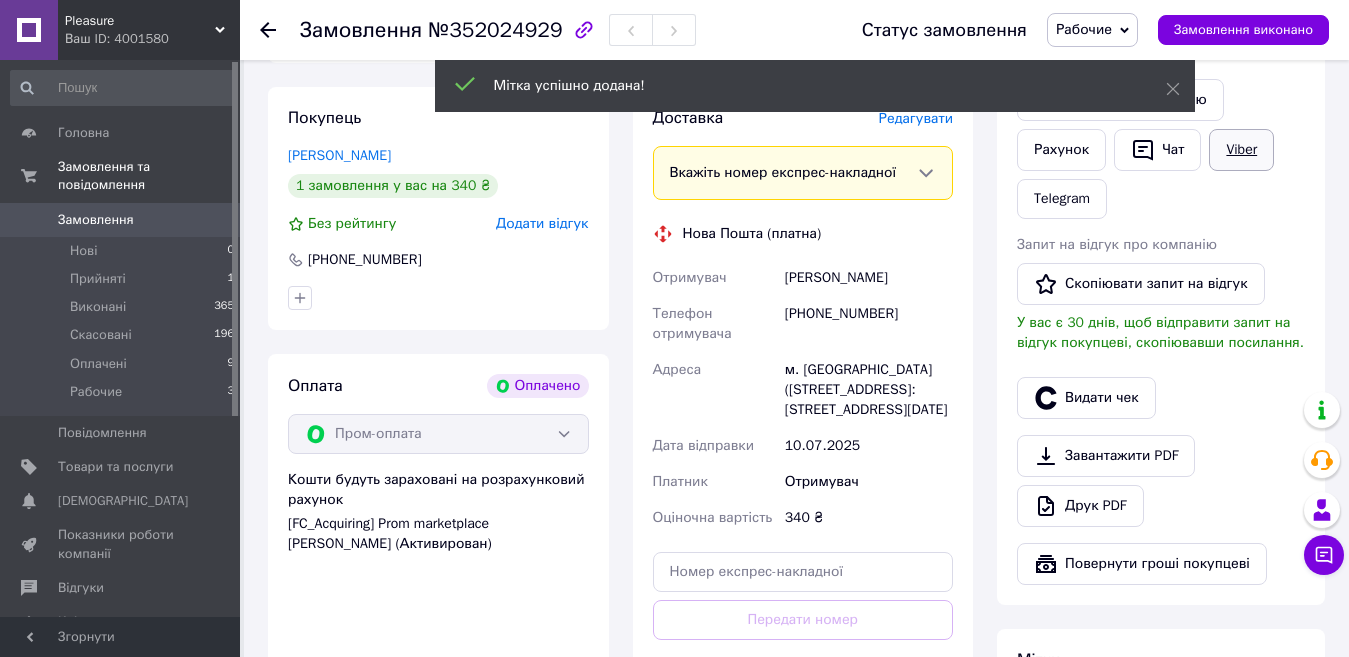 click on "Viber" at bounding box center (1241, 150) 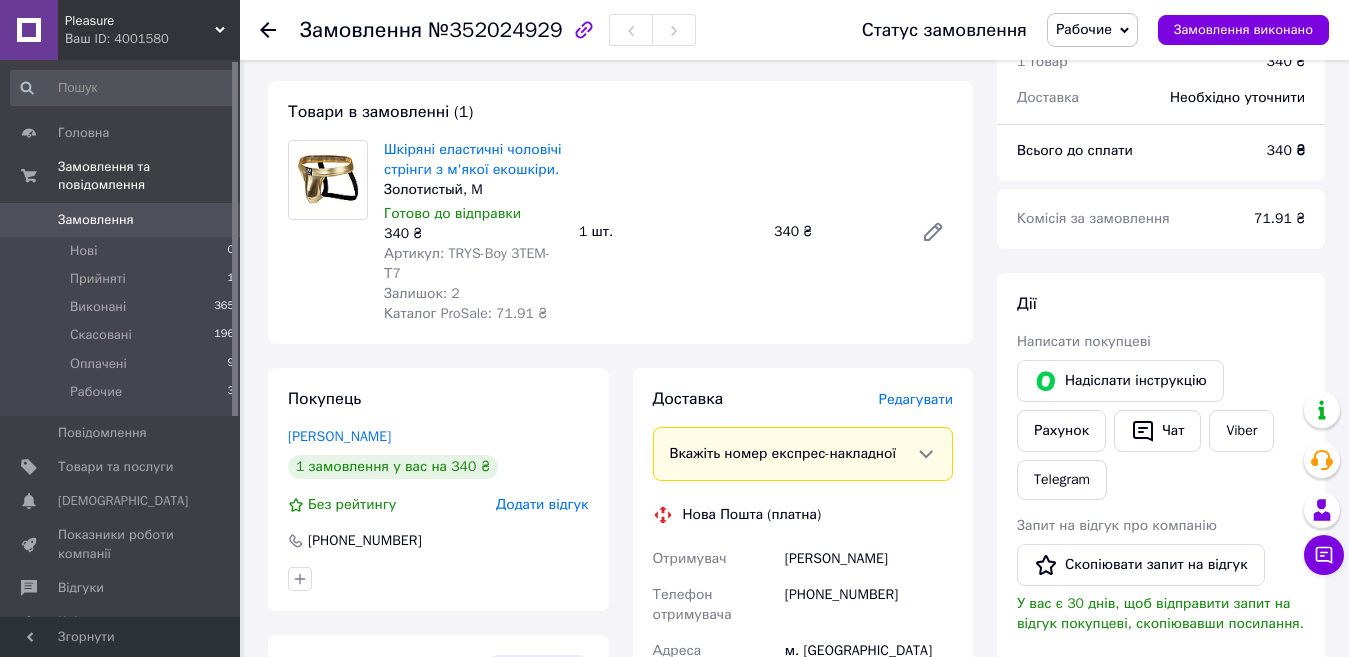 scroll, scrollTop: 618, scrollLeft: 0, axis: vertical 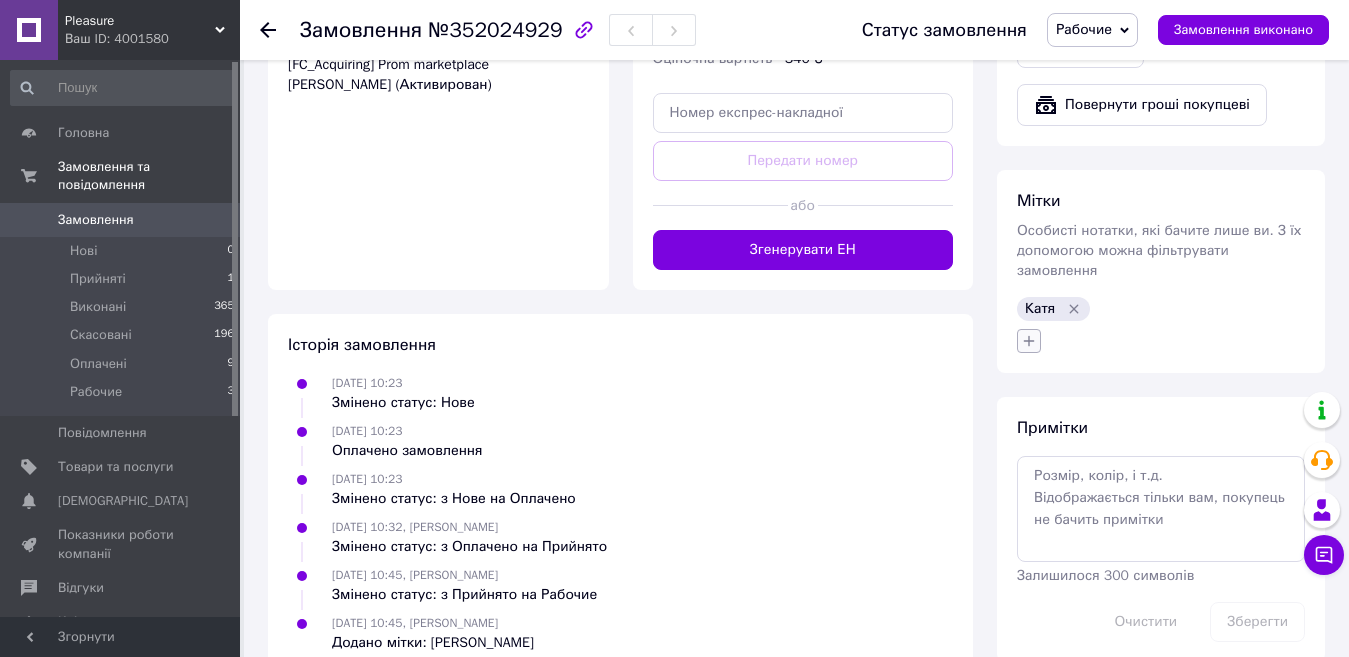 click at bounding box center (1029, 341) 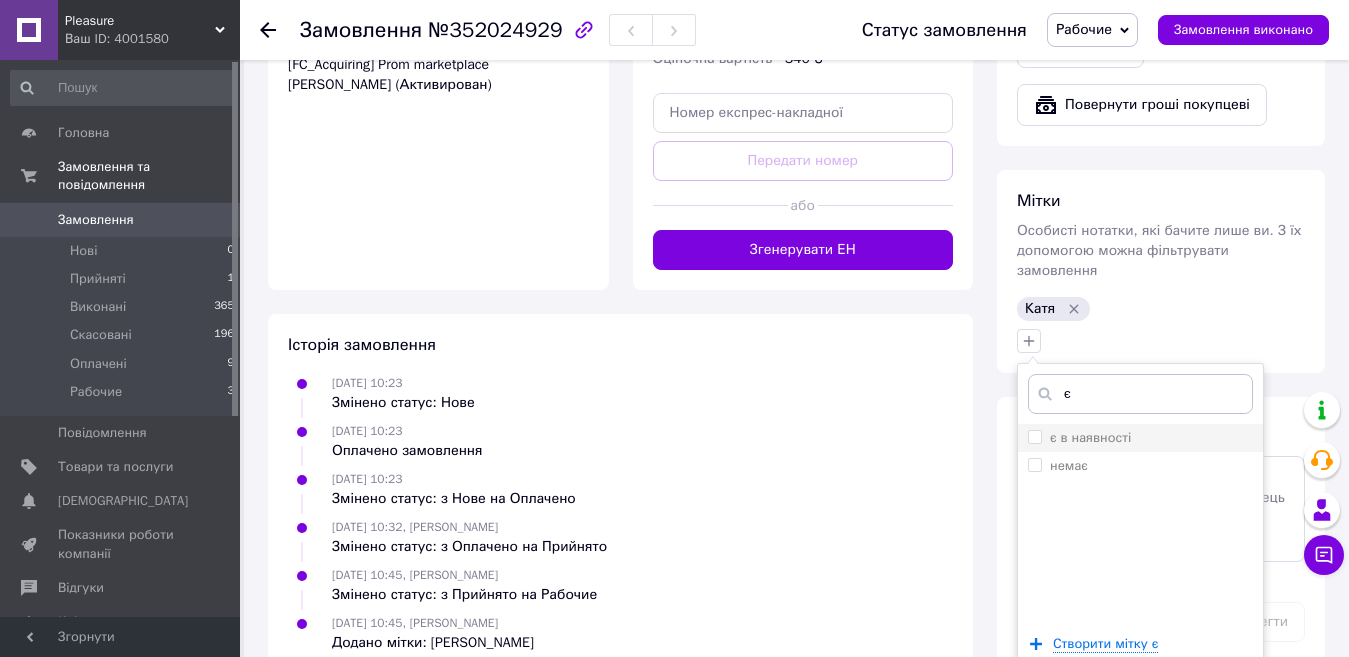 type on "є" 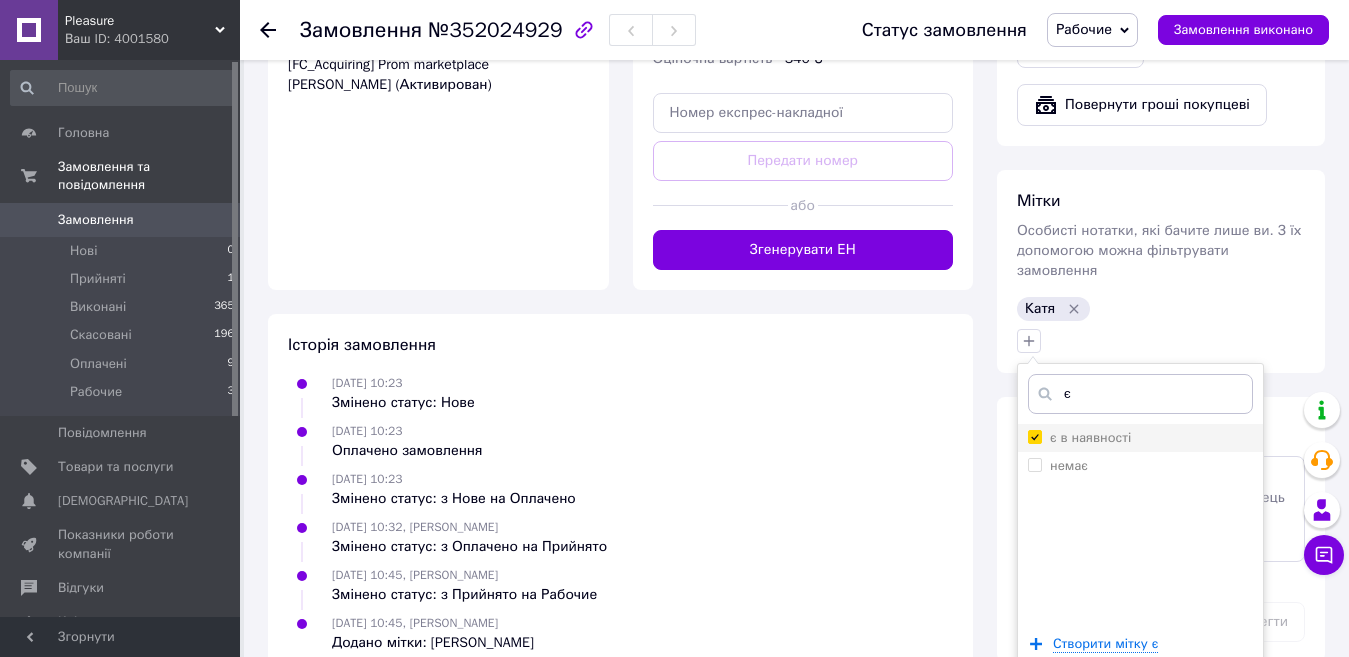checkbox on "true" 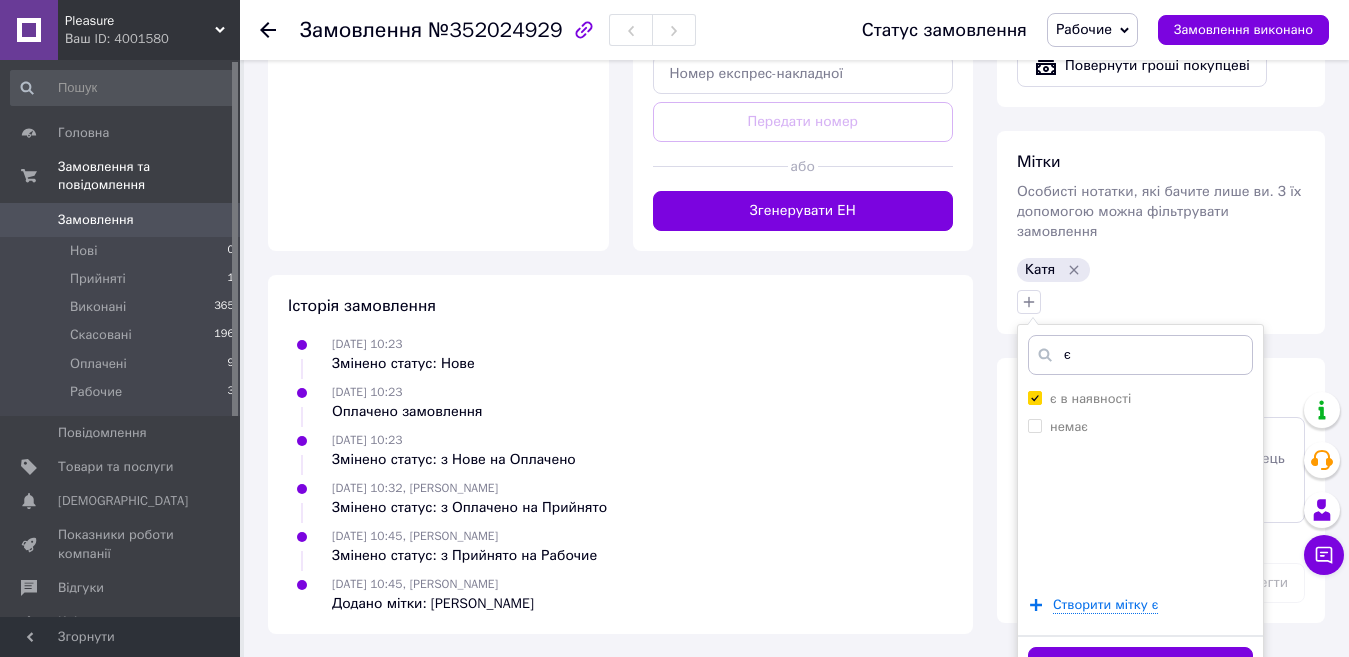 drag, startPoint x: 1143, startPoint y: 633, endPoint x: 798, endPoint y: 396, distance: 418.56183 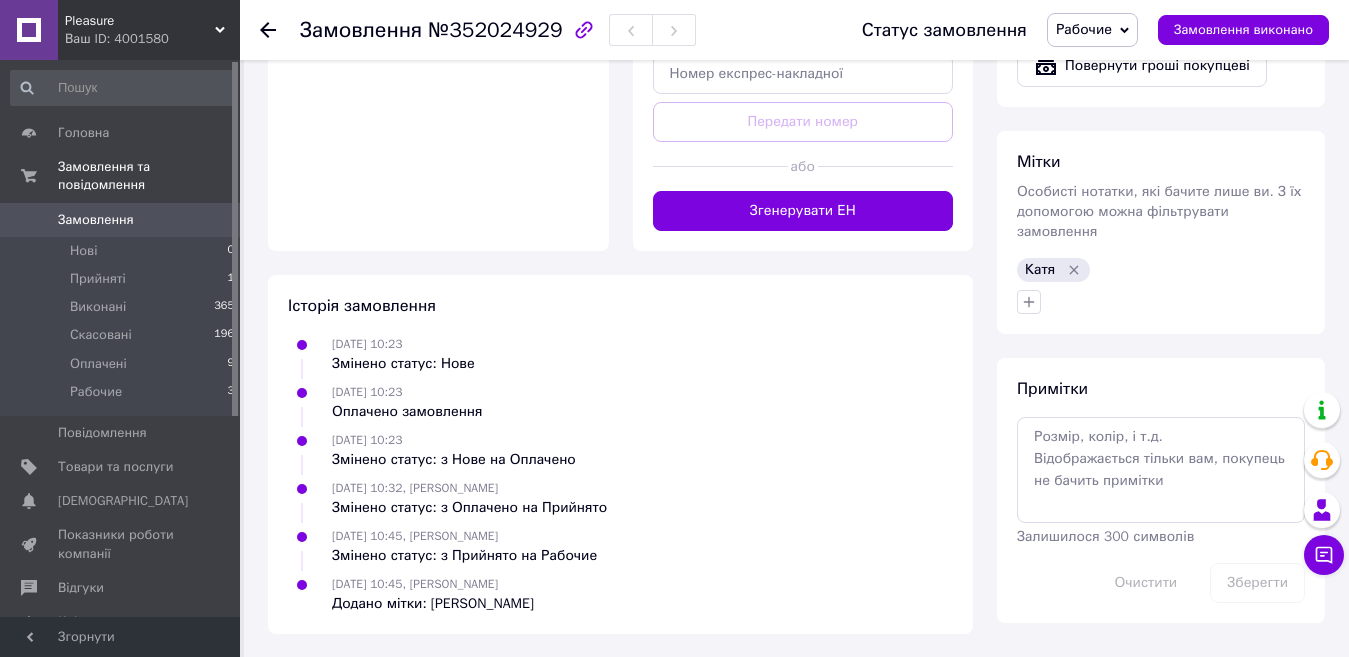 scroll, scrollTop: 1428, scrollLeft: 0, axis: vertical 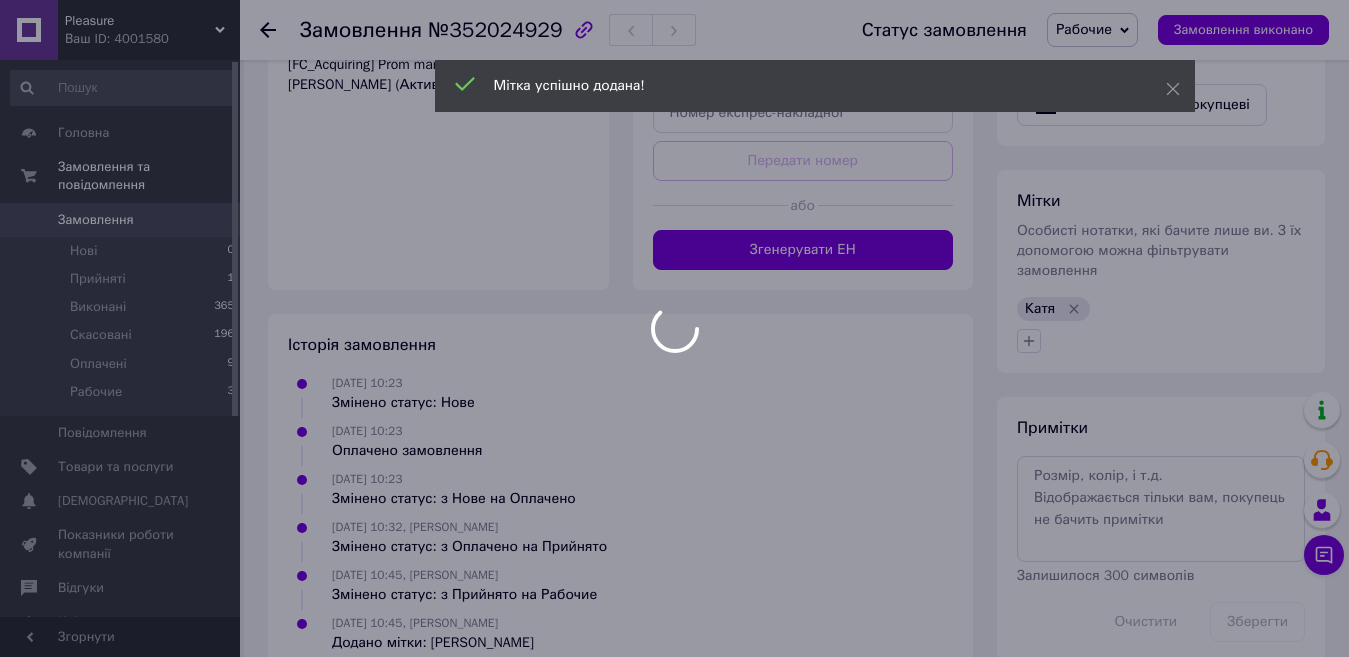 click on "Pleasure Ваш ID: 4001580 Сайт Pleasure Кабінет покупця Перевірити стан системи Сторінка на порталі vlad & k Довідка Вийти Головна Замовлення та повідомлення Замовлення 0 Нові 0 Прийняті 1 Виконані 365 Скасовані 196 Оплачені 9 Рабочие 3 Повідомлення 0 Товари та послуги Сповіщення 0 0 Показники роботи компанії Відгуки Клієнти Каталог ProSale Аналітика Інструменти веб-майстра та SEO Управління сайтом Гаманець компанії Маркет Налаштування Тарифи та рахунки Prom мікс 1 000 Згорнути
Замовлення №352024929 Статус замовлення Рабочие   1" at bounding box center (674, -366) 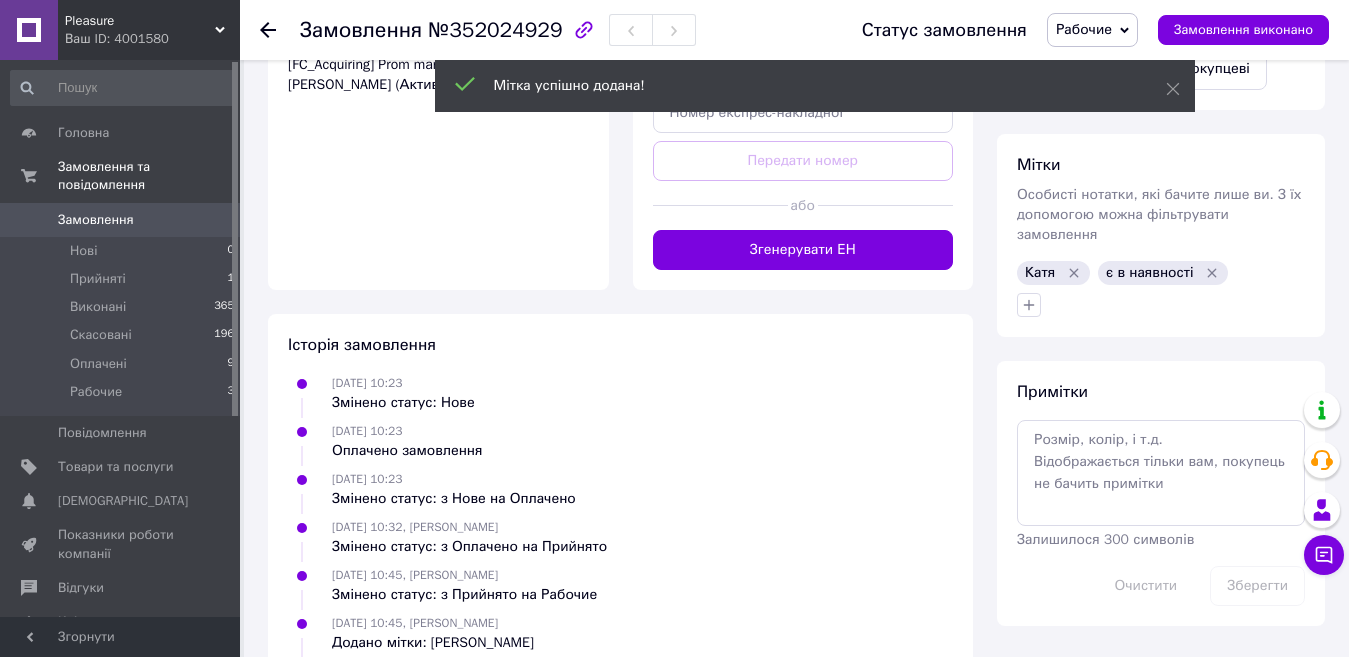 scroll, scrollTop: 1467, scrollLeft: 0, axis: vertical 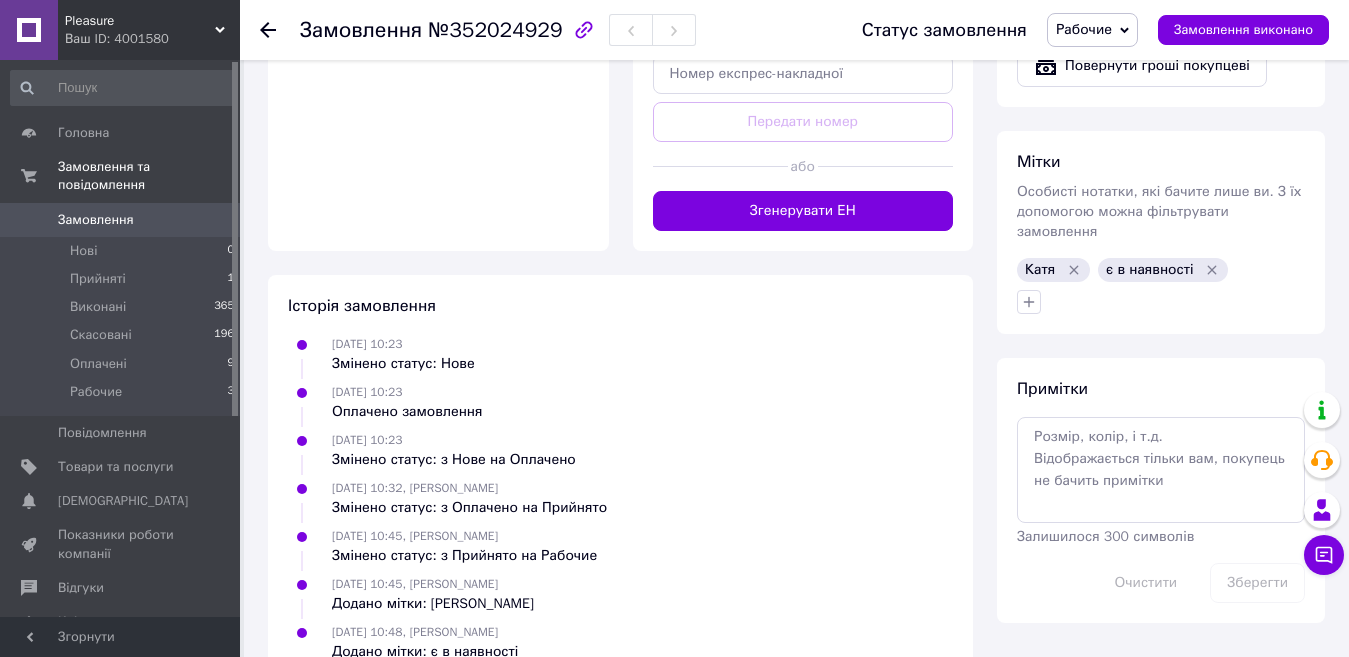 click 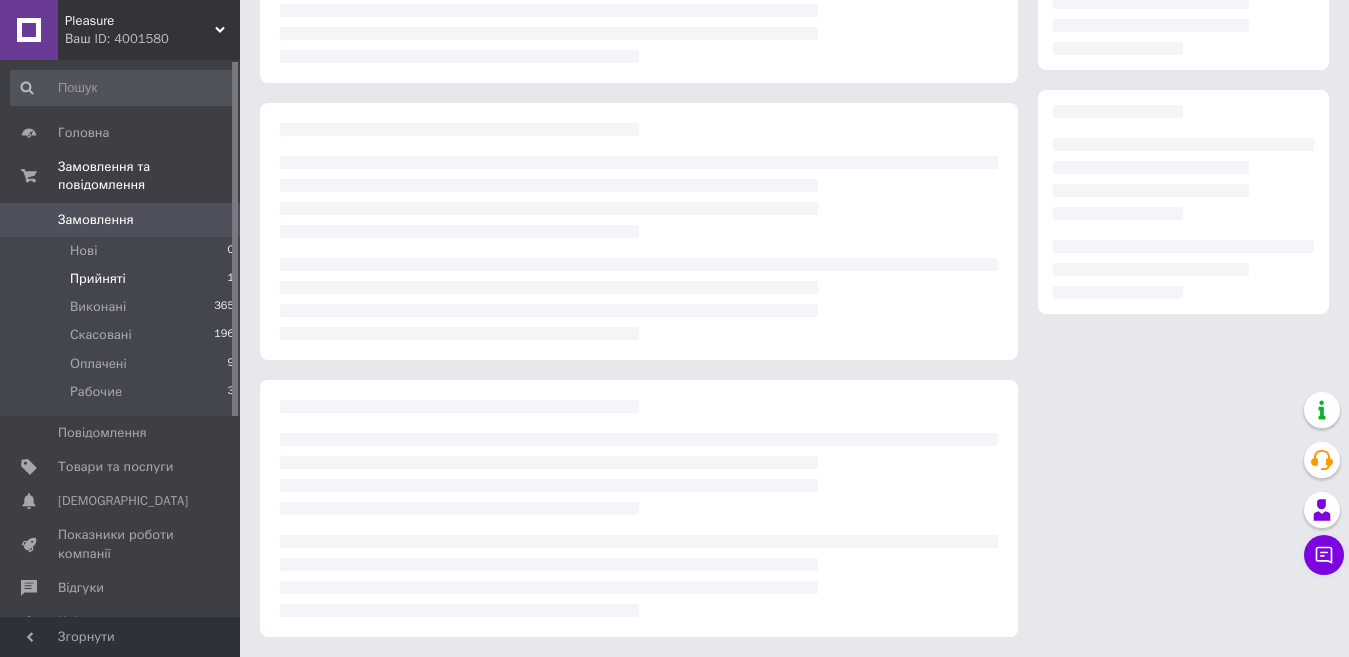 scroll, scrollTop: 257, scrollLeft: 0, axis: vertical 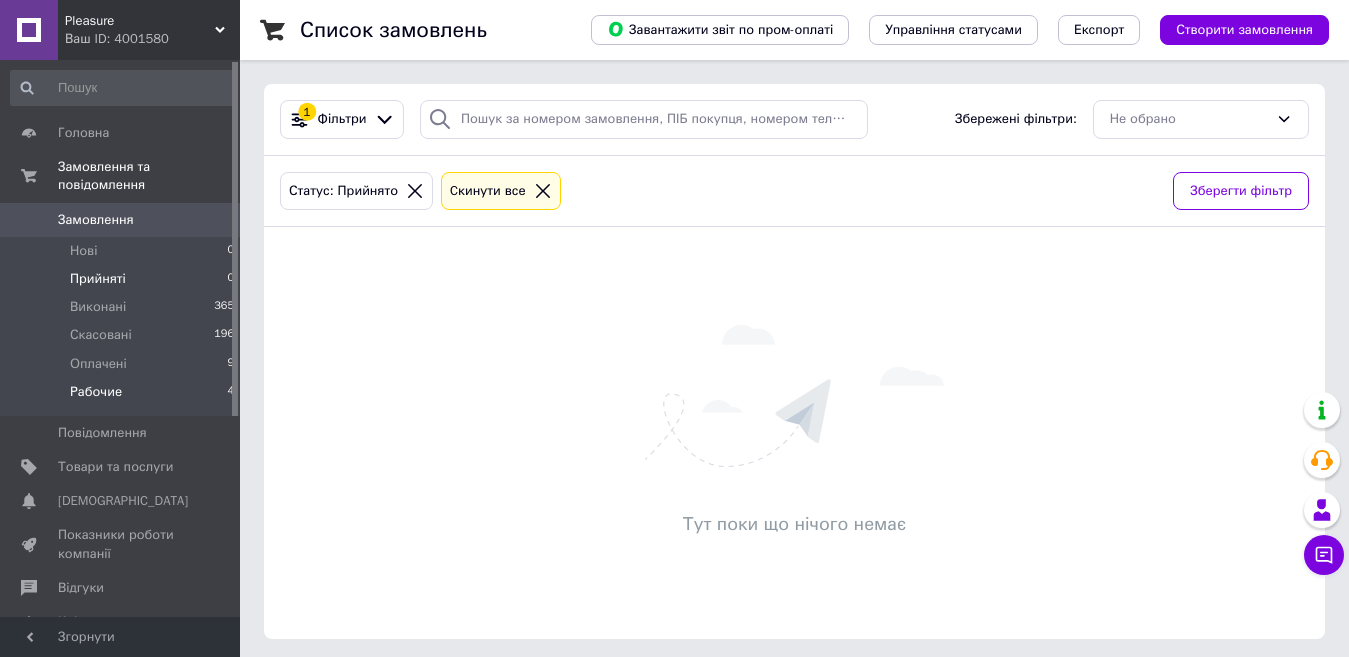 click on "Рабочие" at bounding box center [96, 392] 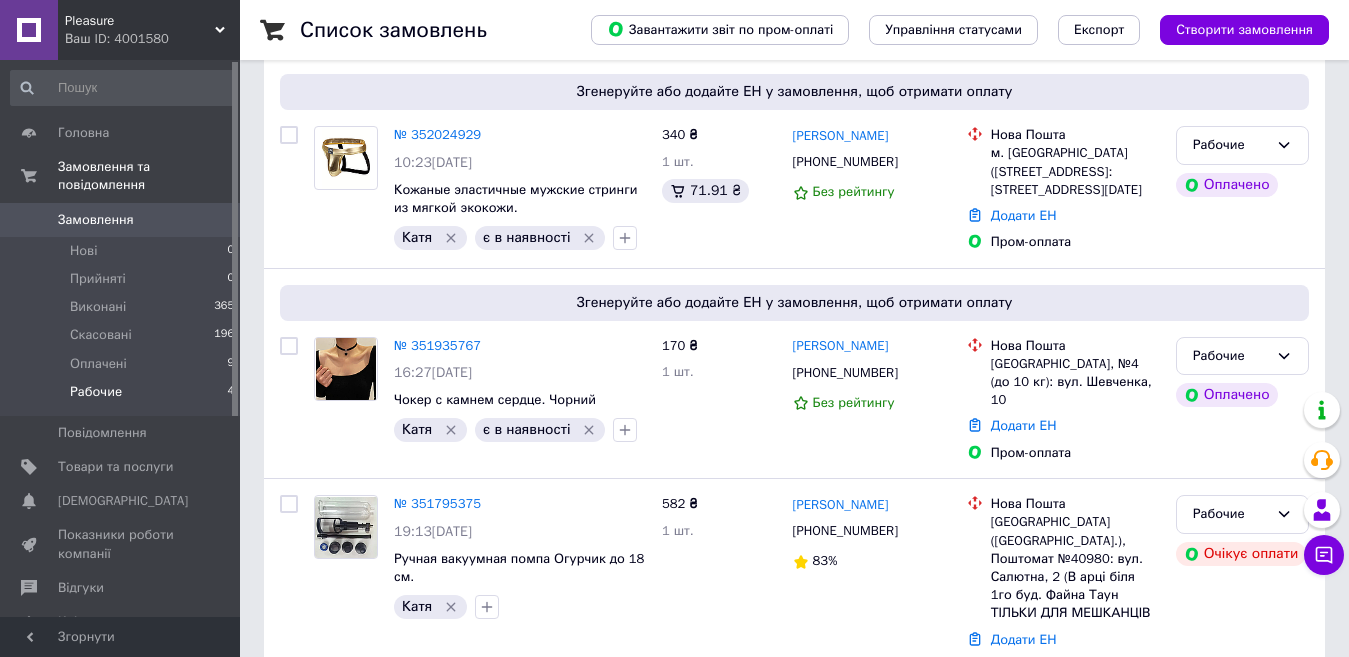 scroll, scrollTop: 234, scrollLeft: 0, axis: vertical 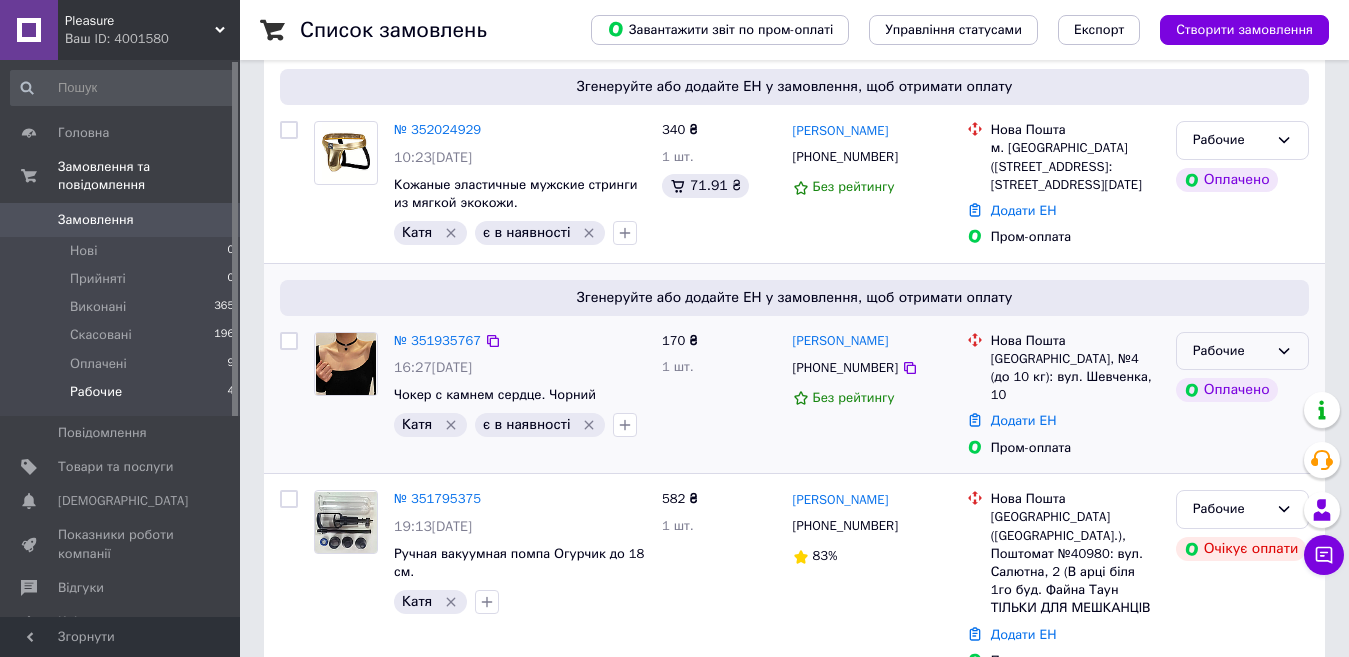 click 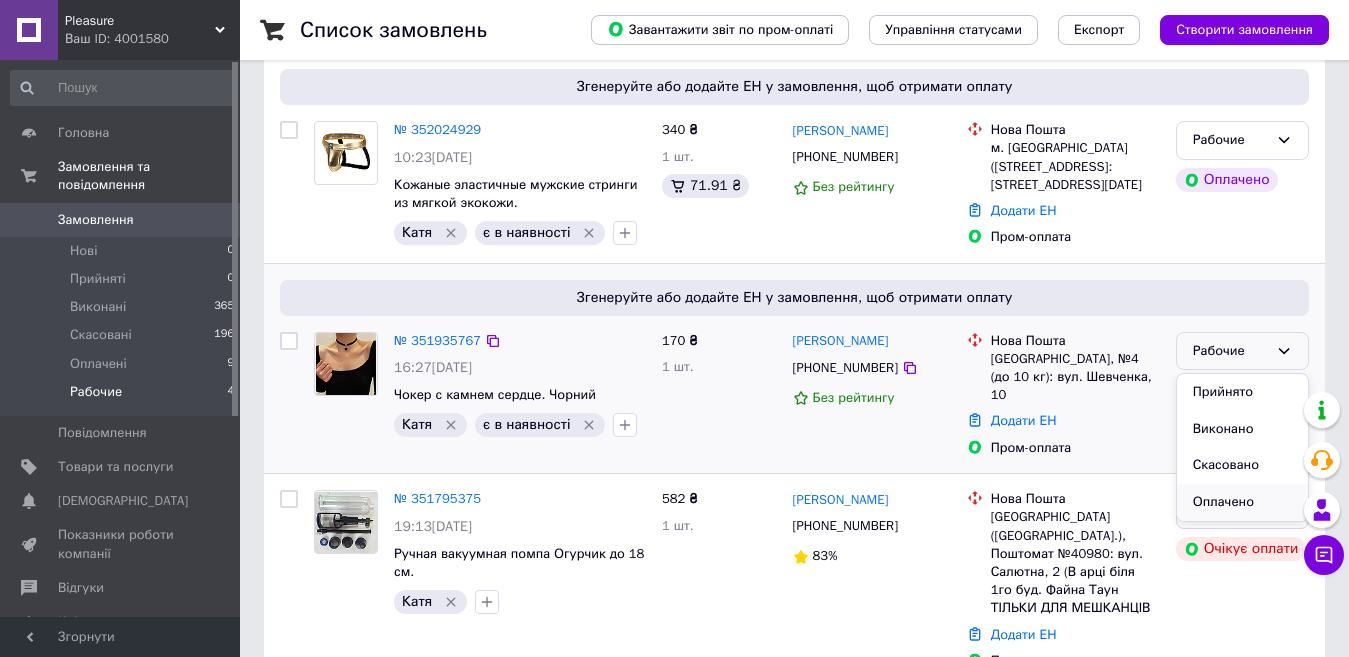 click on "Оплачено" at bounding box center [1242, 502] 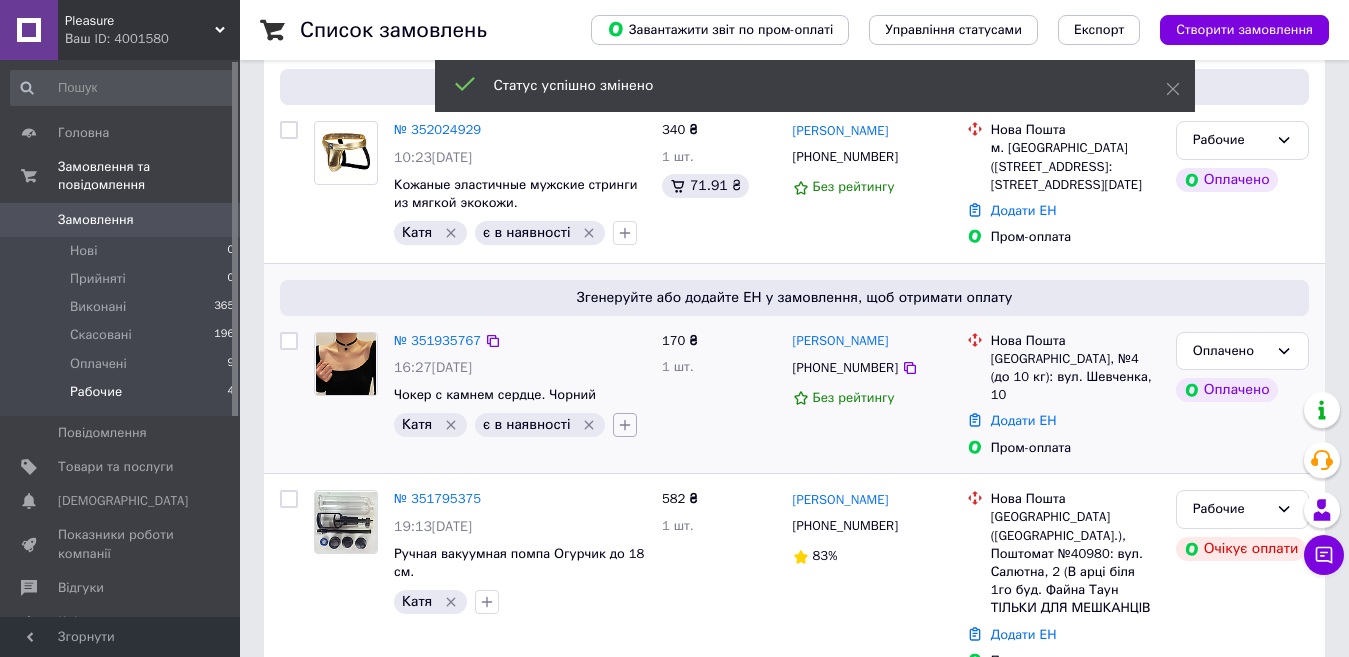 click 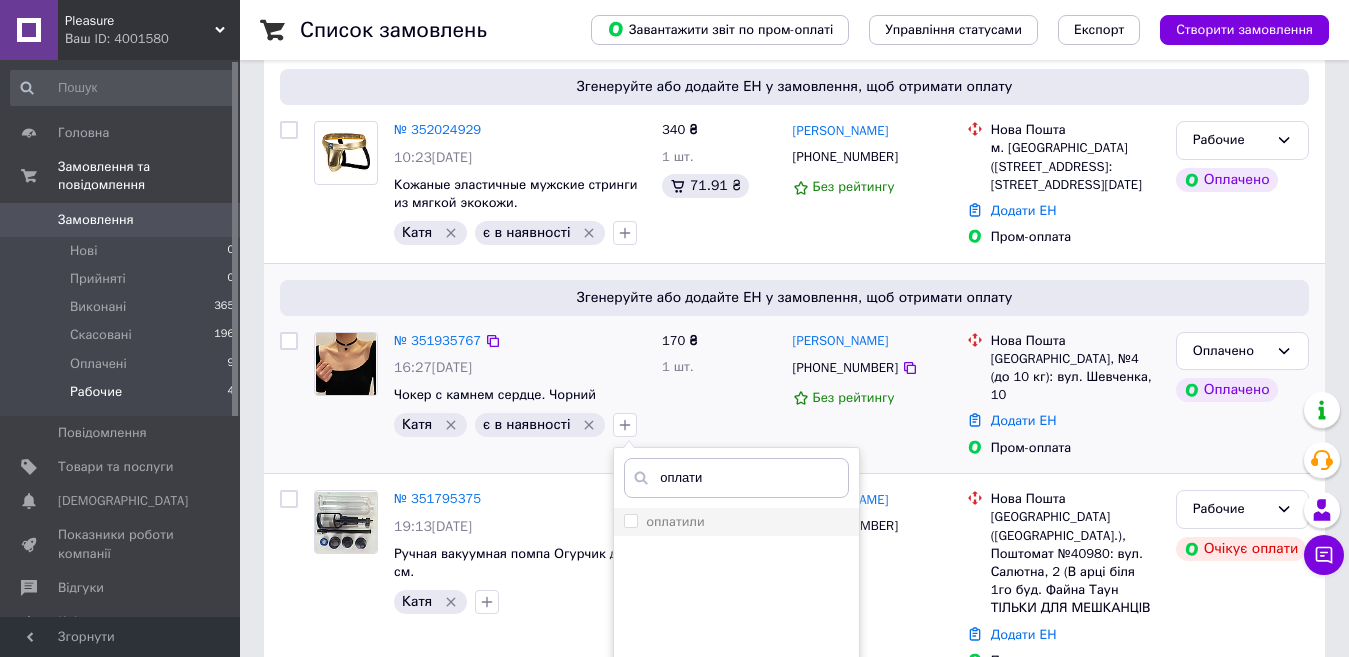 type on "оплати" 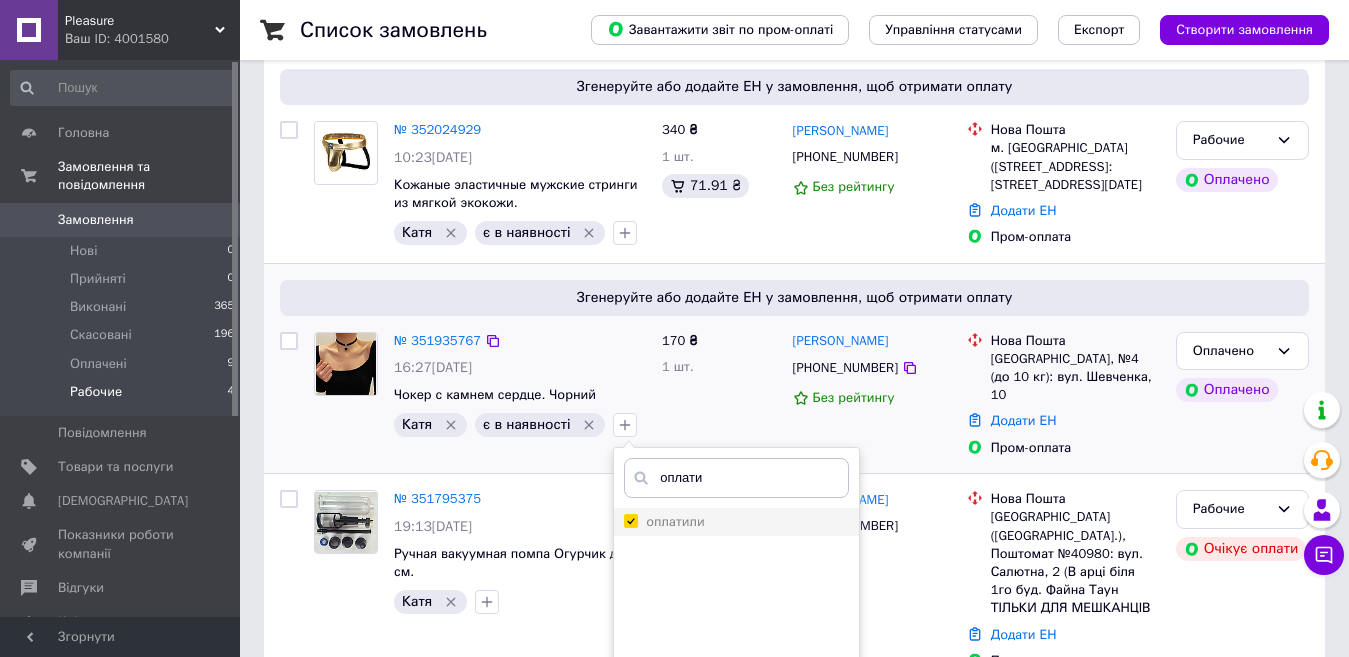 checkbox on "true" 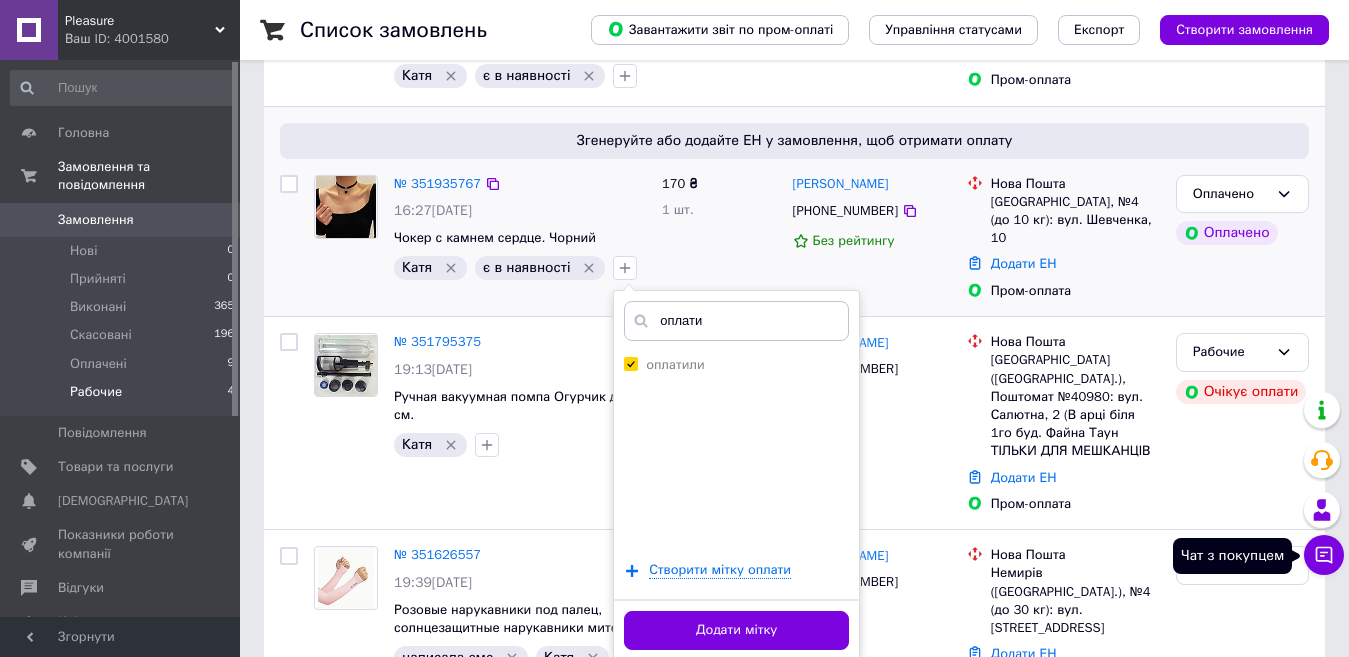 scroll, scrollTop: 392, scrollLeft: 0, axis: vertical 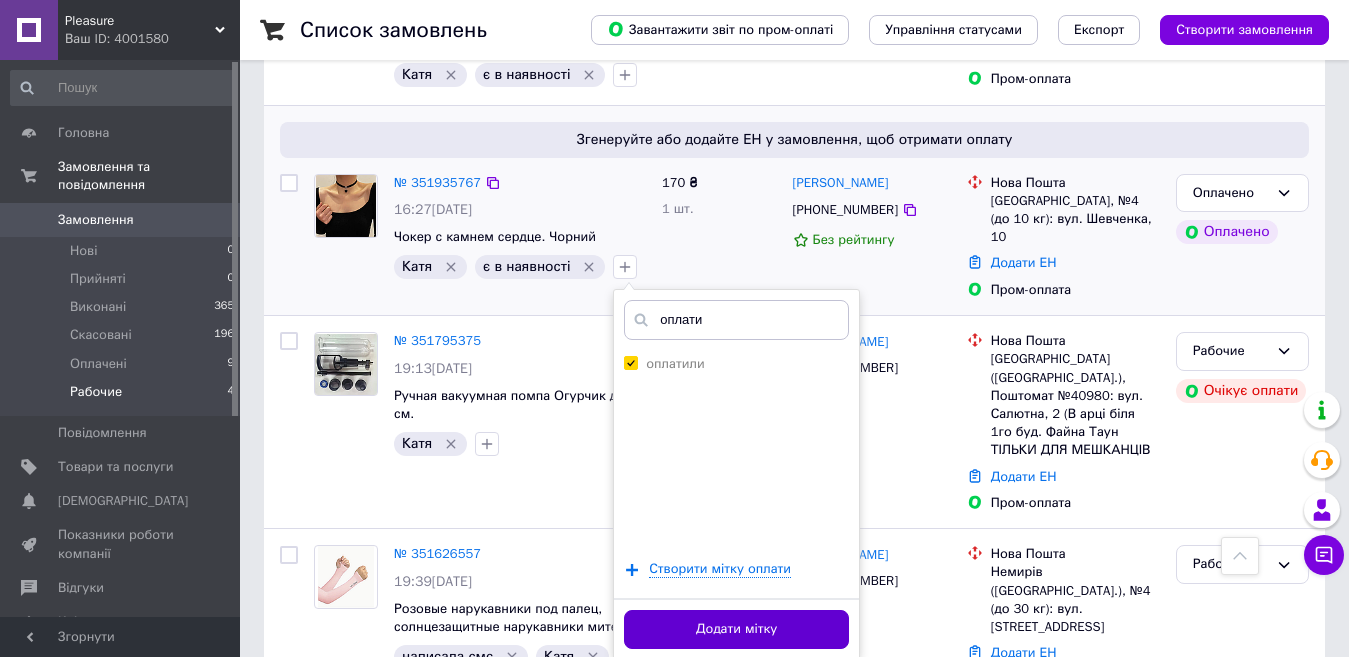 click on "Додати мітку" at bounding box center [736, 629] 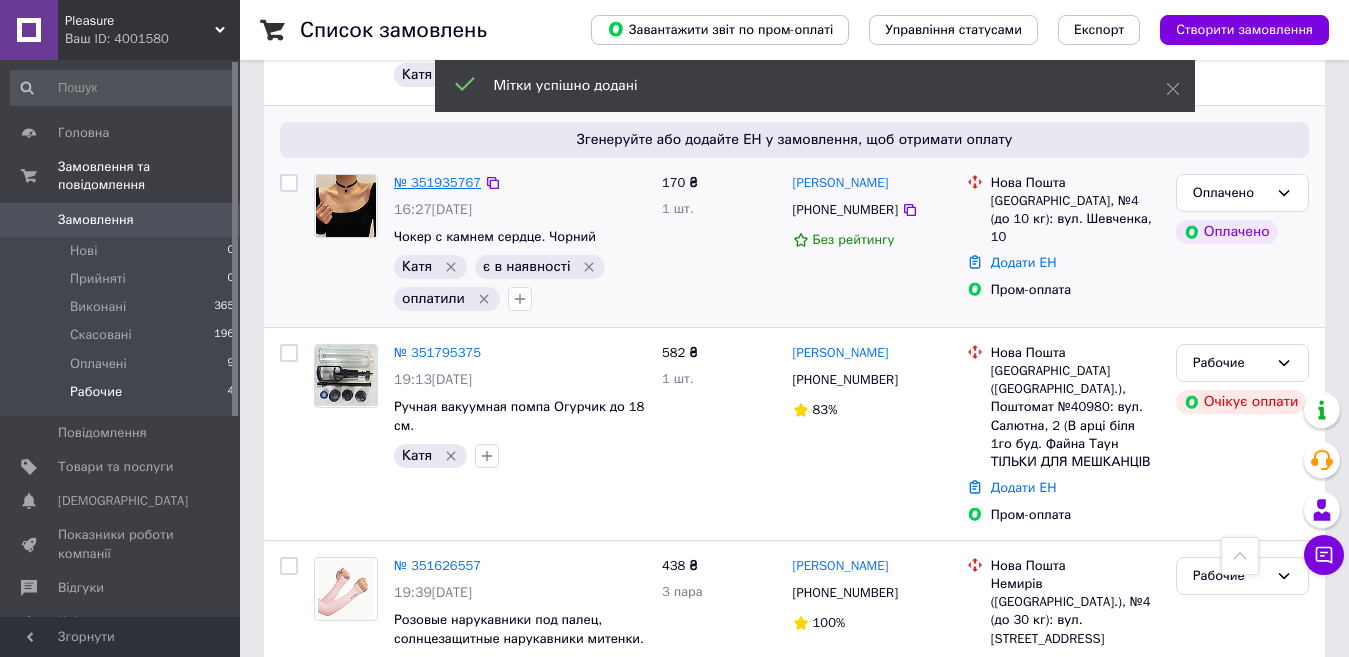 click on "№ 351935767" at bounding box center (437, 182) 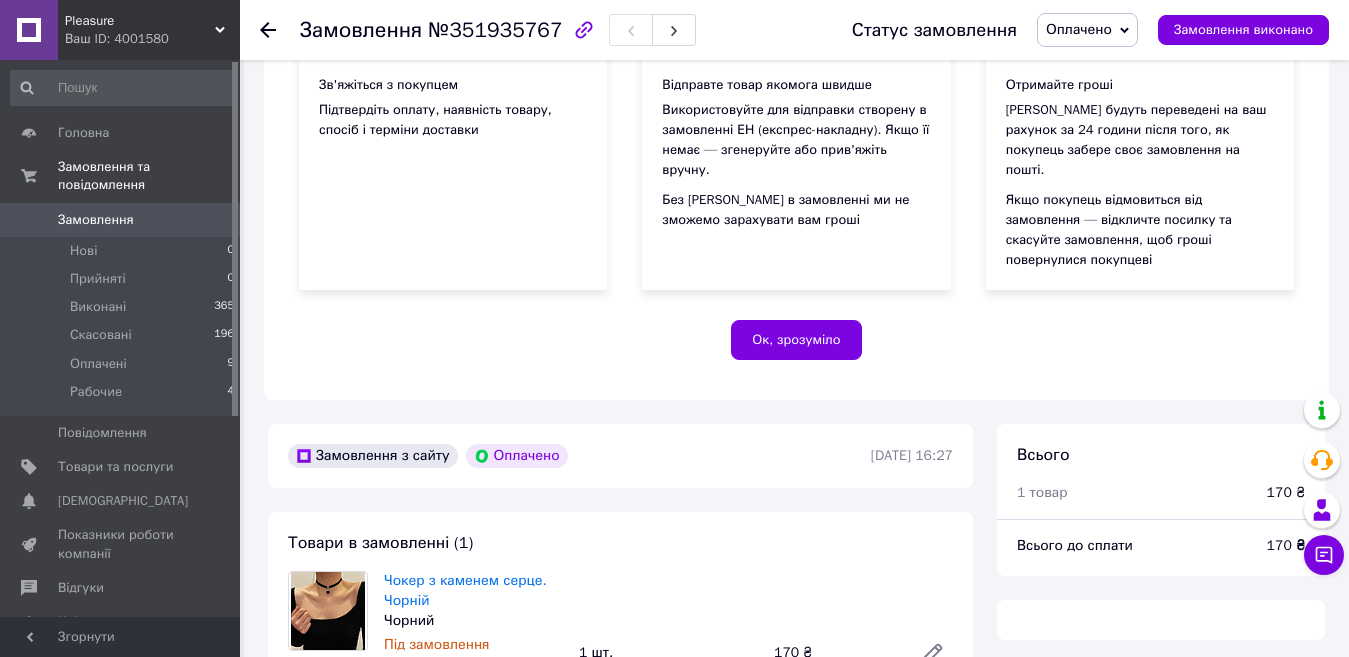 scroll, scrollTop: 392, scrollLeft: 0, axis: vertical 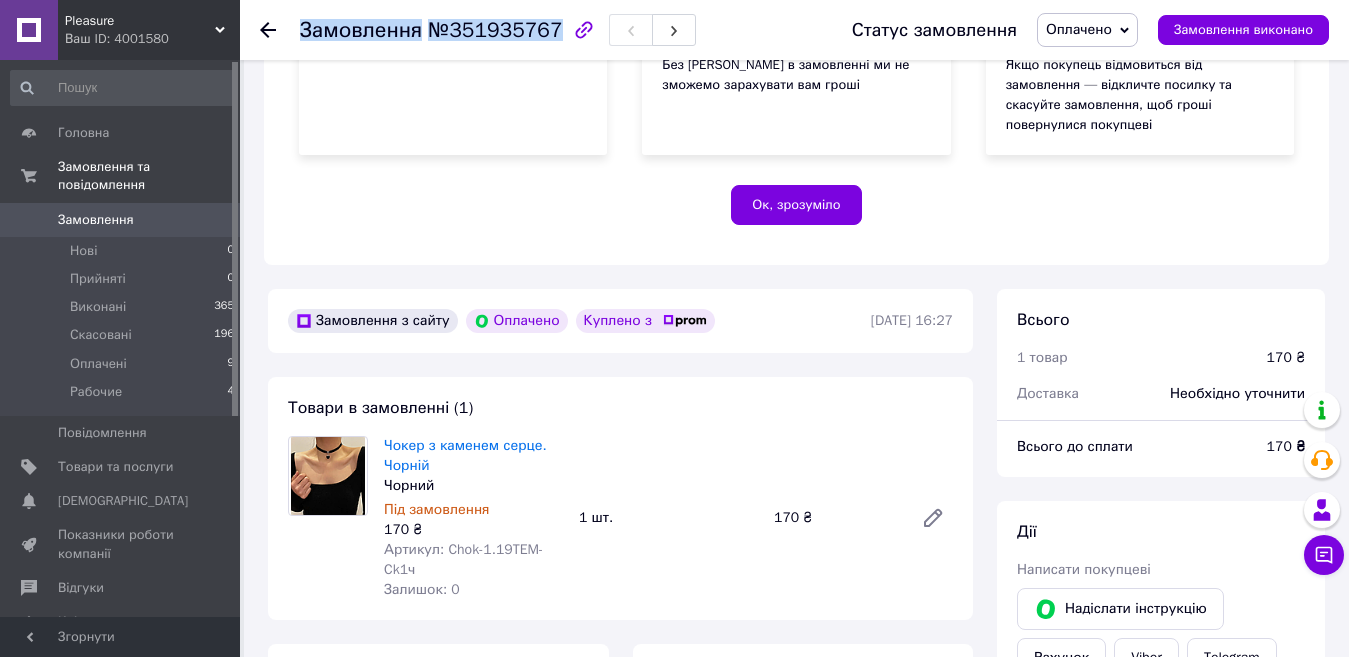 drag, startPoint x: 302, startPoint y: 25, endPoint x: 545, endPoint y: 28, distance: 243.01852 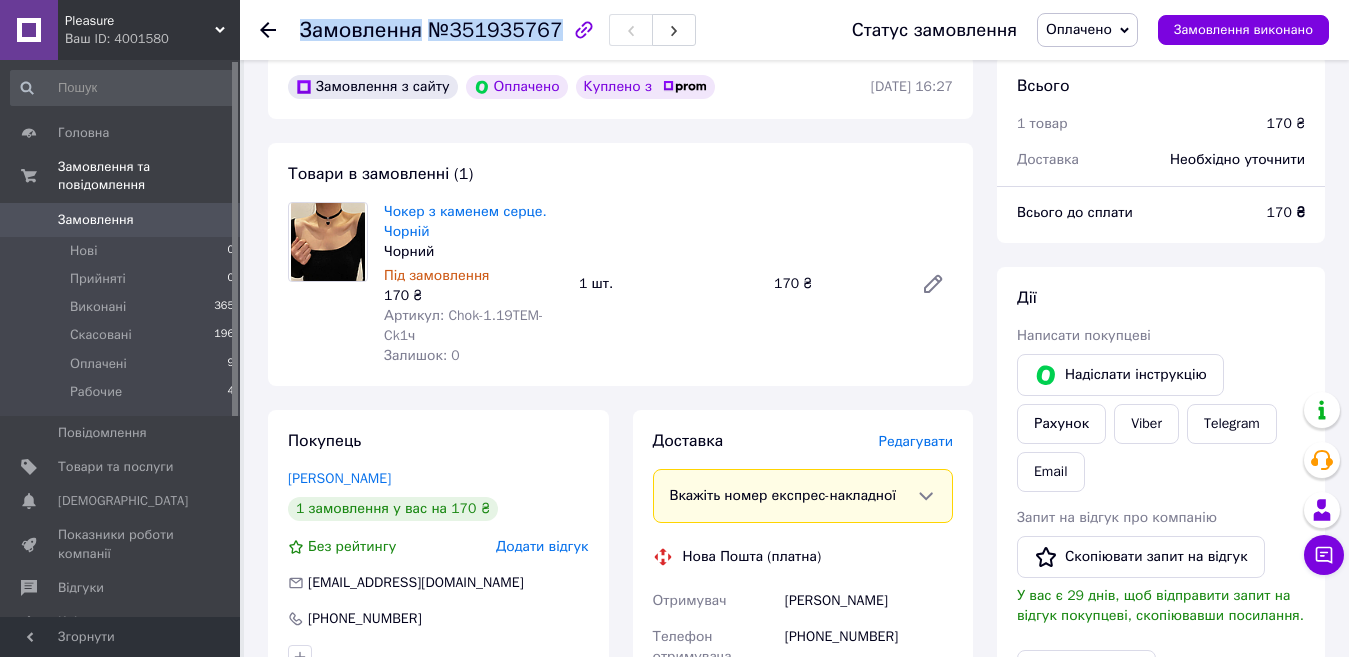 scroll, scrollTop: 675, scrollLeft: 0, axis: vertical 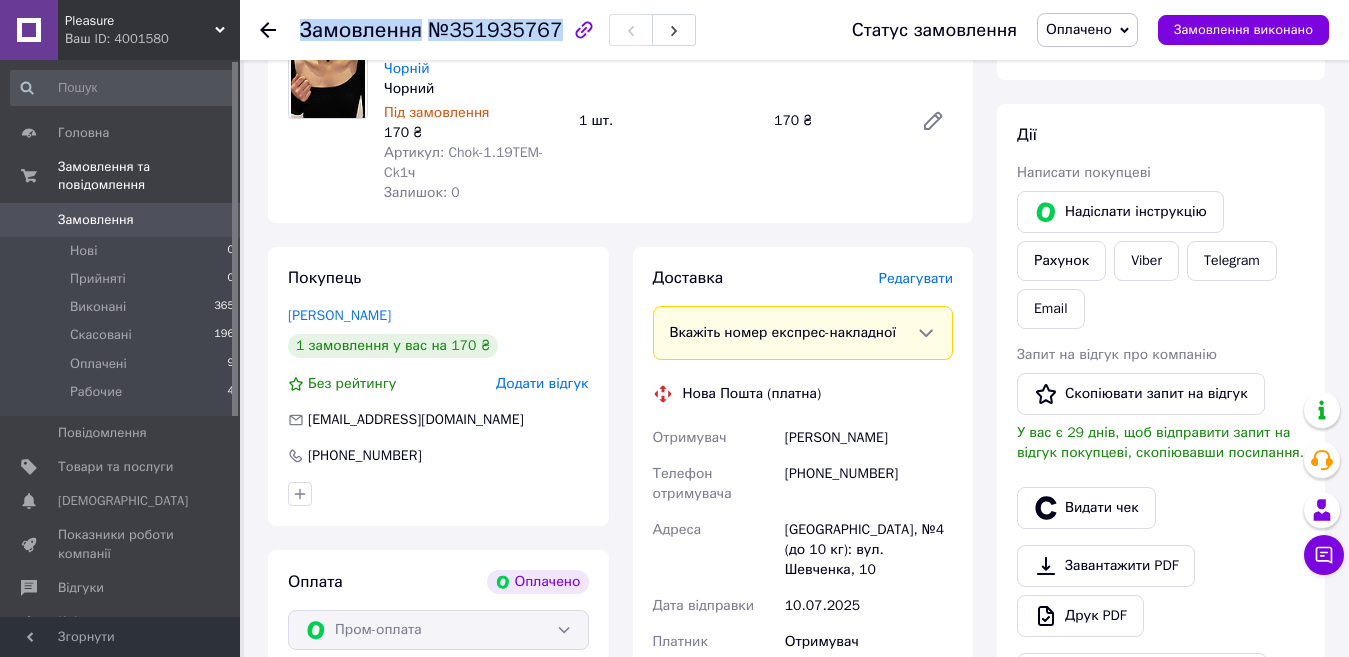 drag, startPoint x: 772, startPoint y: 414, endPoint x: 889, endPoint y: 415, distance: 117.00427 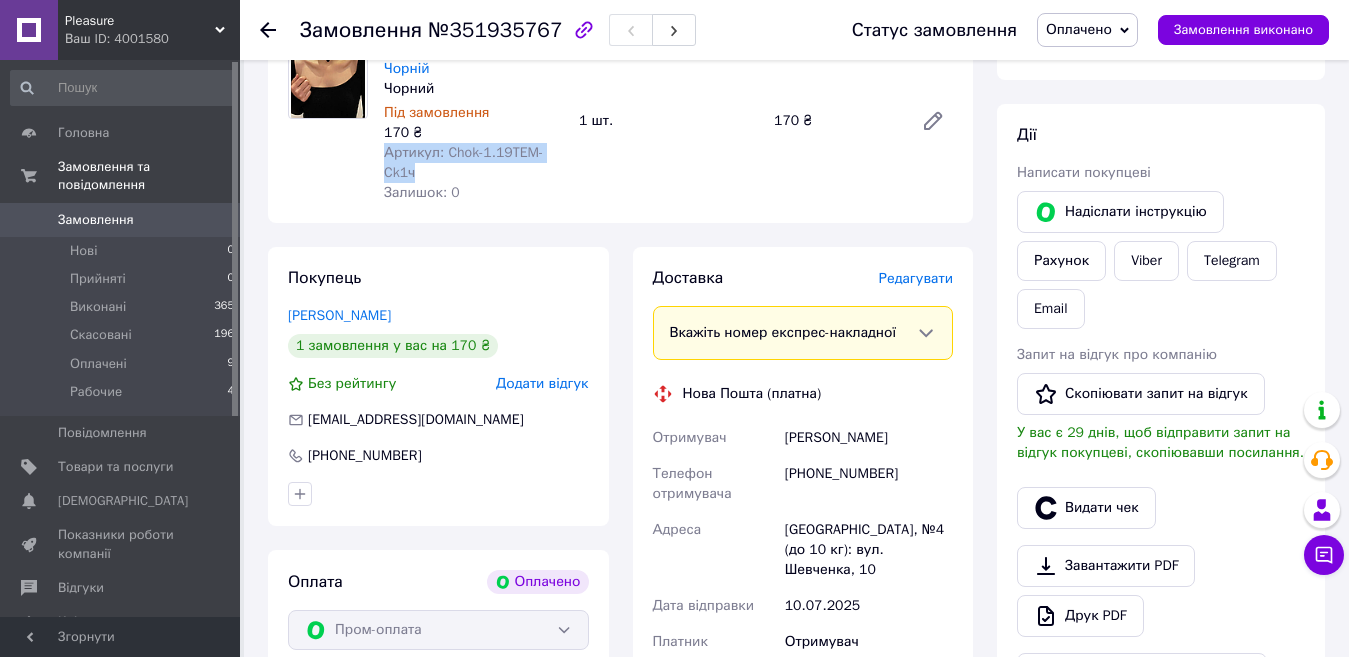 drag, startPoint x: 384, startPoint y: 133, endPoint x: 421, endPoint y: 148, distance: 39.92493 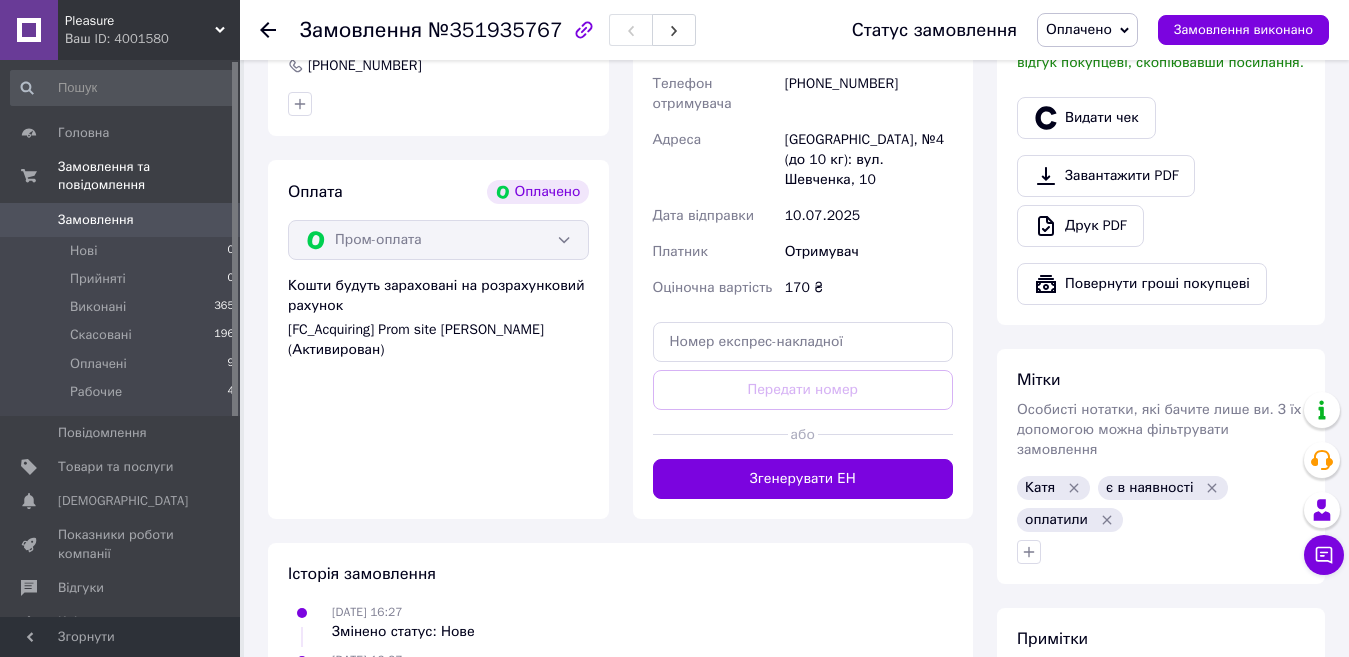 scroll, scrollTop: 1189, scrollLeft: 0, axis: vertical 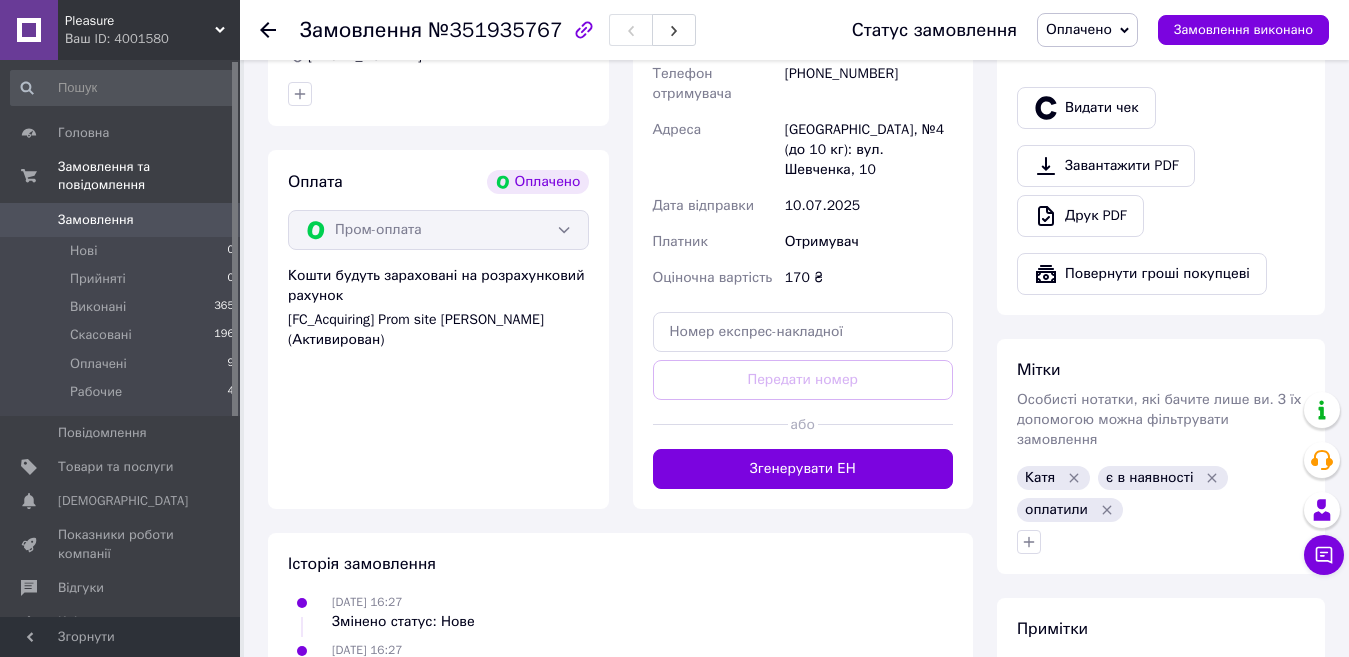 click 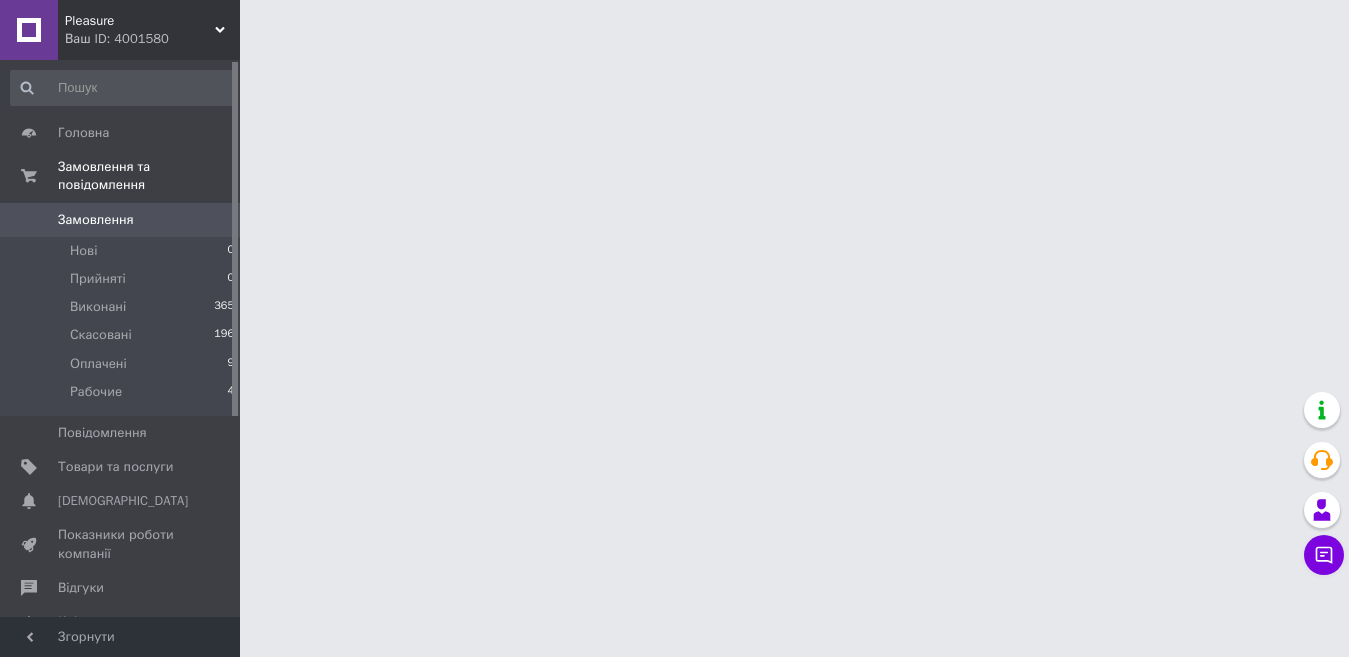 scroll, scrollTop: 0, scrollLeft: 0, axis: both 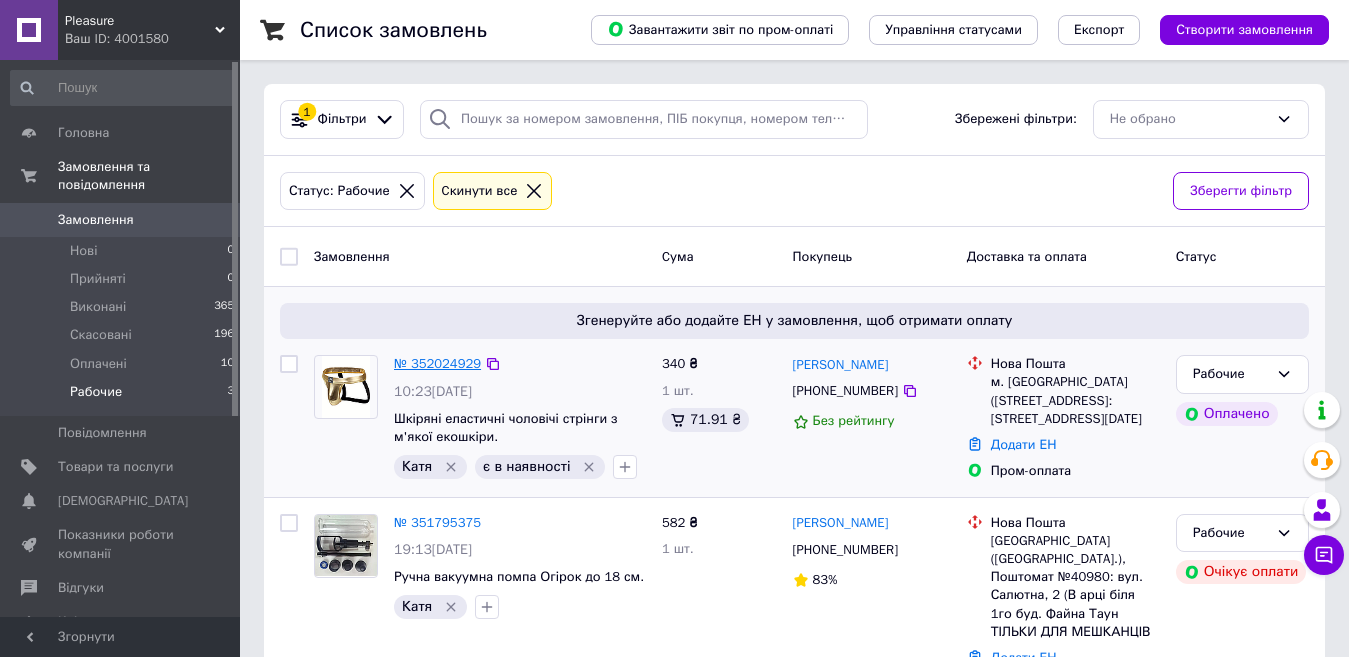click on "№ 352024929" at bounding box center [437, 363] 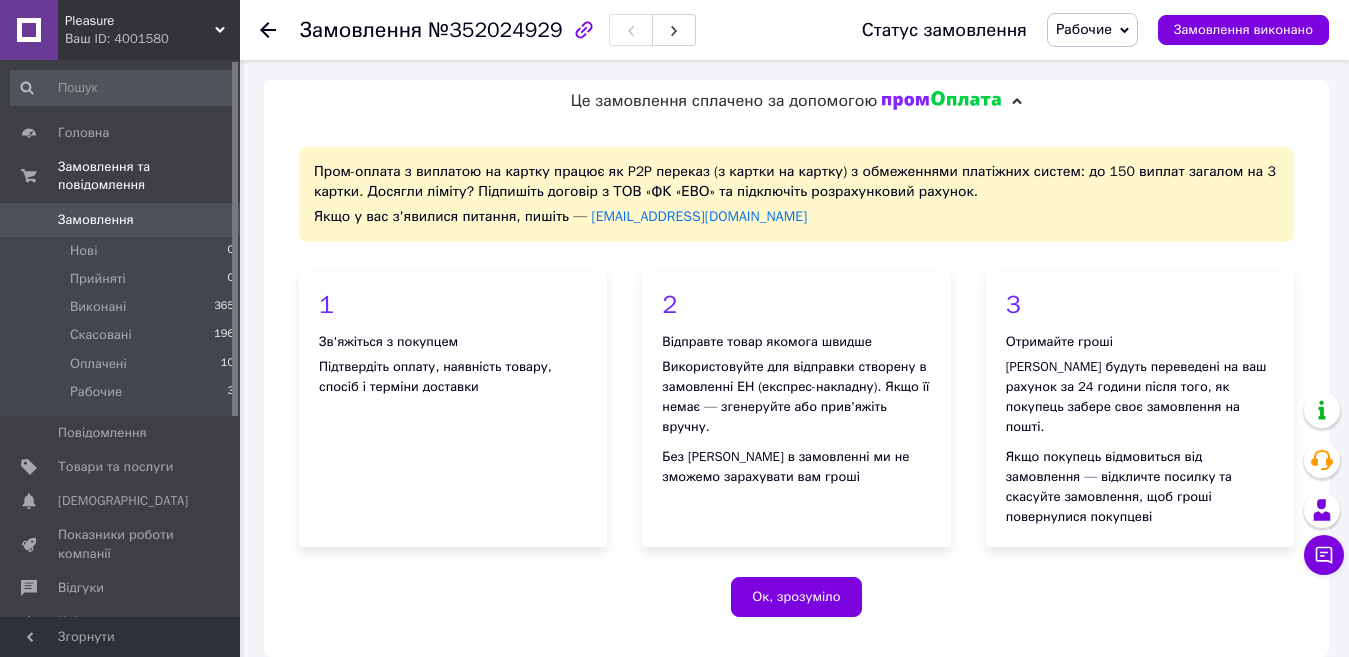 click 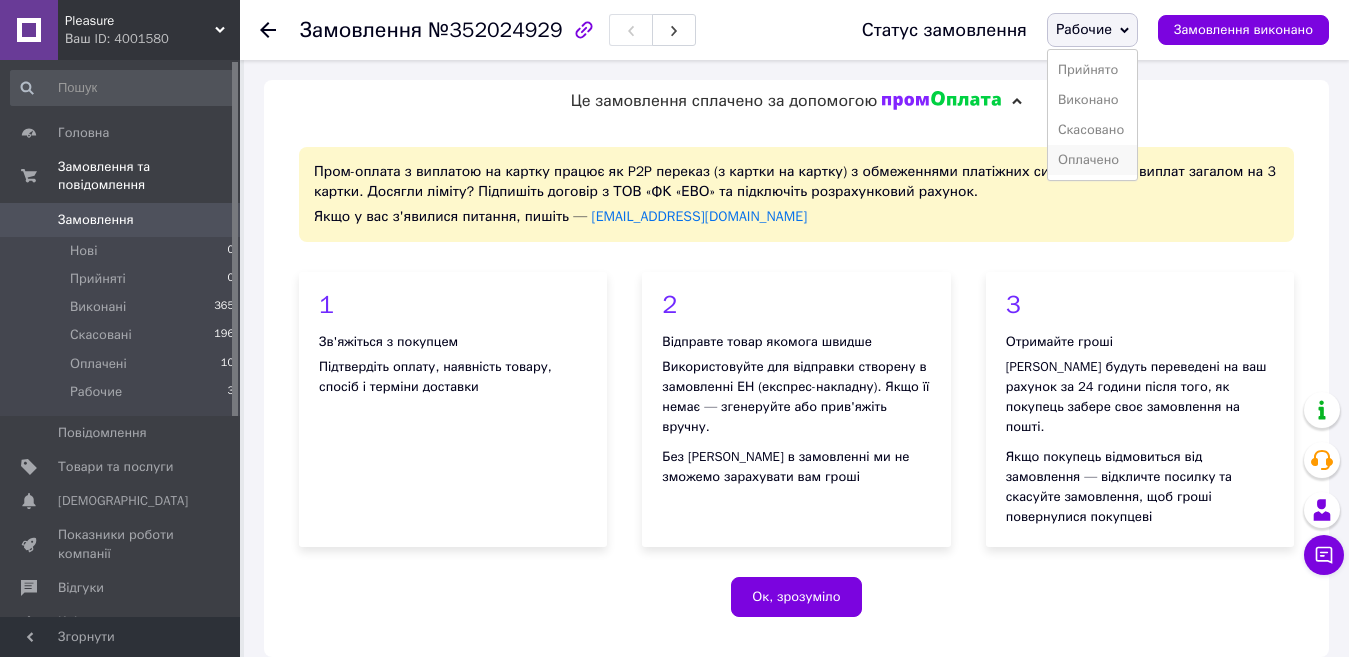 click on "Оплачено" at bounding box center [1092, 160] 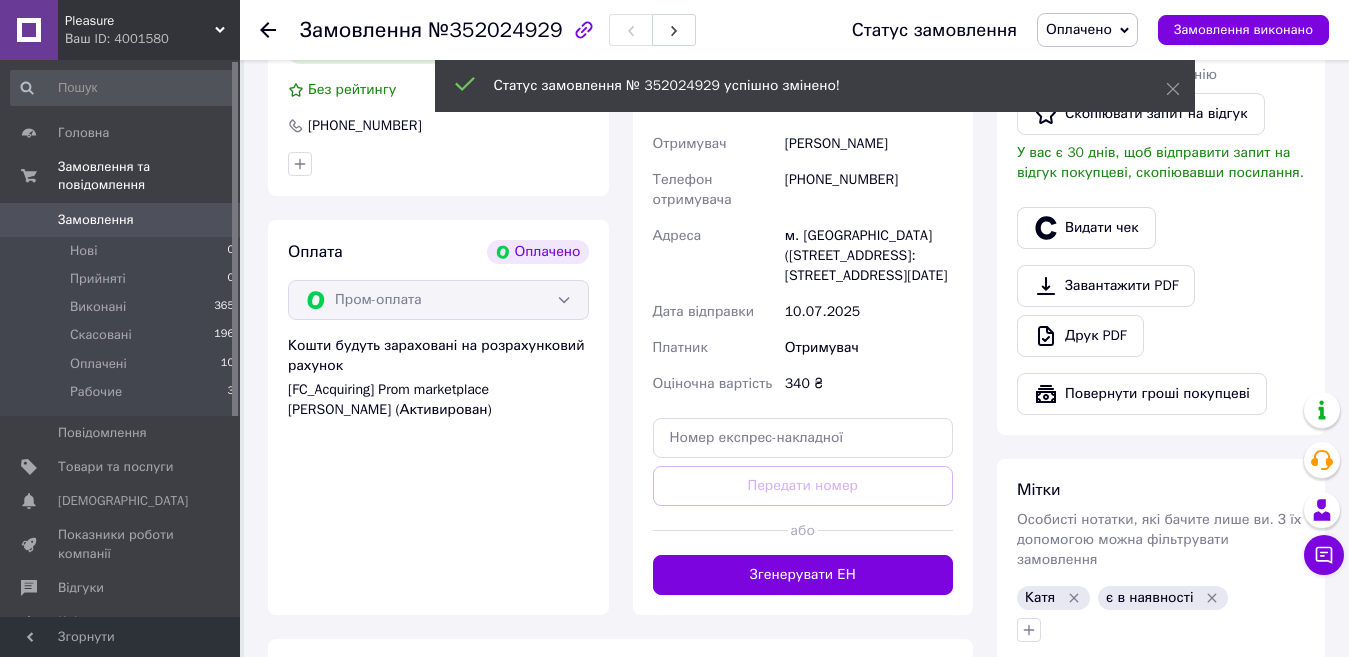 scroll, scrollTop: 1120, scrollLeft: 0, axis: vertical 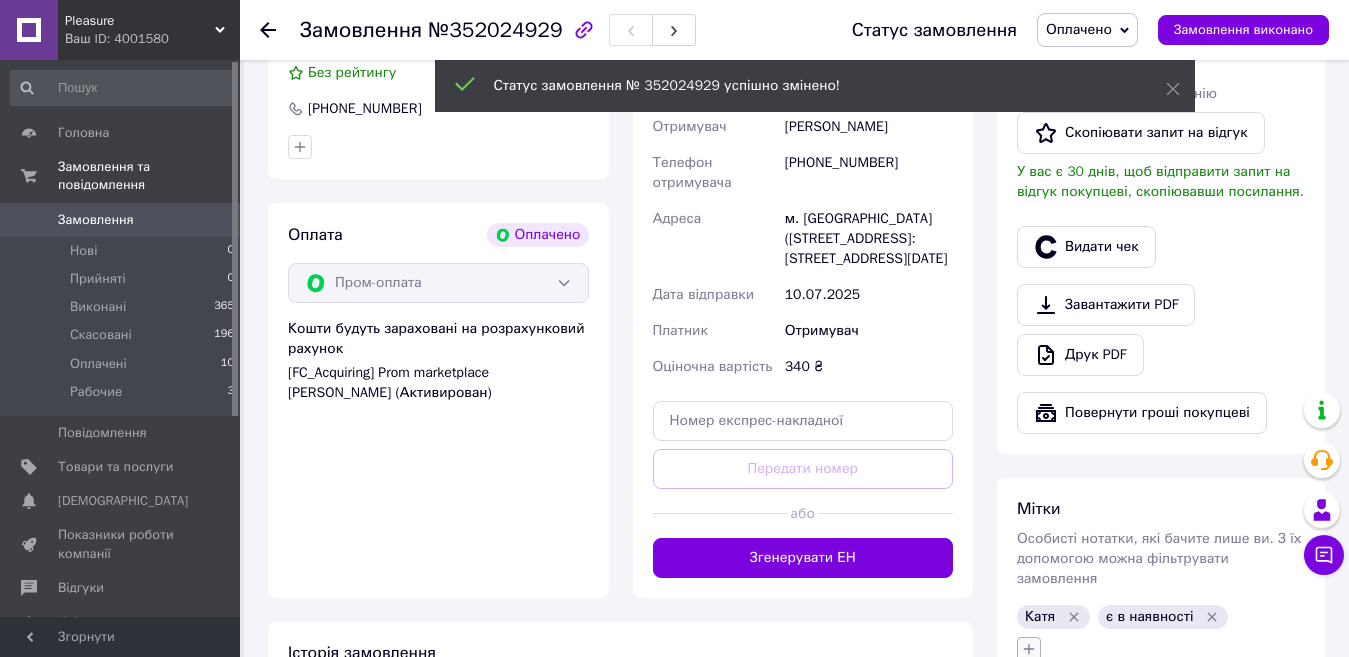 click 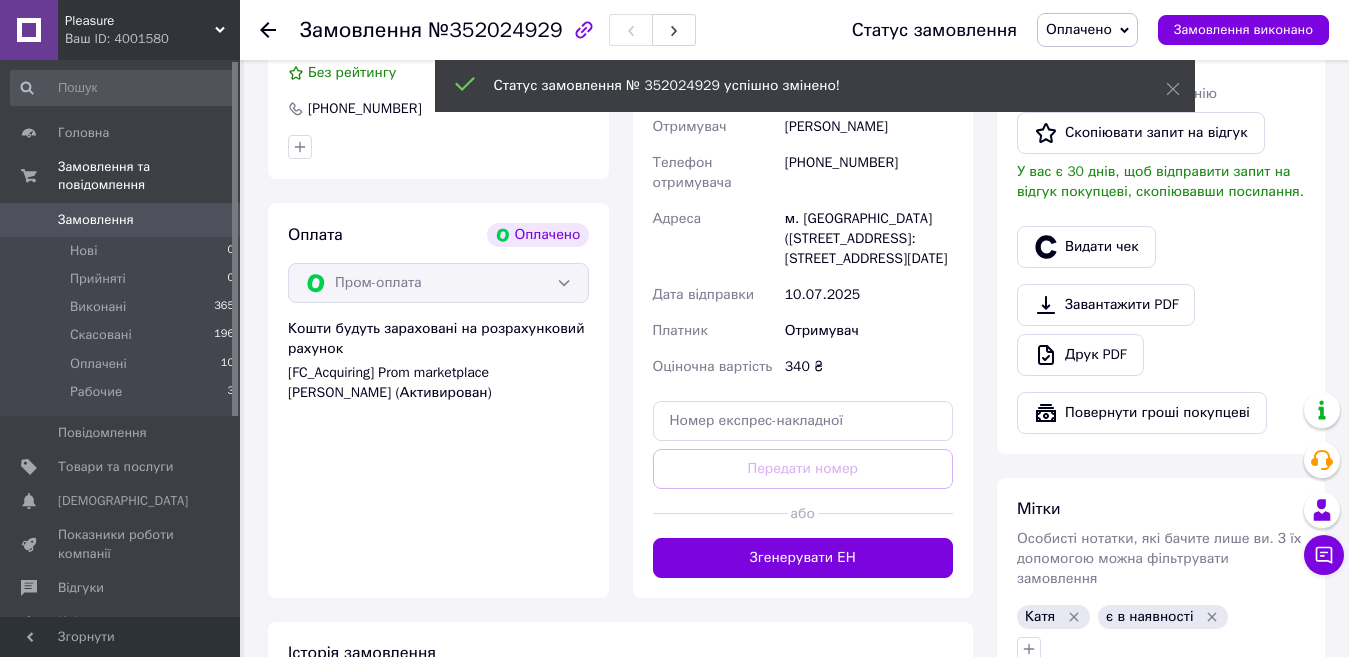 scroll, scrollTop: 1145, scrollLeft: 0, axis: vertical 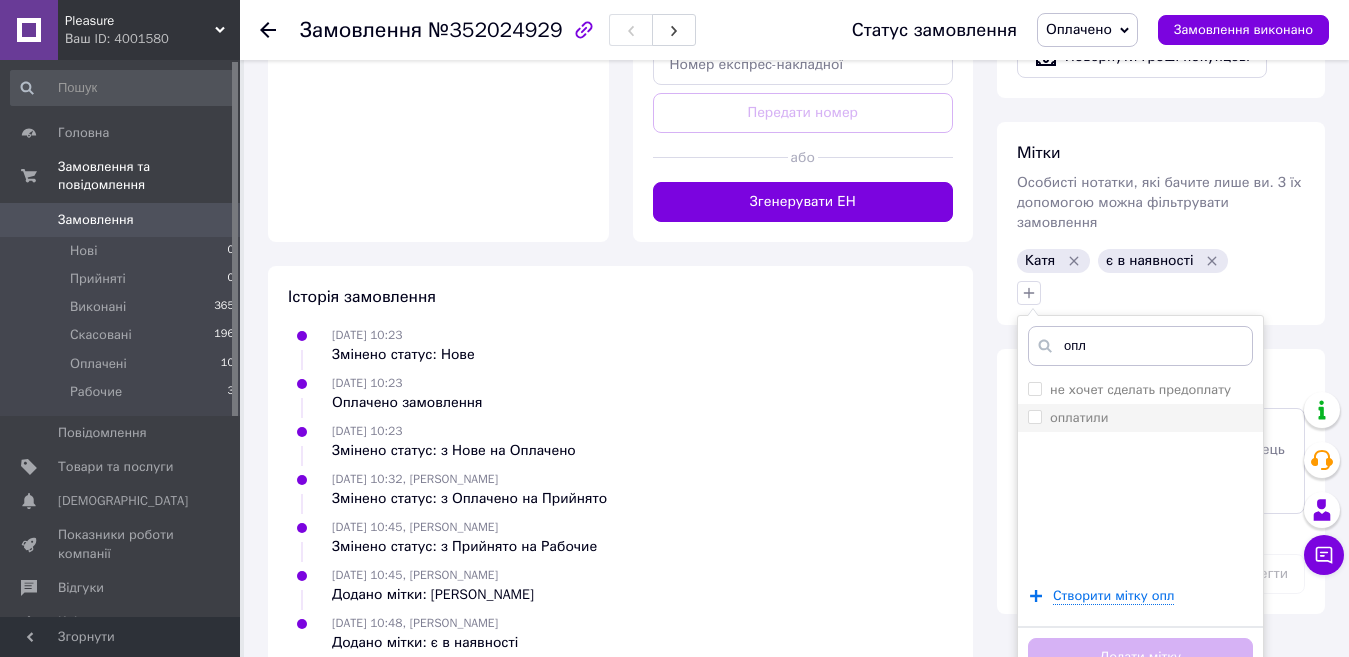 type on "опл" 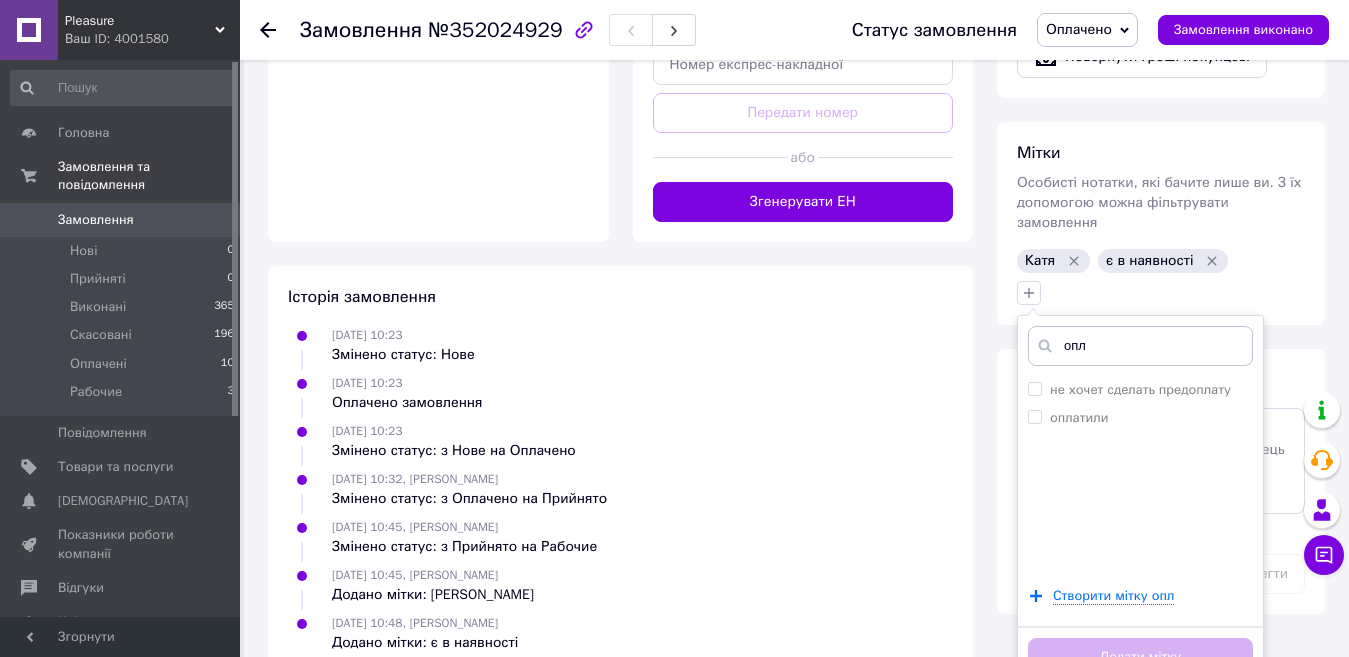 drag, startPoint x: 1034, startPoint y: 376, endPoint x: 1063, endPoint y: 514, distance: 141.01419 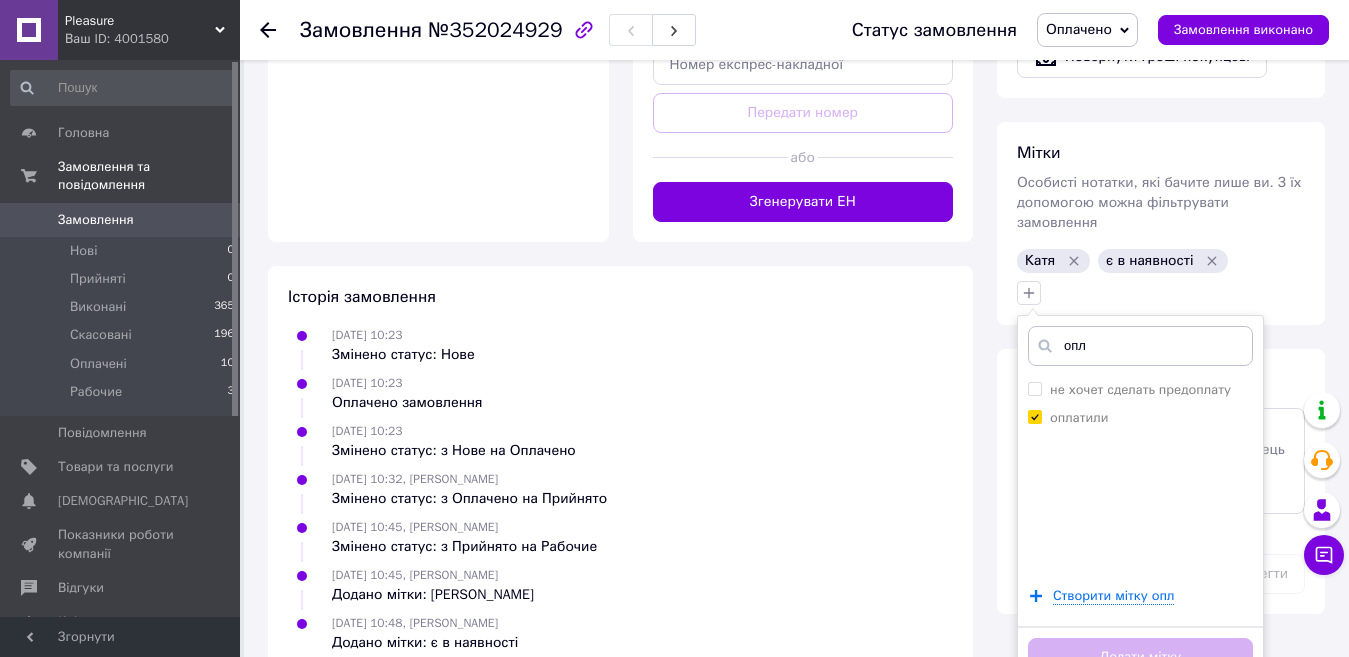 checkbox on "true" 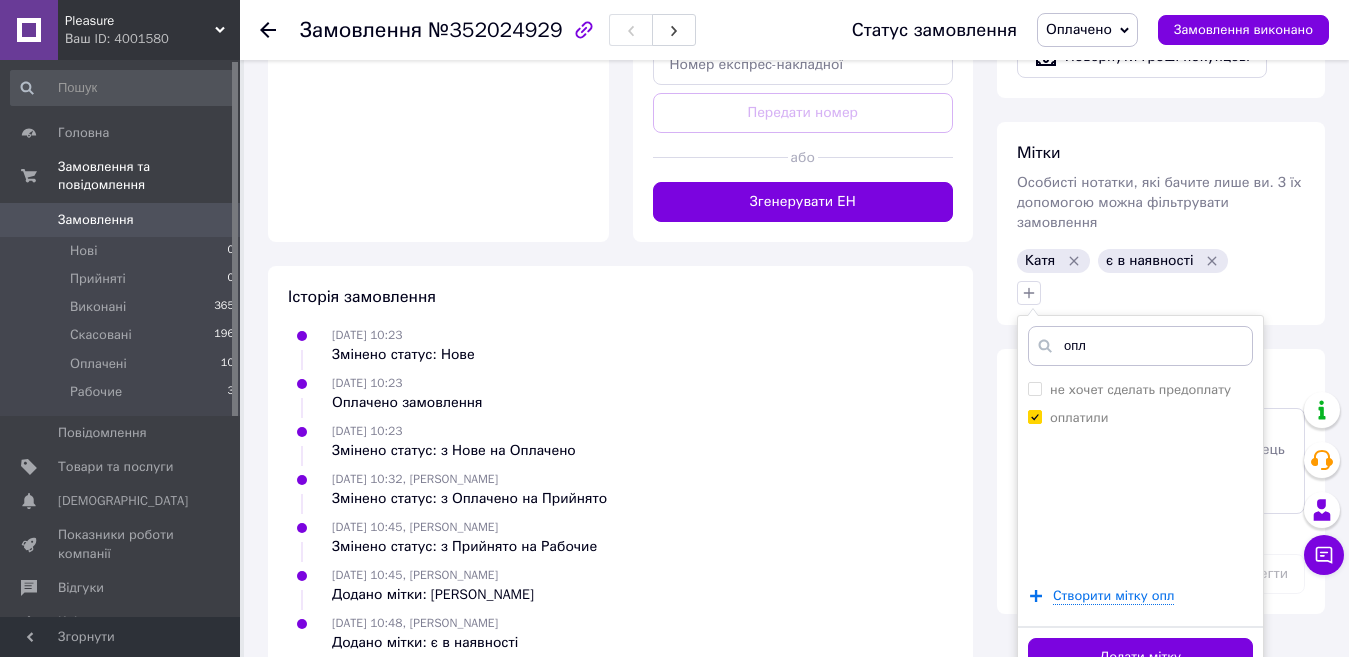 drag, startPoint x: 1081, startPoint y: 612, endPoint x: 1365, endPoint y: 547, distance: 291.34344 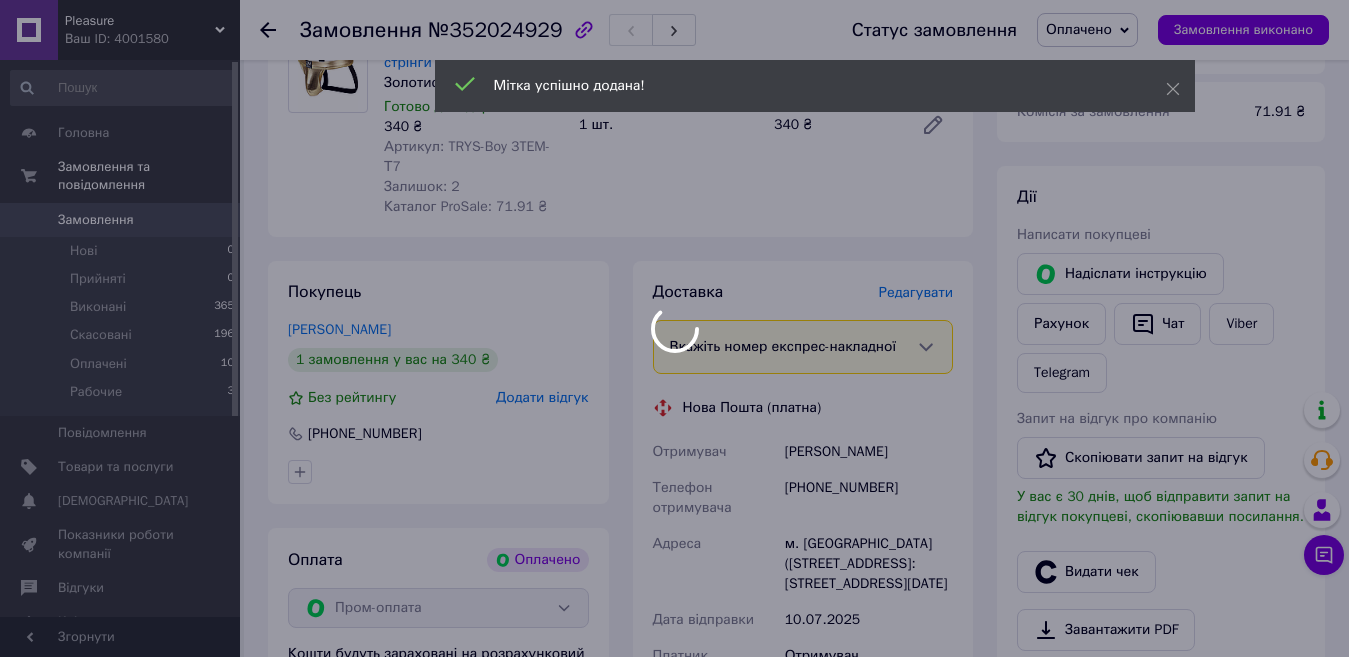 scroll, scrollTop: 685, scrollLeft: 0, axis: vertical 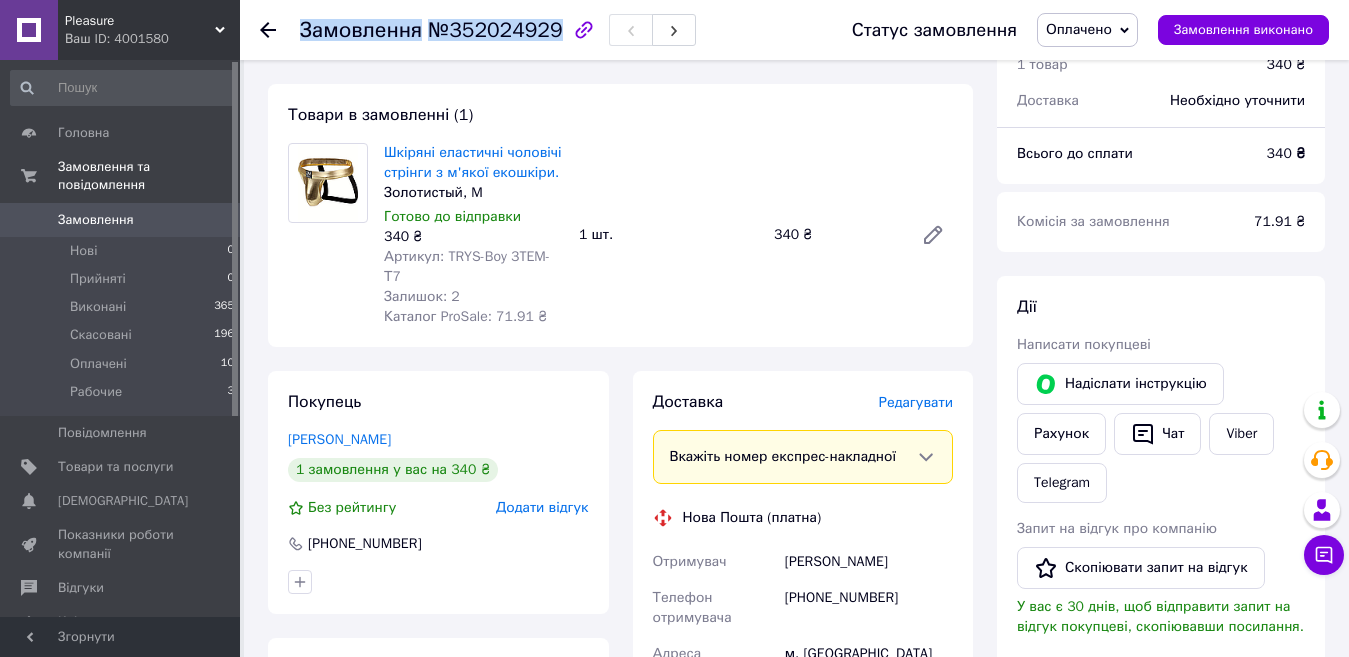drag, startPoint x: 300, startPoint y: 35, endPoint x: 545, endPoint y: 29, distance: 245.07346 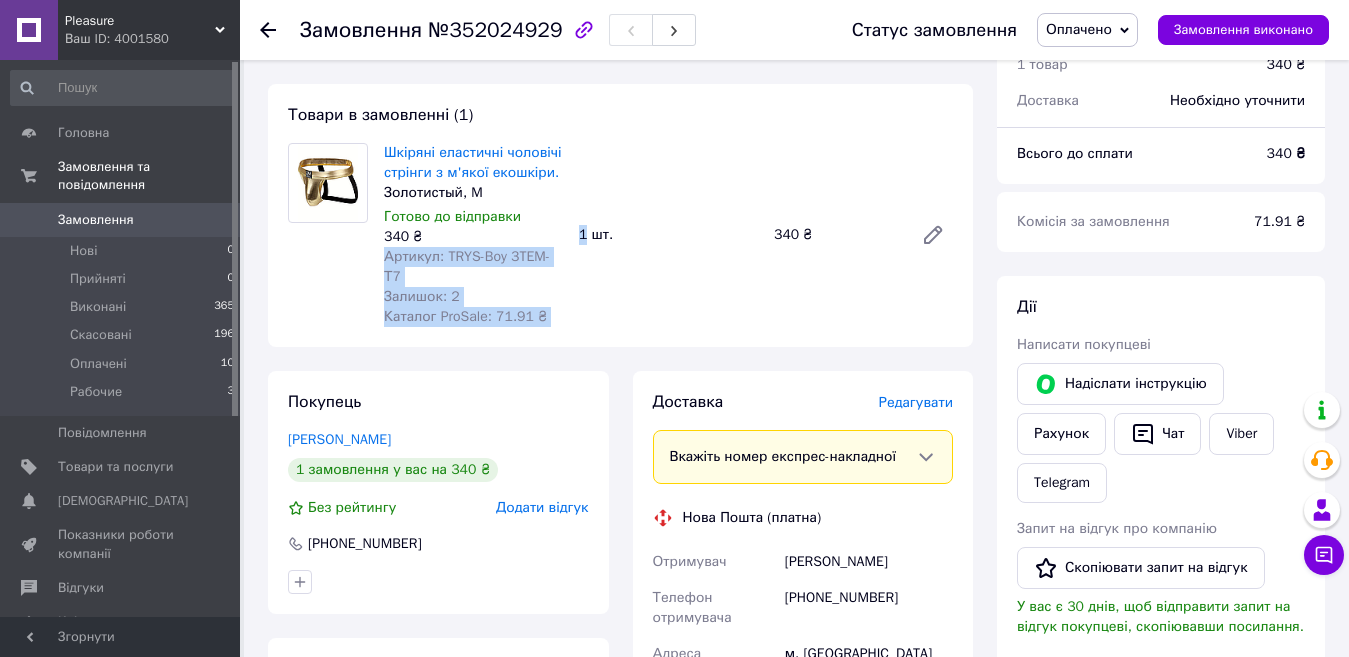 drag, startPoint x: 384, startPoint y: 233, endPoint x: 535, endPoint y: 237, distance: 151.05296 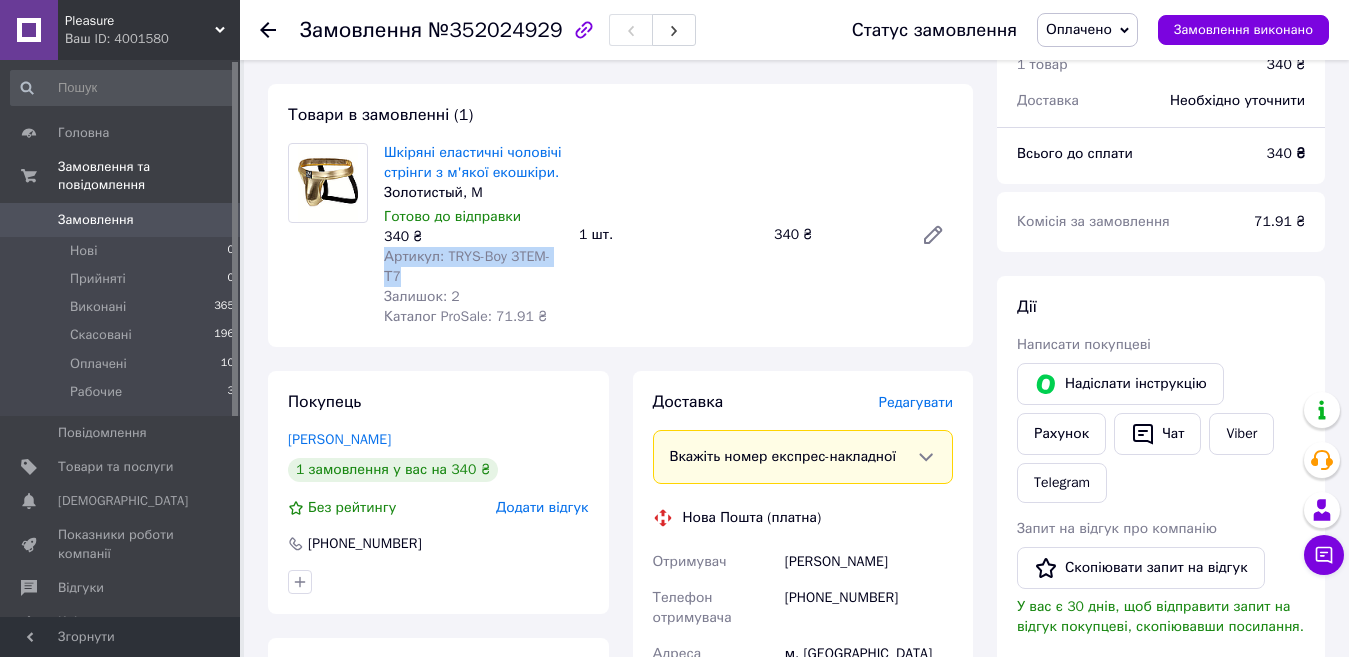 drag, startPoint x: 386, startPoint y: 237, endPoint x: 557, endPoint y: 236, distance: 171.00293 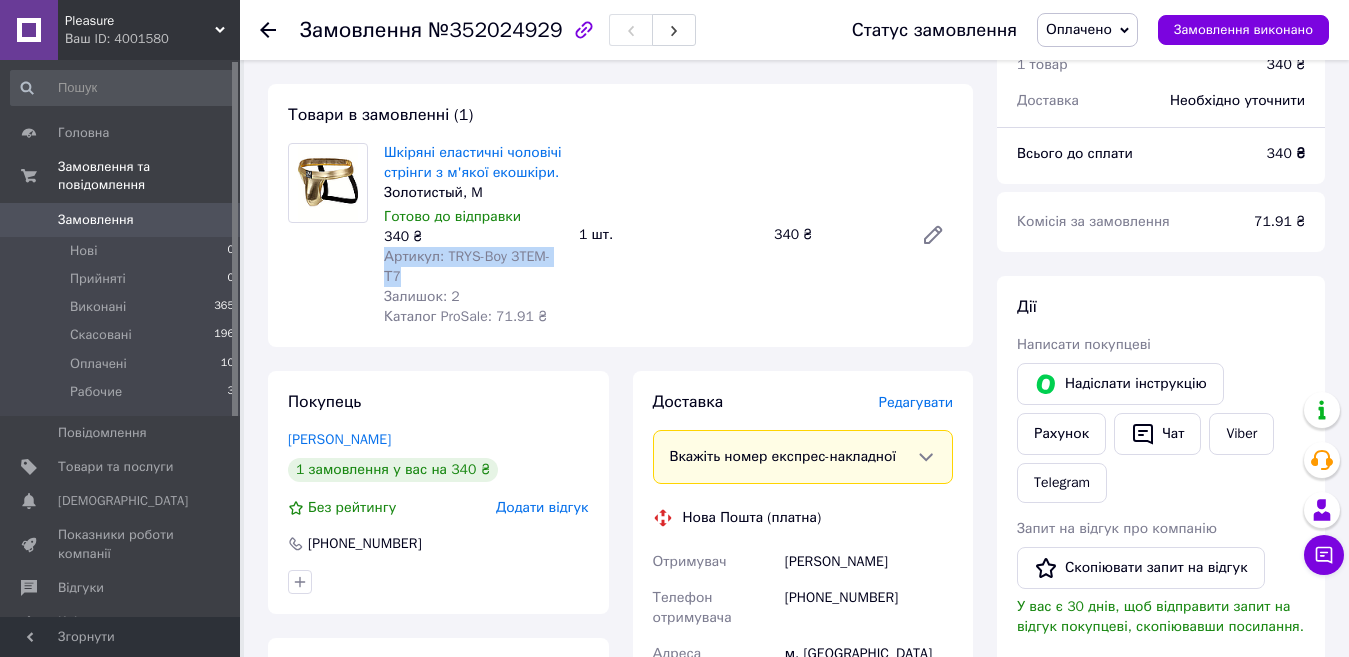 copy on "Артикул: TRYS-Boy 3TEM-Т7" 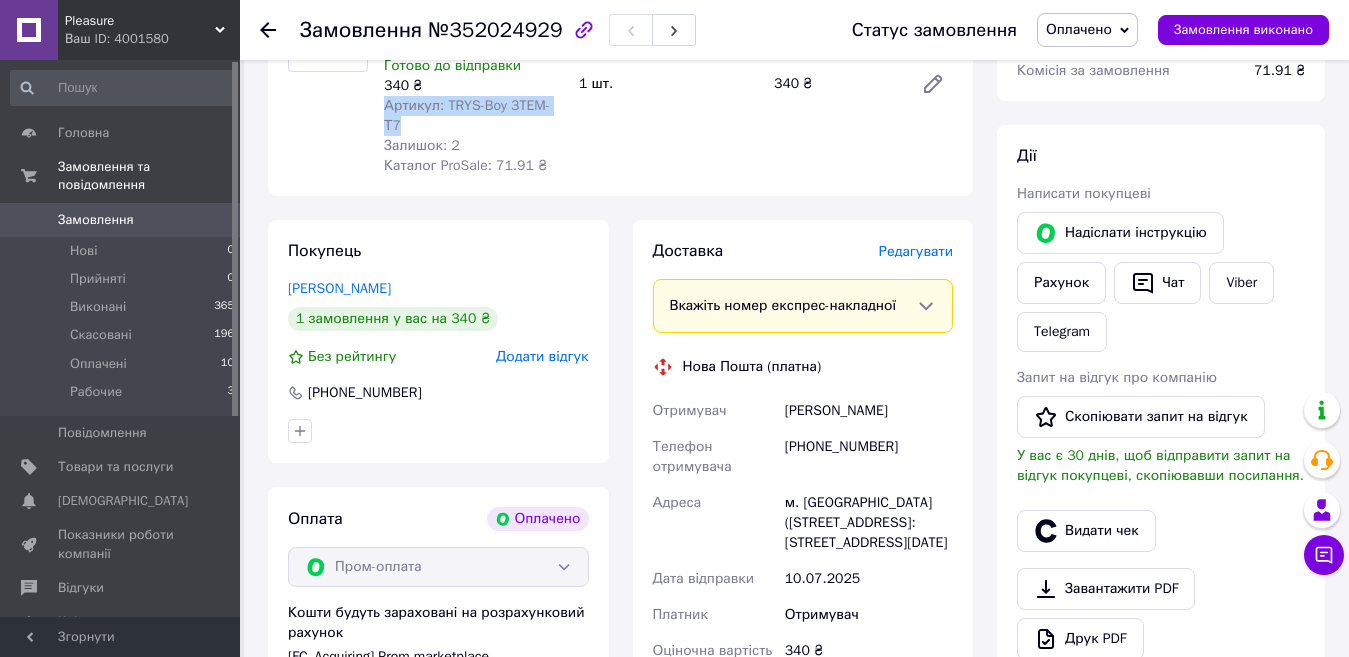 scroll, scrollTop: 867, scrollLeft: 0, axis: vertical 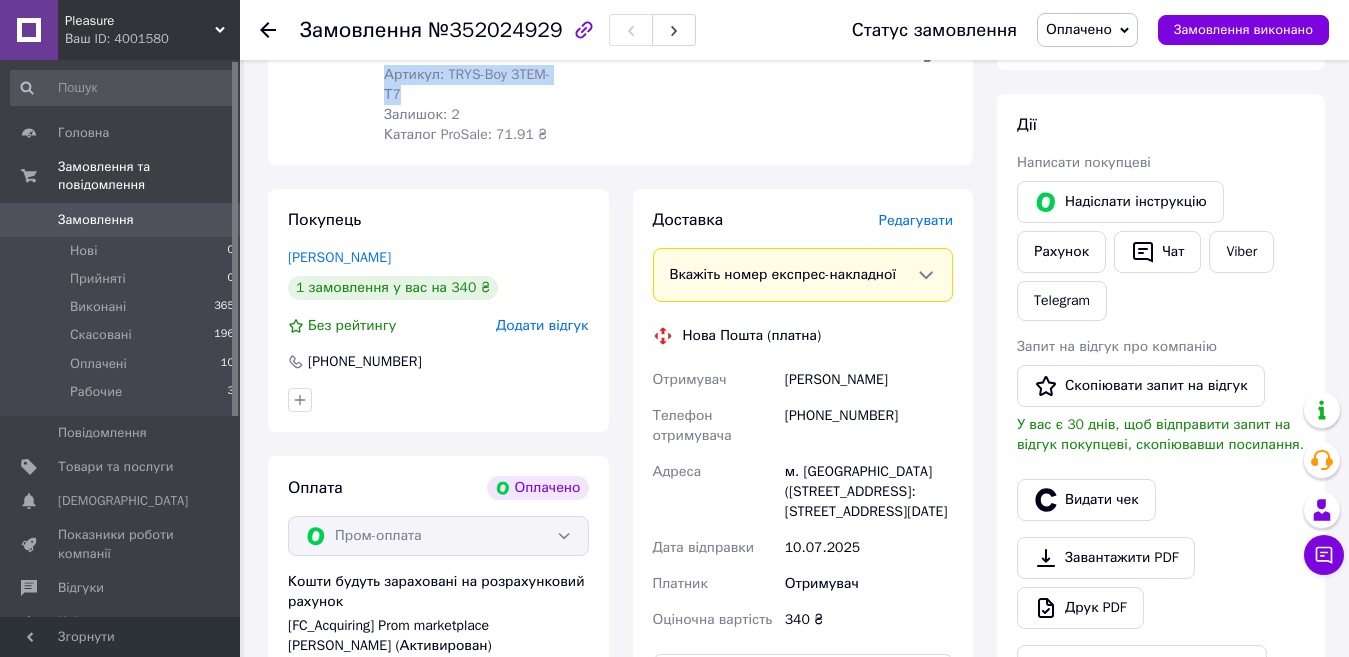 drag, startPoint x: 783, startPoint y: 343, endPoint x: 899, endPoint y: 343, distance: 116 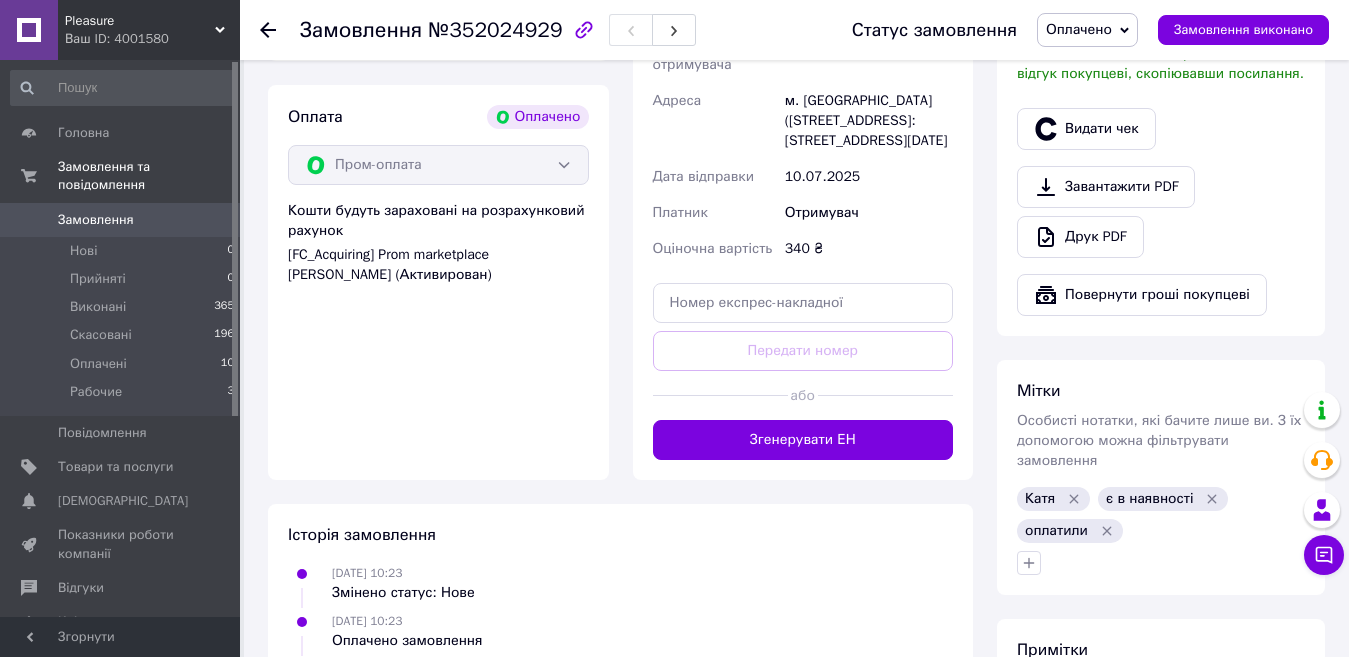 scroll, scrollTop: 1245, scrollLeft: 0, axis: vertical 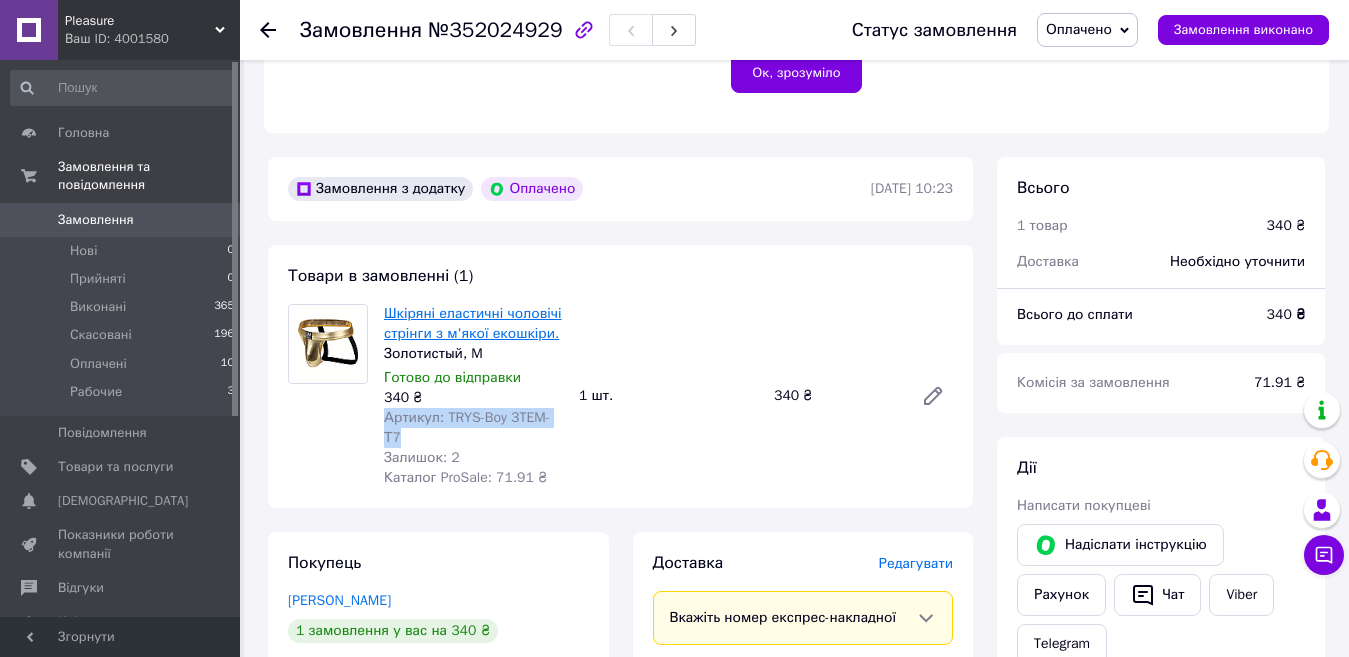 click on "Шкіряні еластичні чоловічі стрінги з м'якої екошкіри." at bounding box center (473, 323) 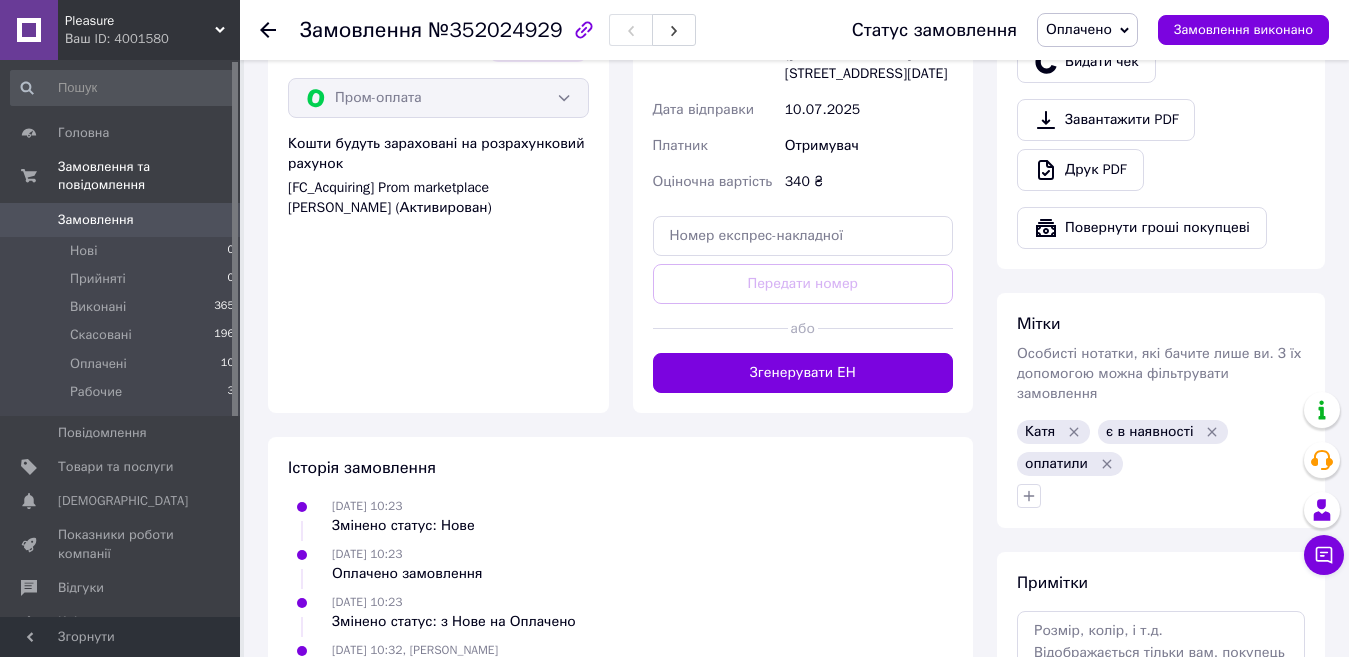 scroll, scrollTop: 1333, scrollLeft: 0, axis: vertical 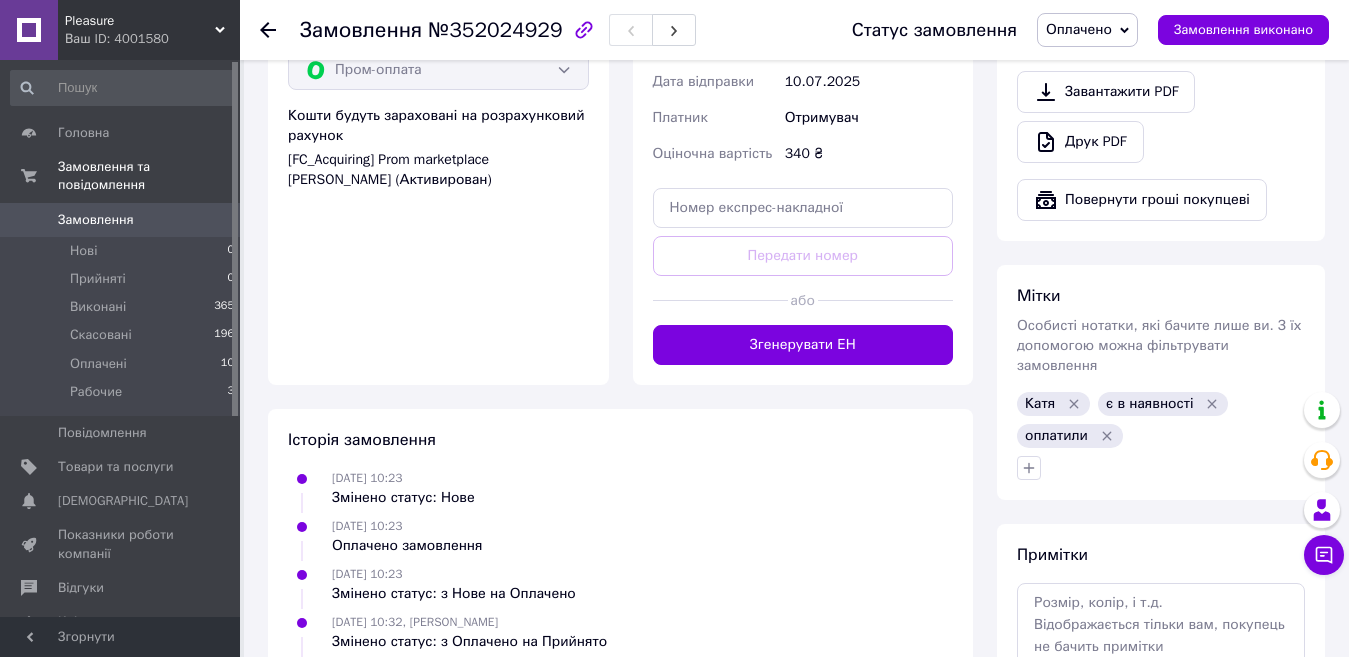 click 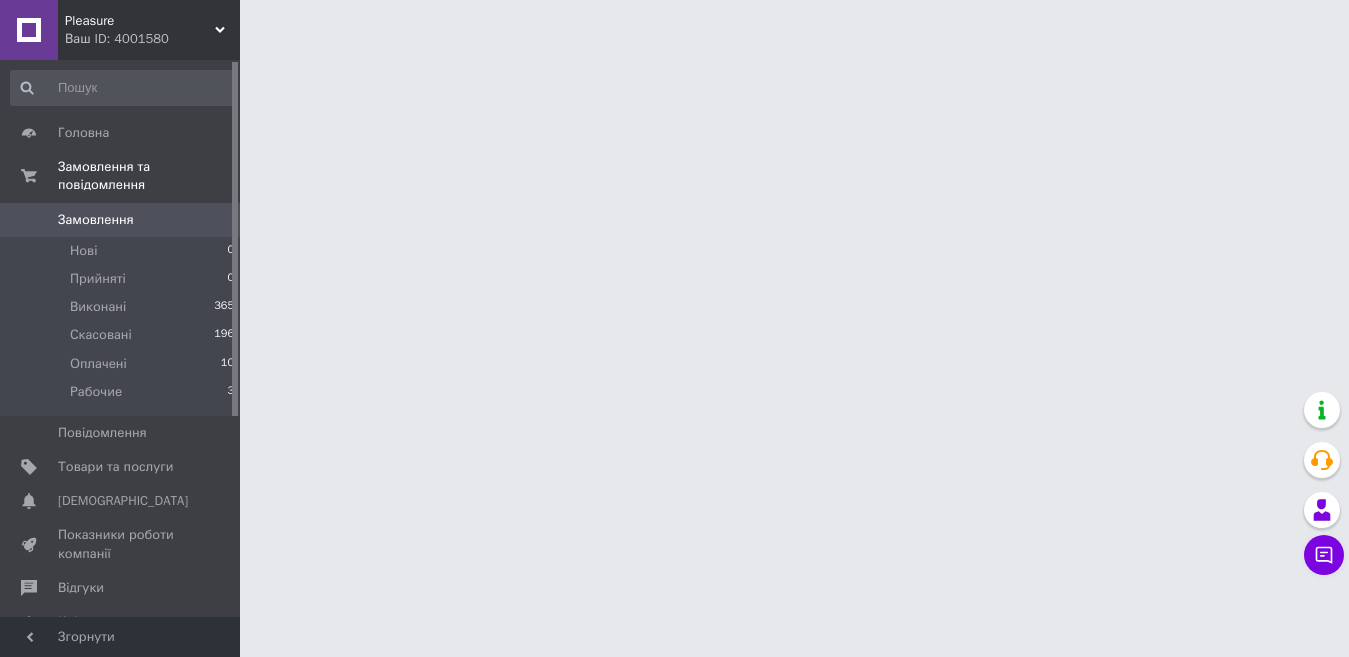 scroll, scrollTop: 0, scrollLeft: 0, axis: both 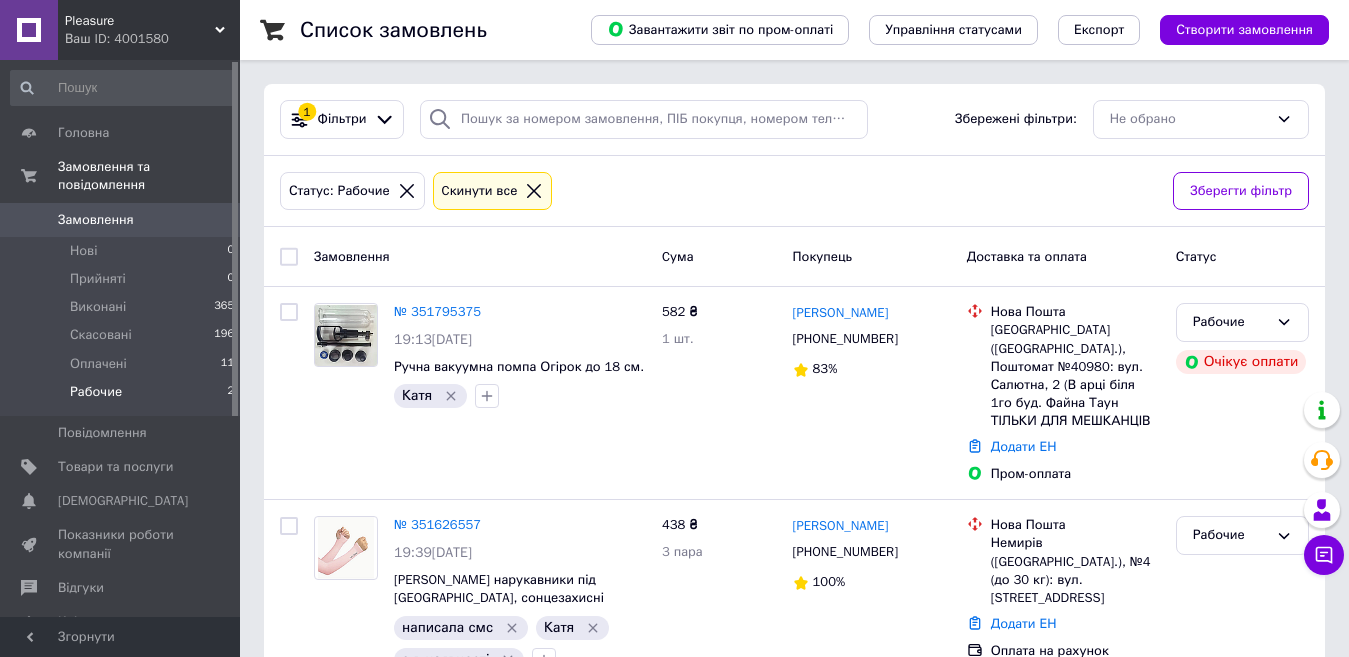 click on "Pleasure Ваш ID: 4001580" at bounding box center [149, 30] 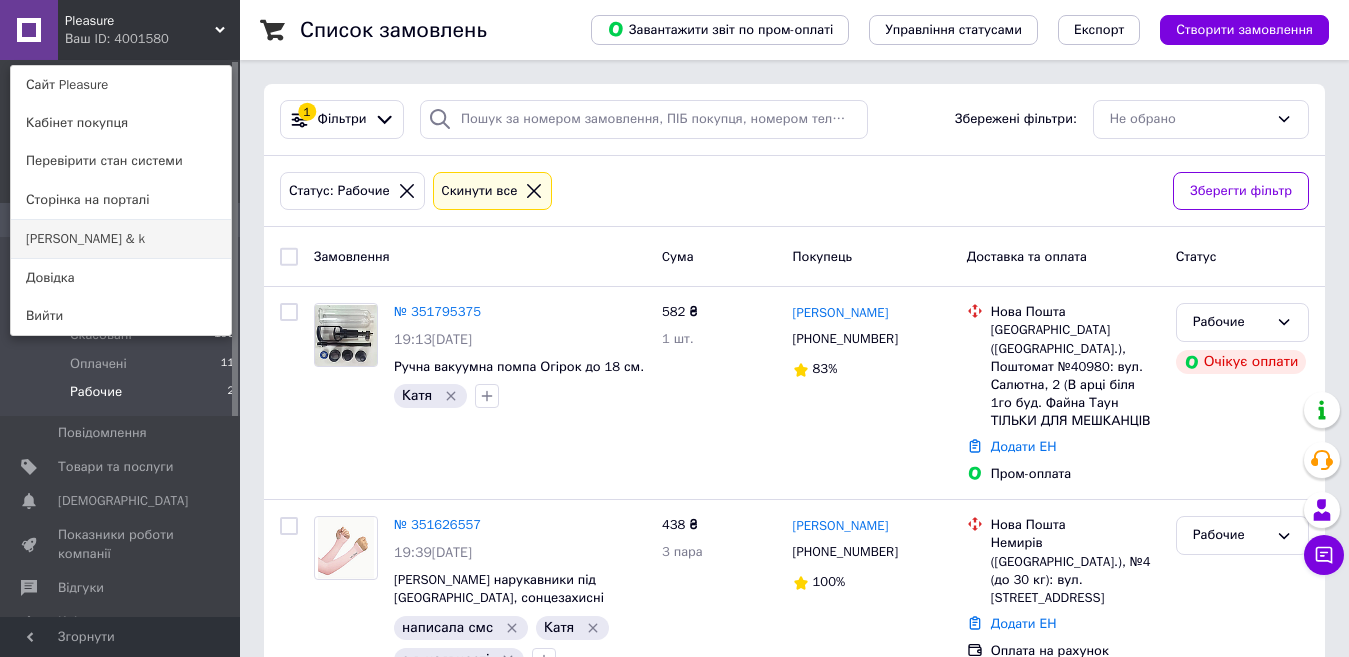 click on "[PERSON_NAME] & k" at bounding box center [121, 239] 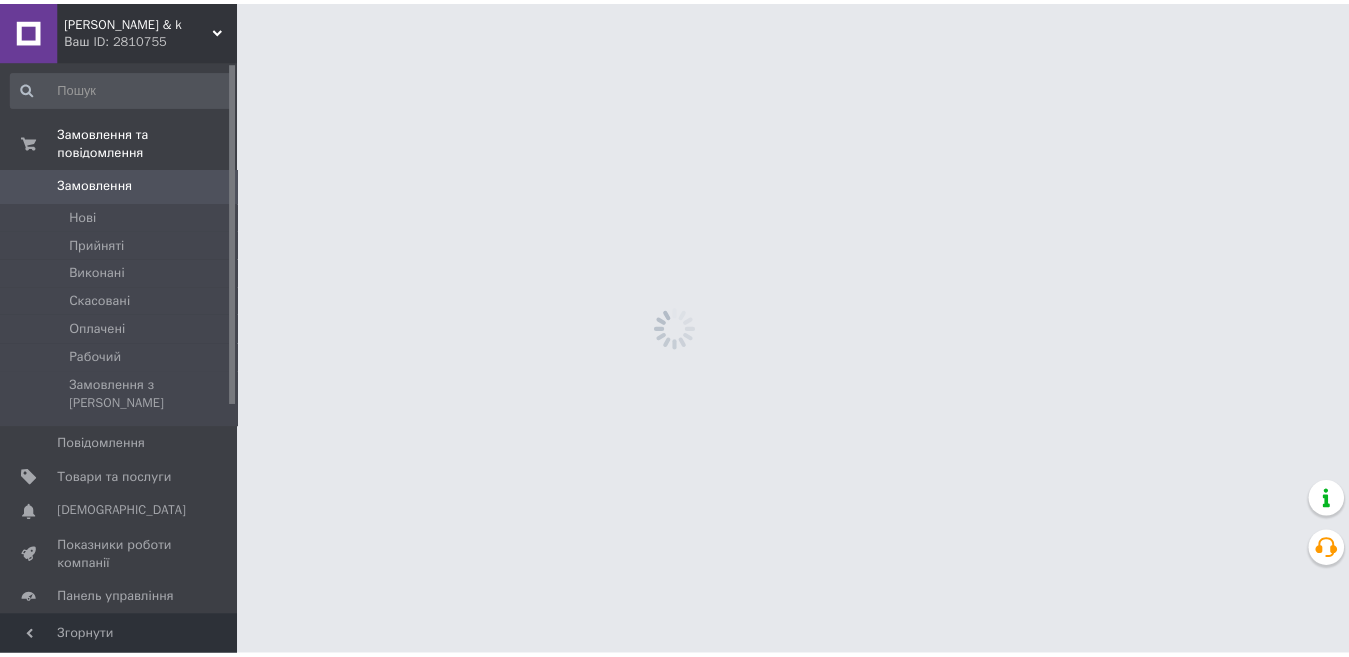 scroll, scrollTop: 0, scrollLeft: 0, axis: both 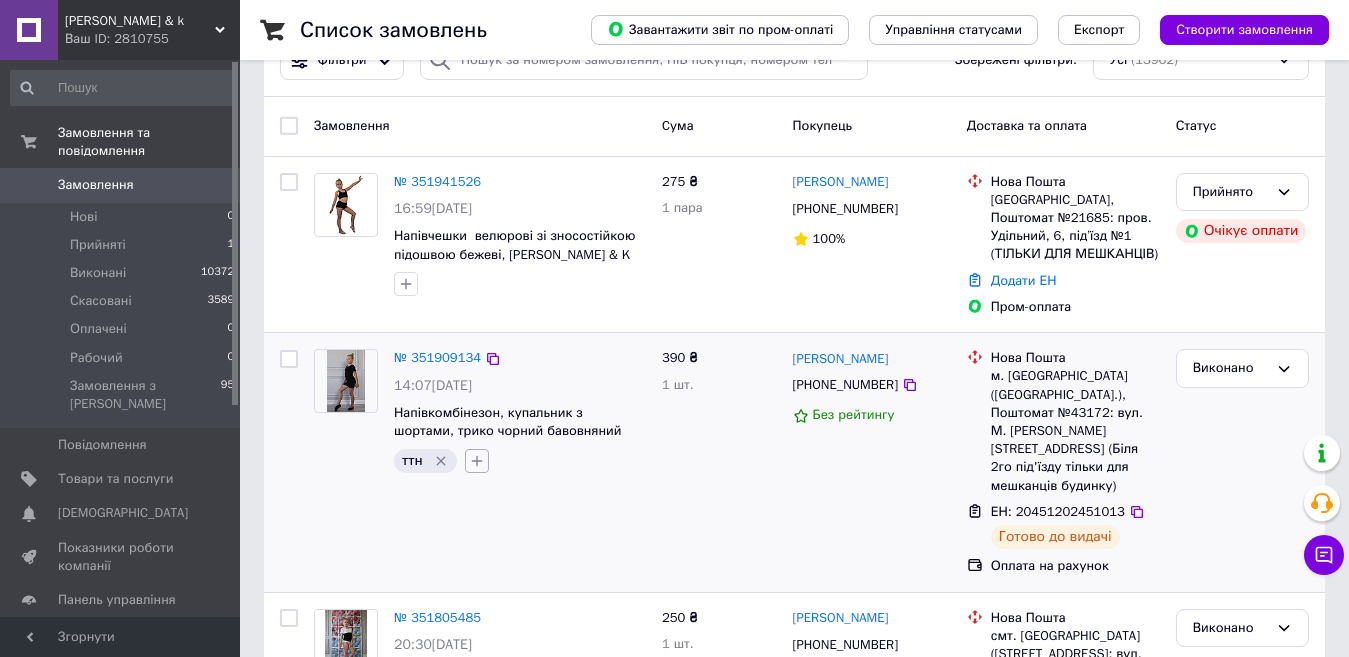 click at bounding box center (477, 461) 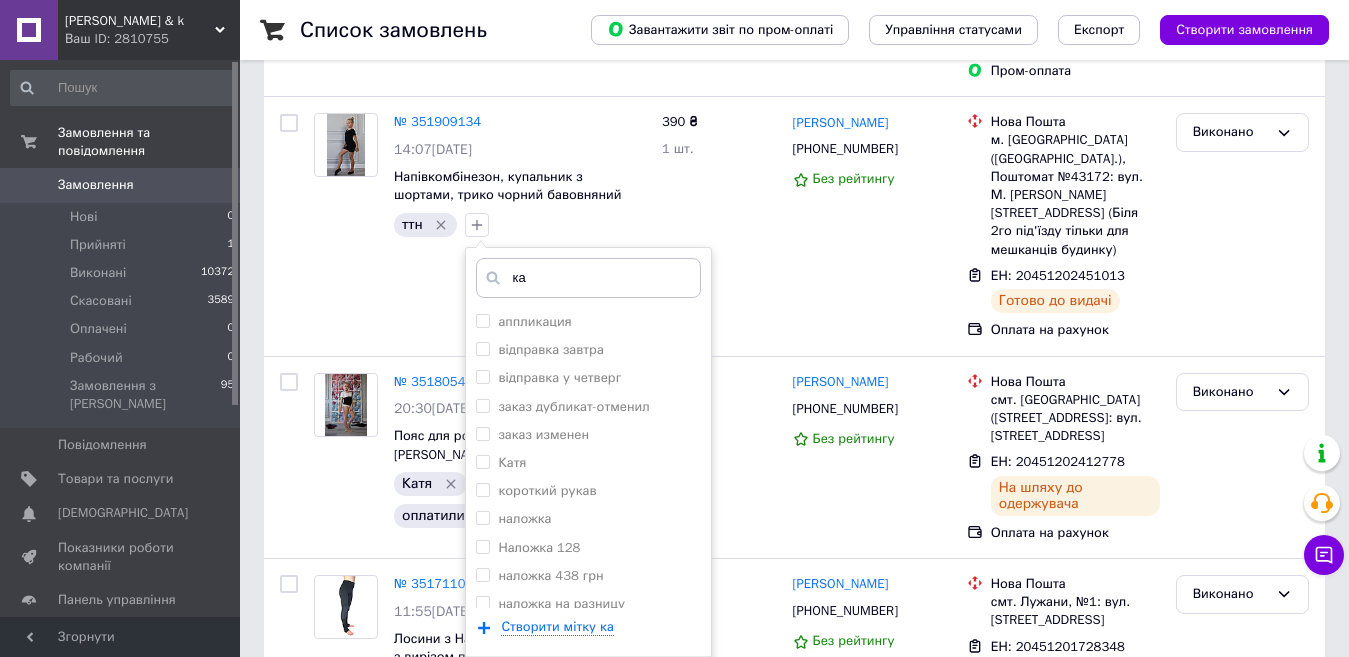 scroll, scrollTop: 310, scrollLeft: 0, axis: vertical 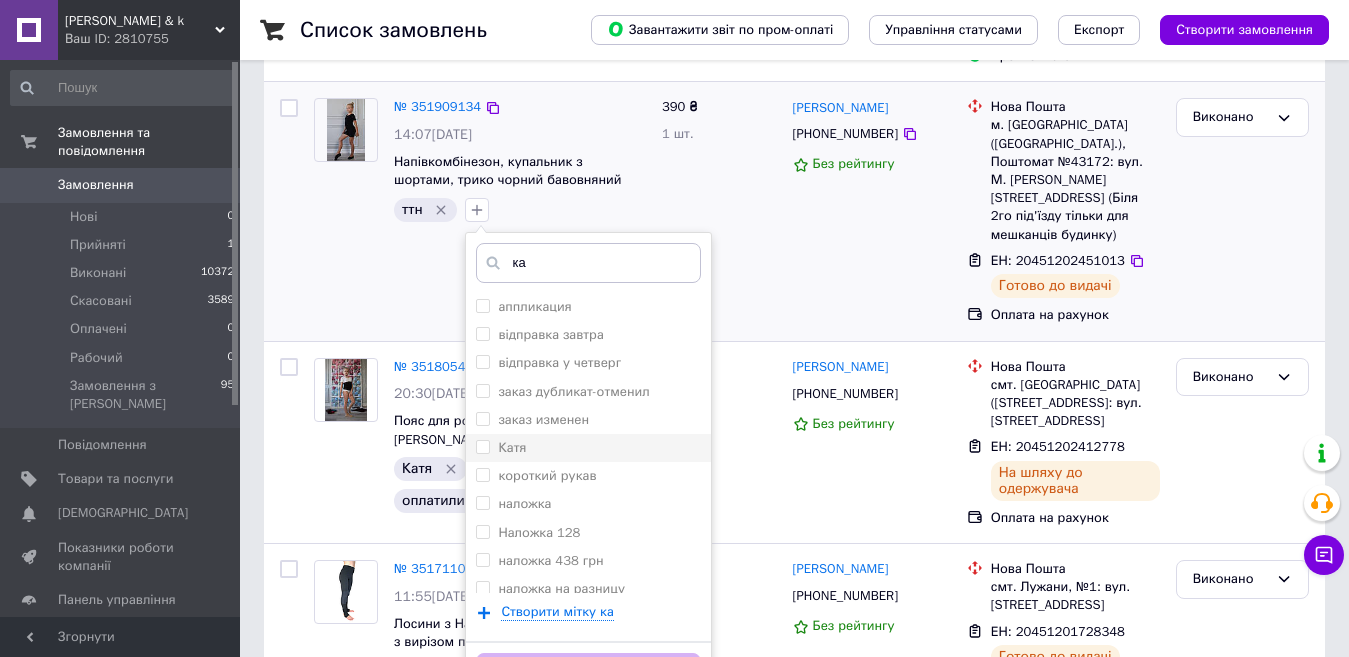 type on "ка" 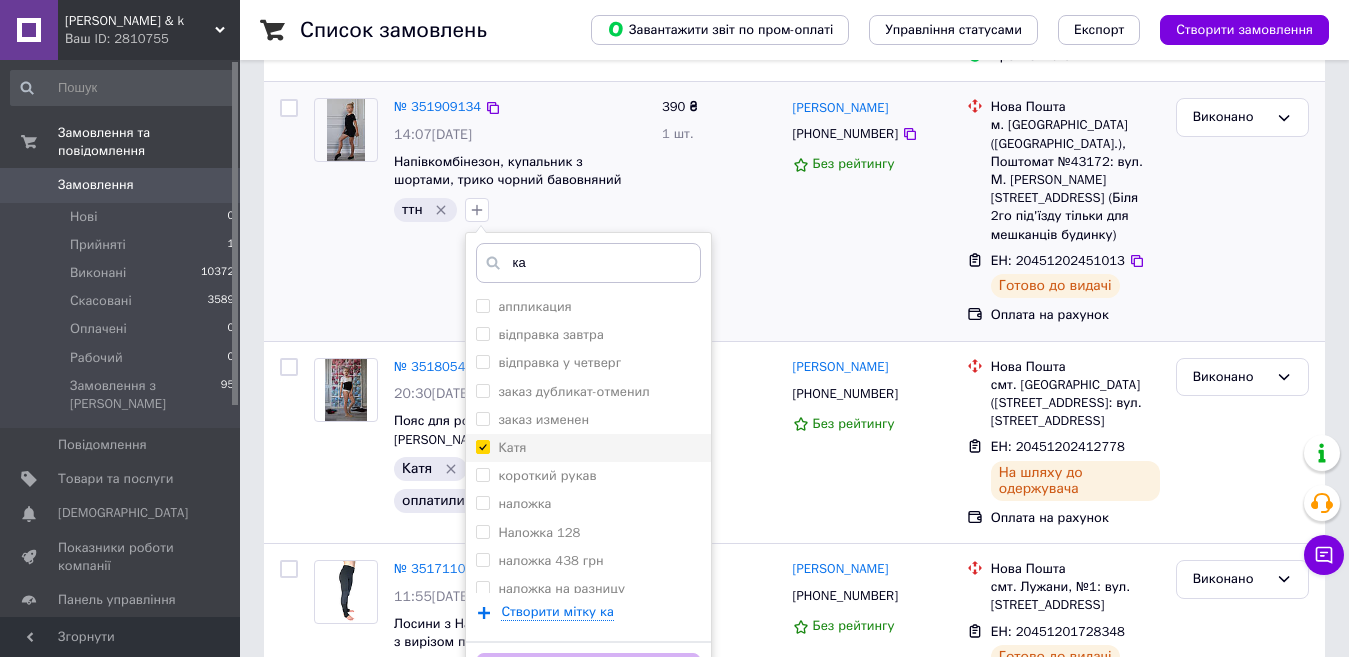 checkbox on "true" 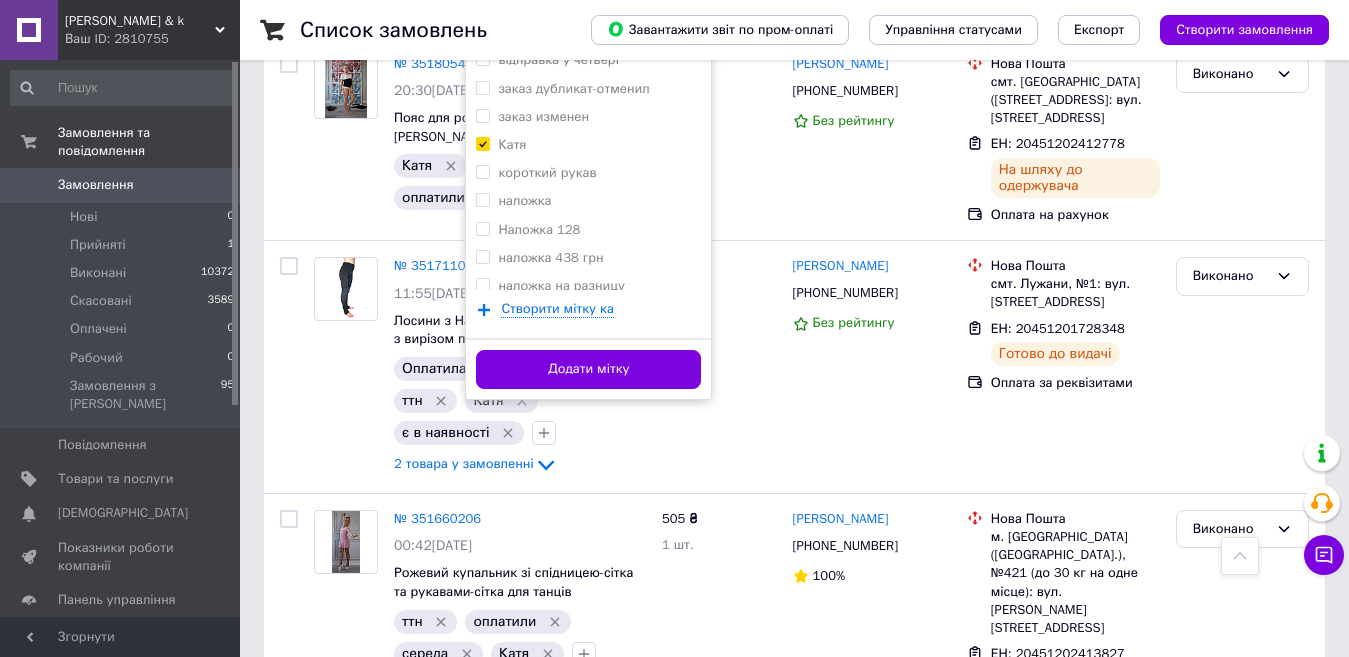 scroll, scrollTop: 708, scrollLeft: 0, axis: vertical 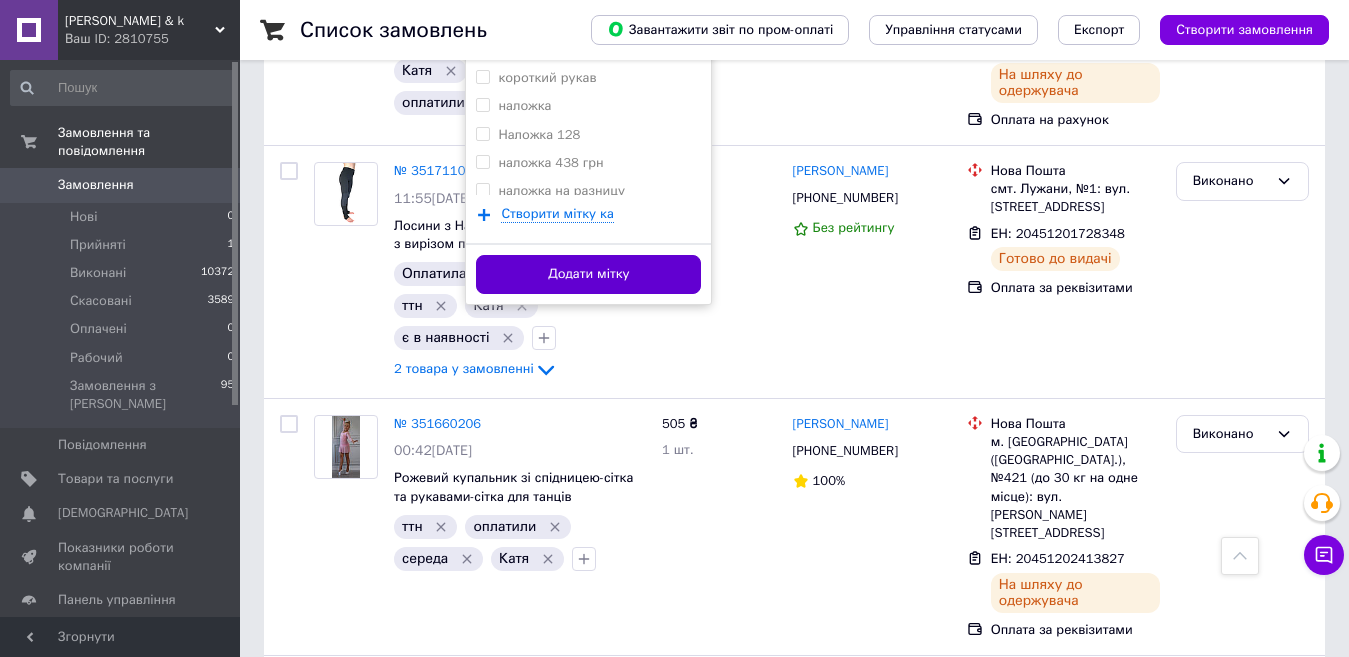 click on "Додати мітку" at bounding box center (588, 274) 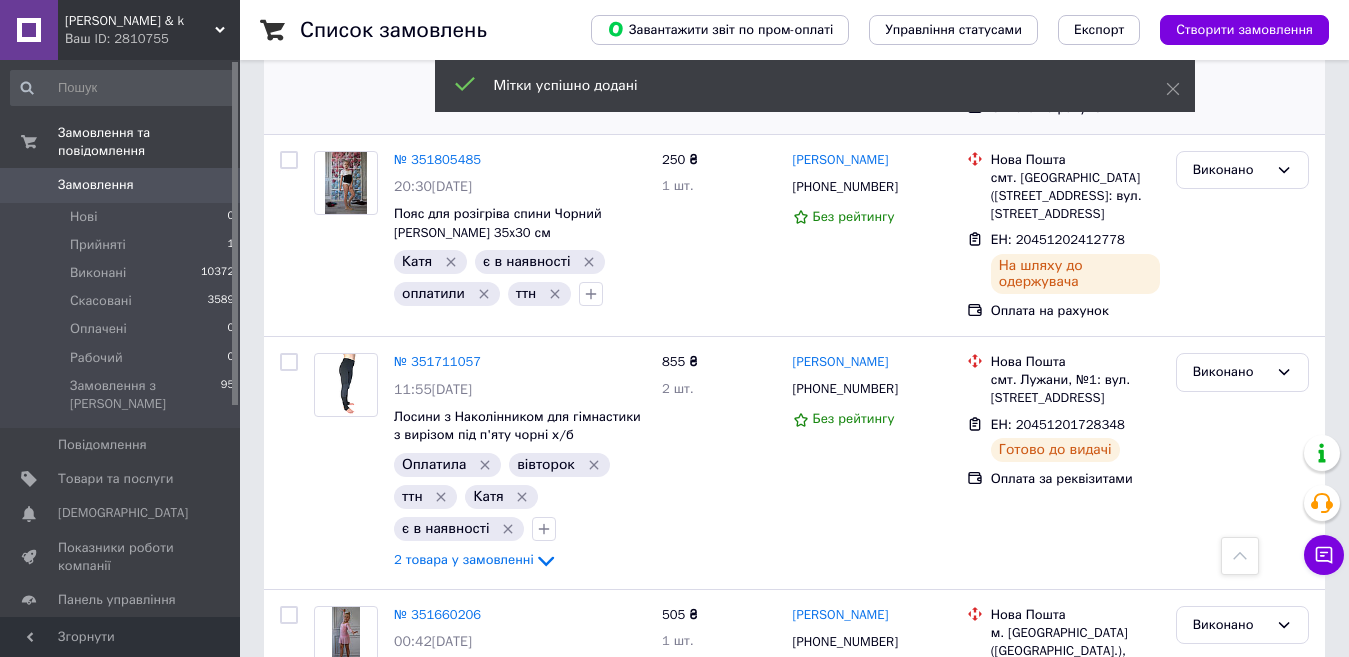 scroll, scrollTop: 494, scrollLeft: 0, axis: vertical 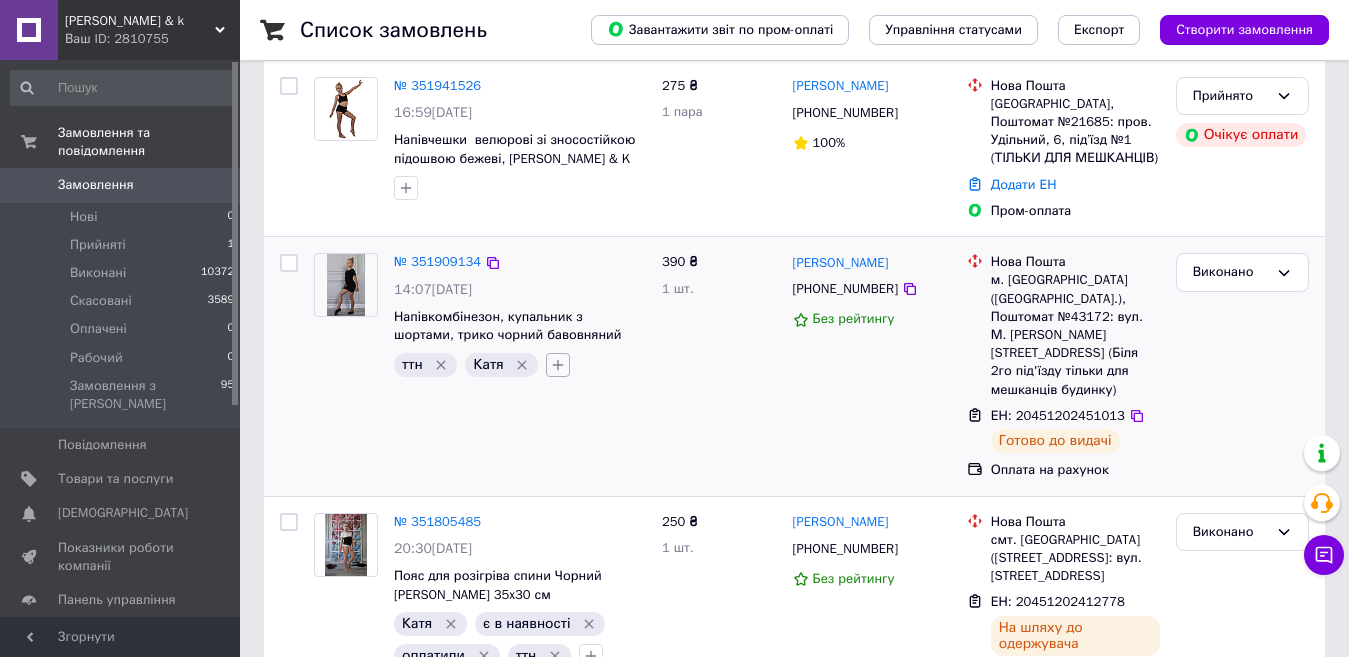 click 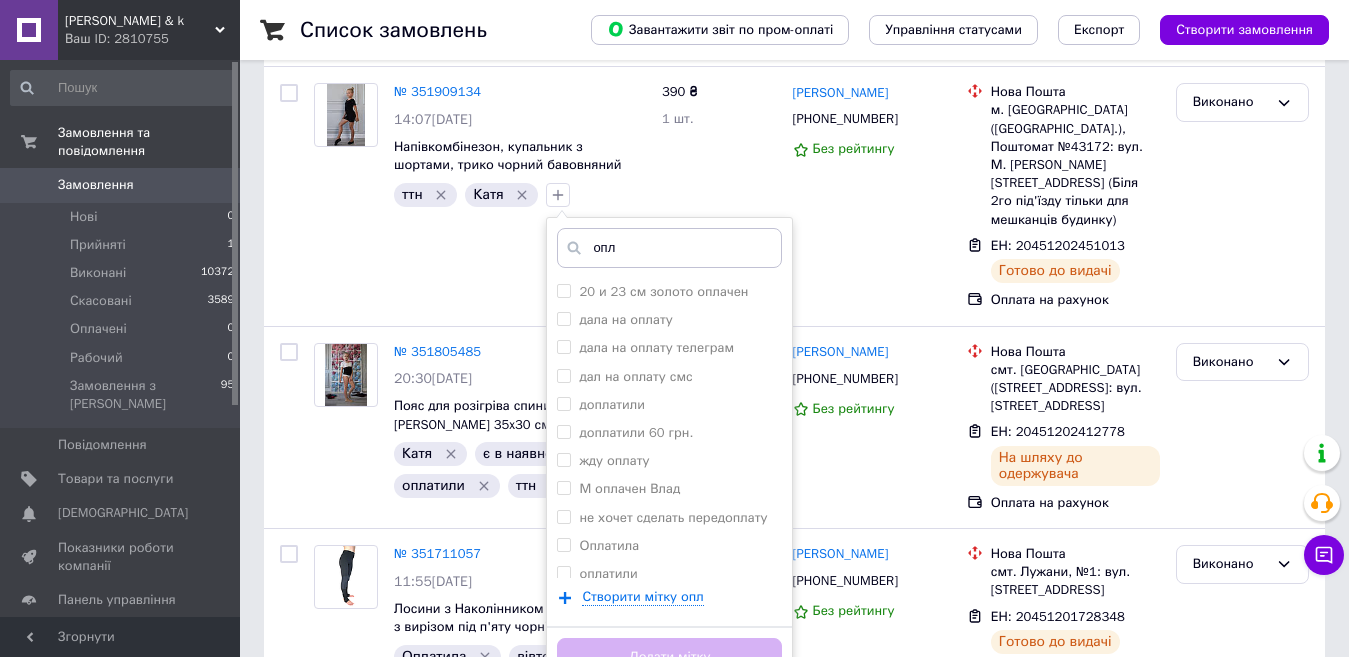 scroll, scrollTop: 354, scrollLeft: 0, axis: vertical 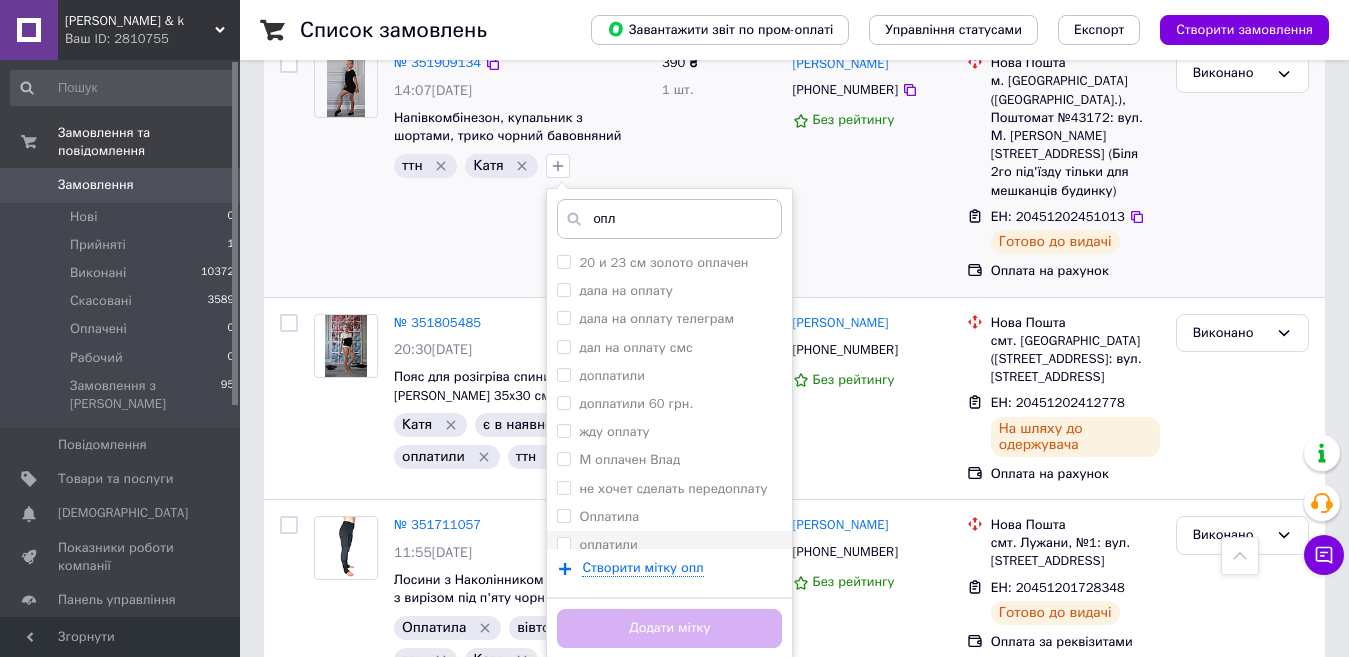 type on "опл" 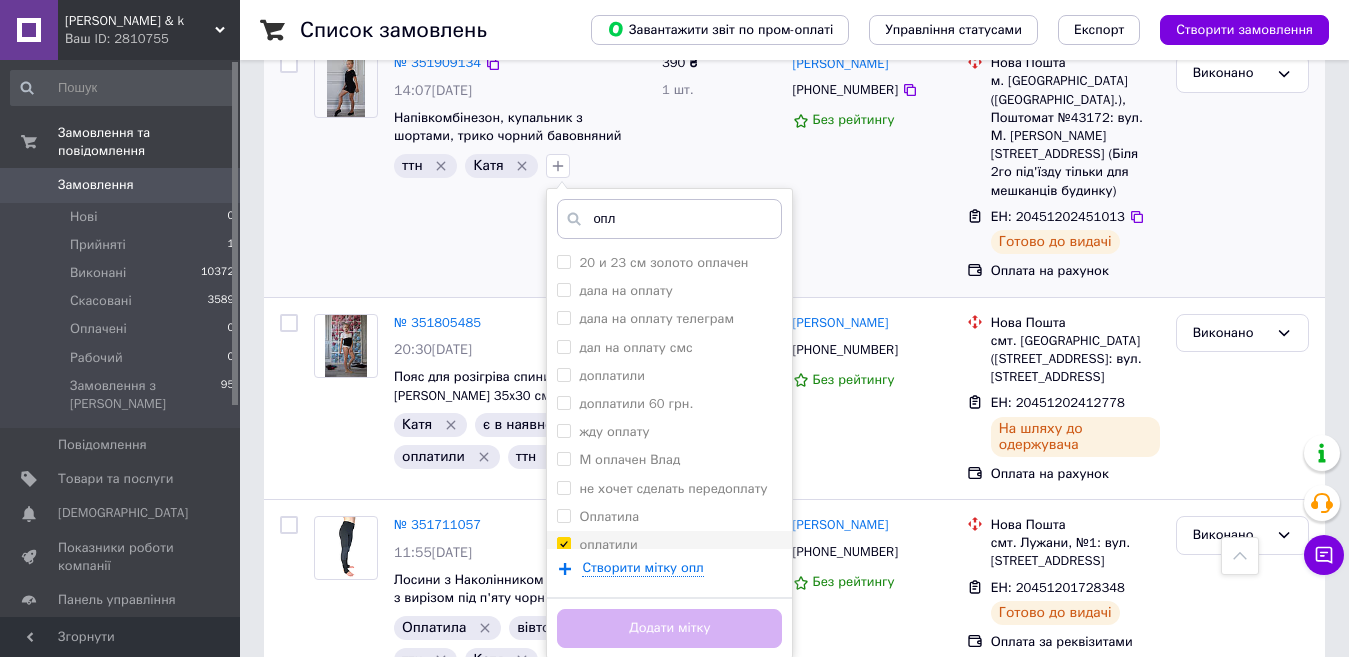checkbox on "true" 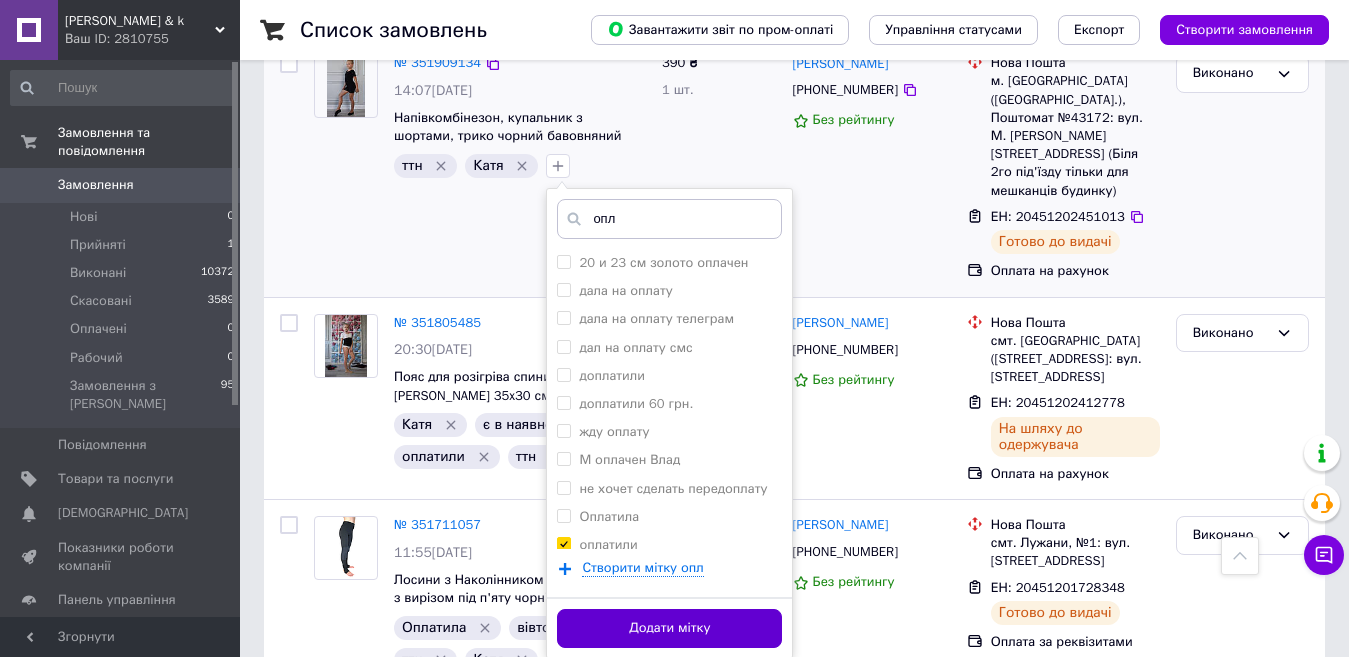 click on "Додати мітку" at bounding box center (669, 628) 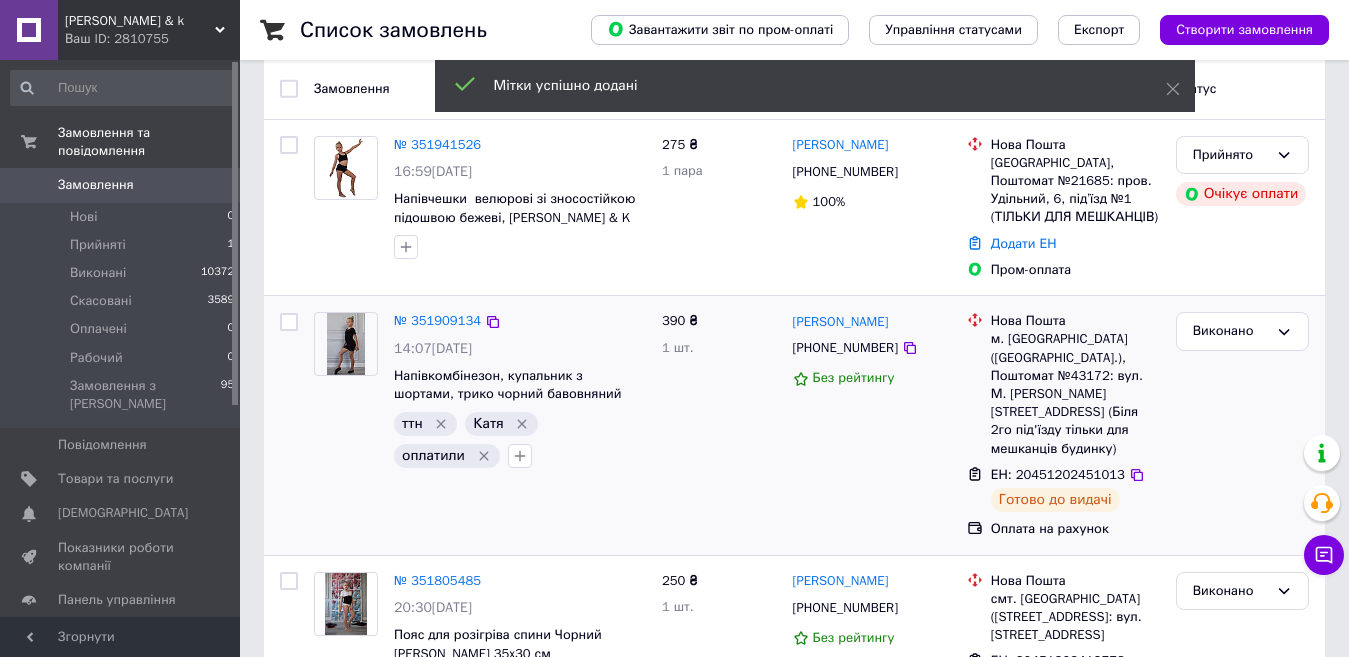 scroll, scrollTop: 37, scrollLeft: 0, axis: vertical 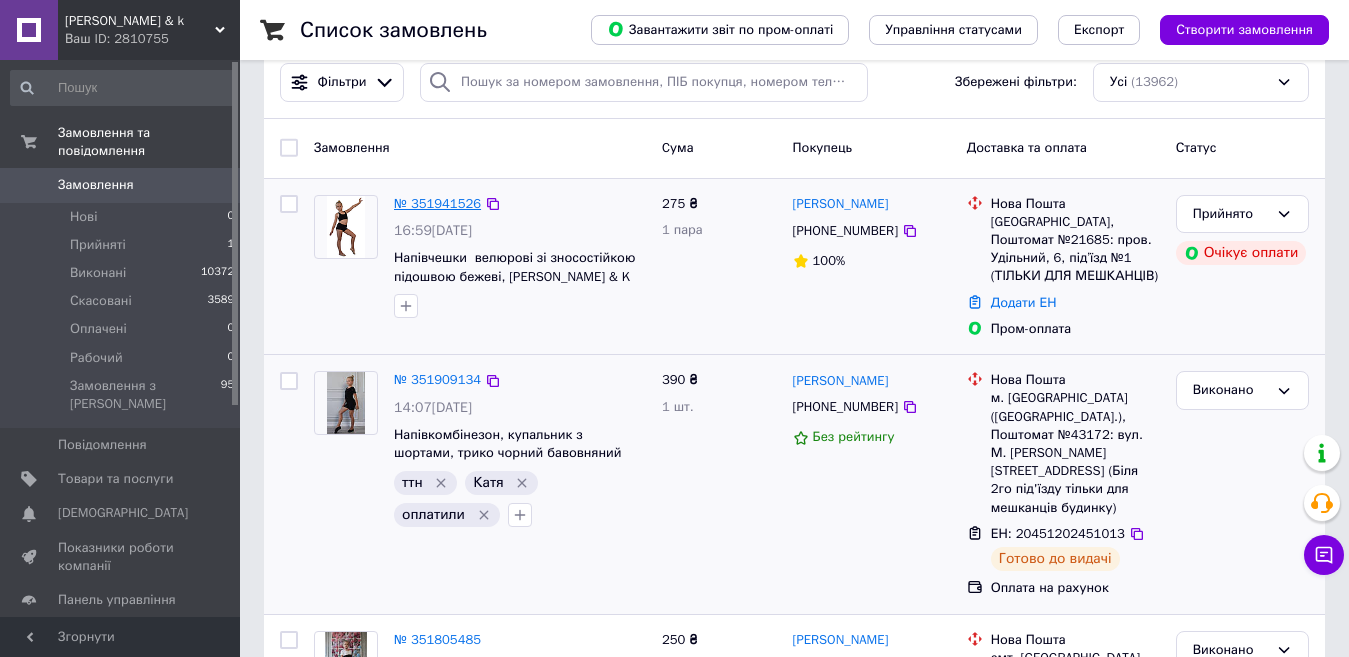 click on "№ 351941526" at bounding box center (437, 203) 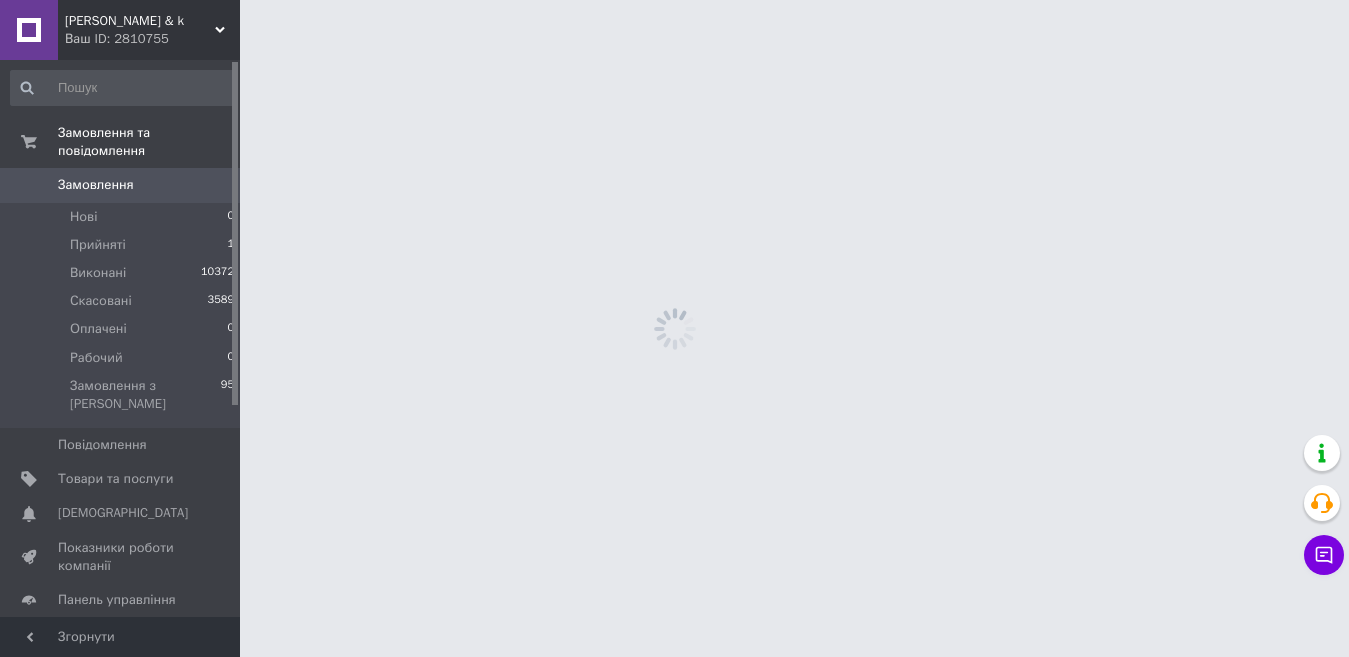 scroll, scrollTop: 0, scrollLeft: 0, axis: both 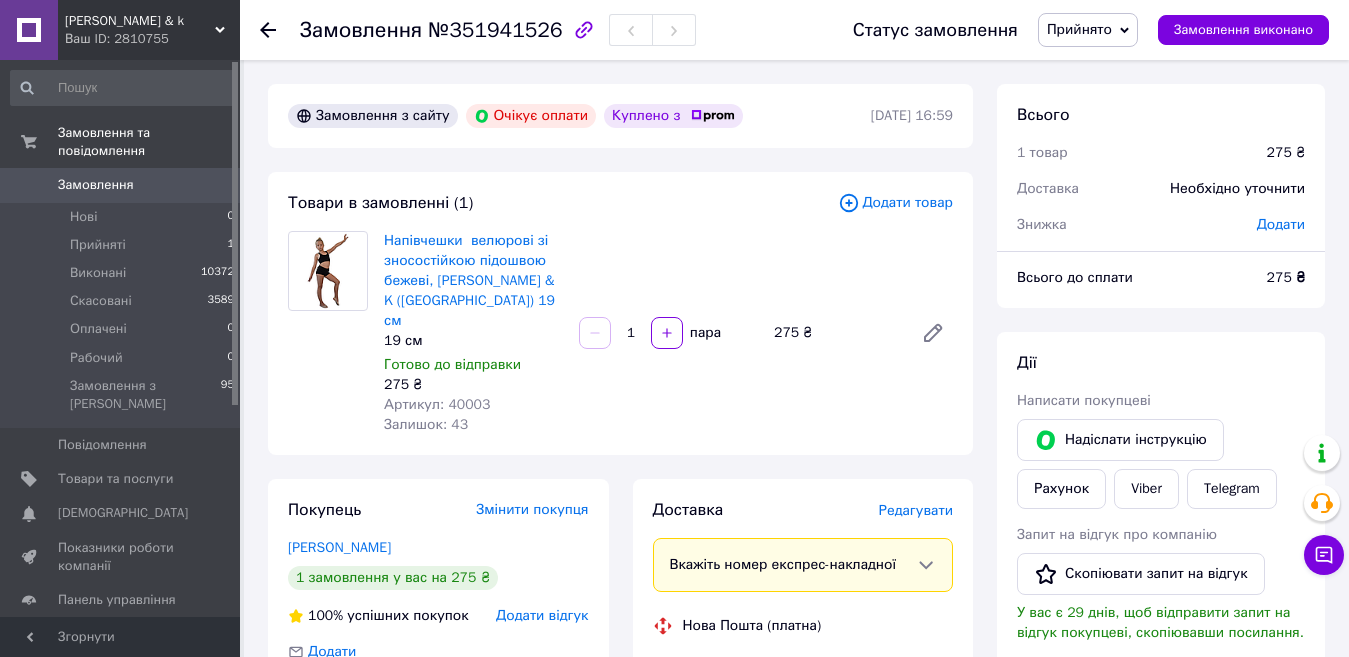 drag, startPoint x: 1129, startPoint y: 29, endPoint x: 1129, endPoint y: 40, distance: 11 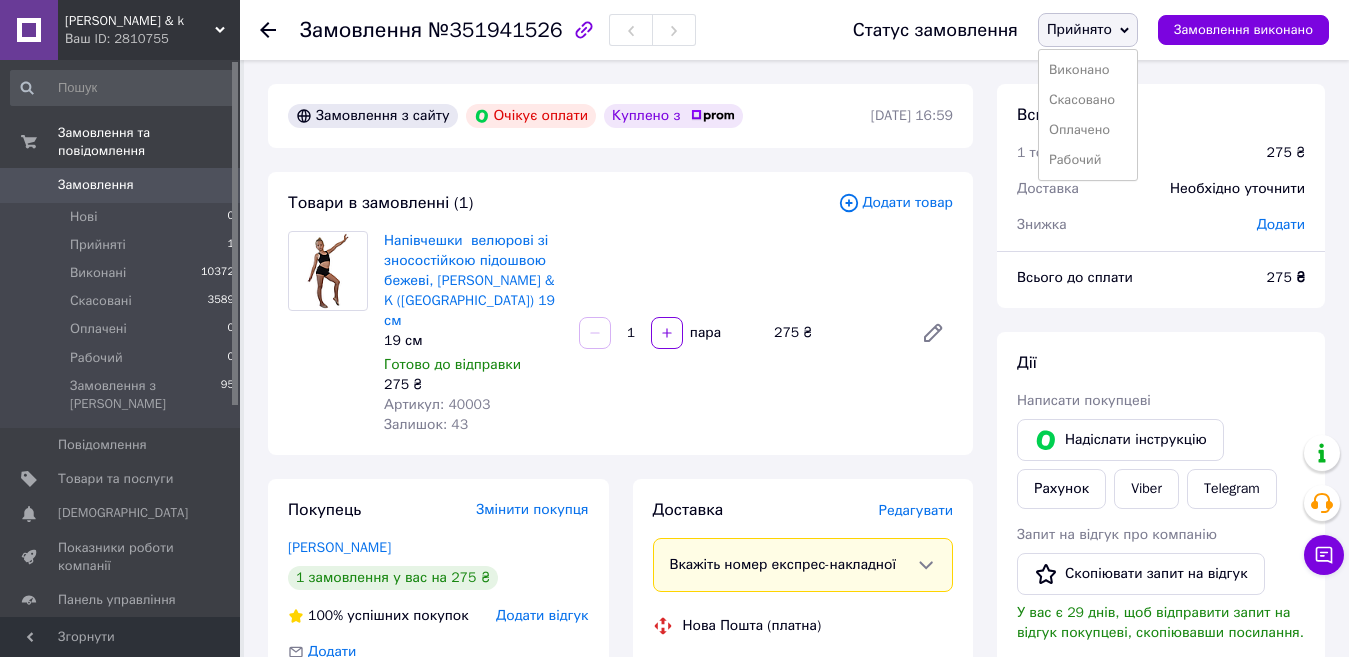 drag, startPoint x: 1080, startPoint y: 157, endPoint x: 1072, endPoint y: 196, distance: 39.812057 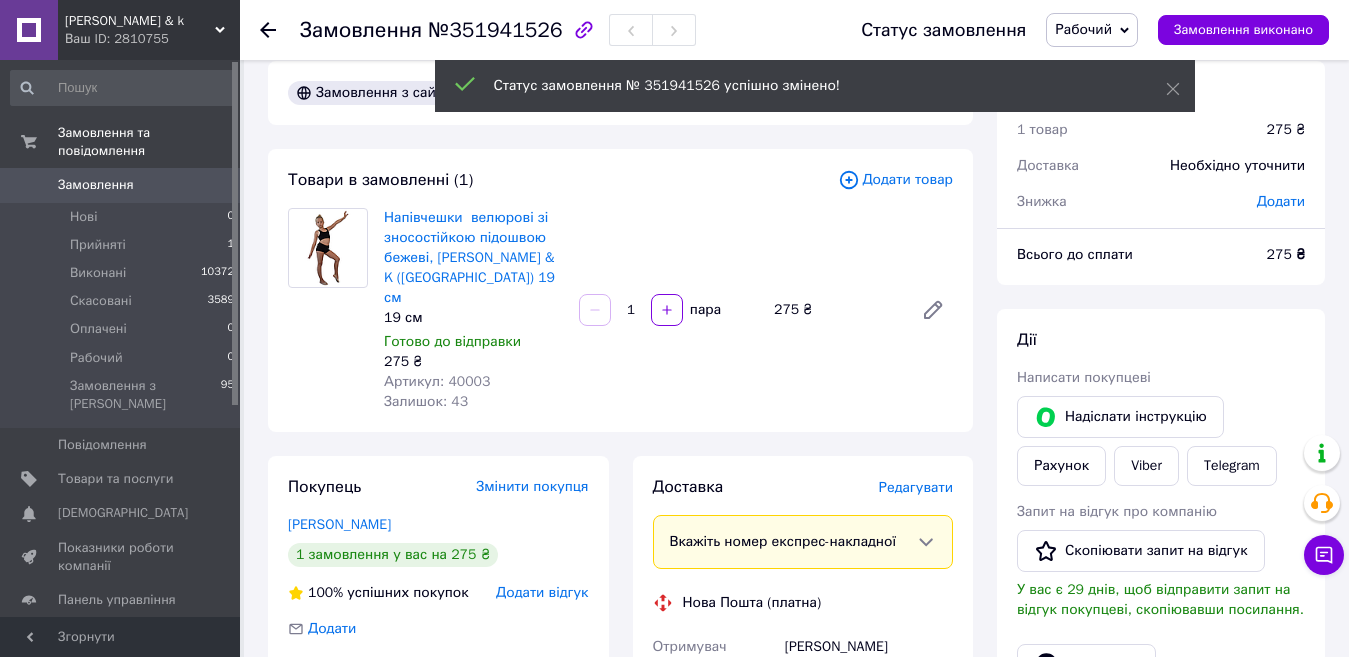 scroll, scrollTop: 25, scrollLeft: 0, axis: vertical 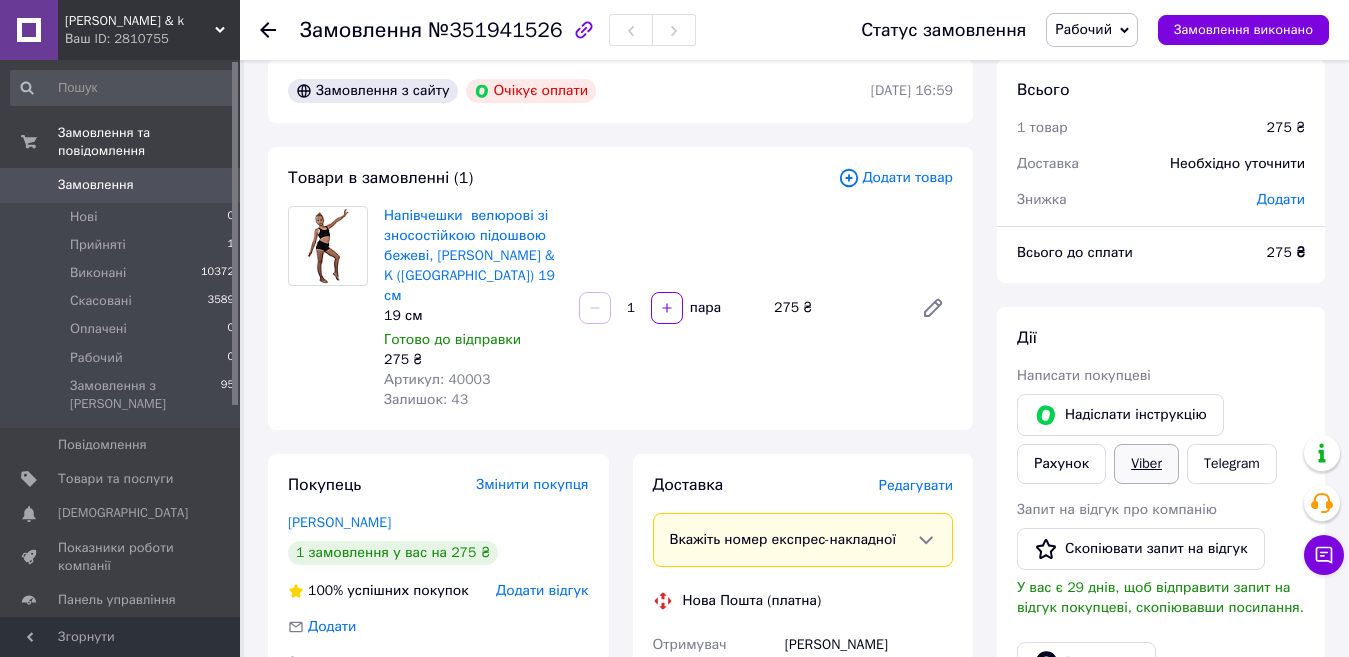 click on "Viber" at bounding box center (1146, 464) 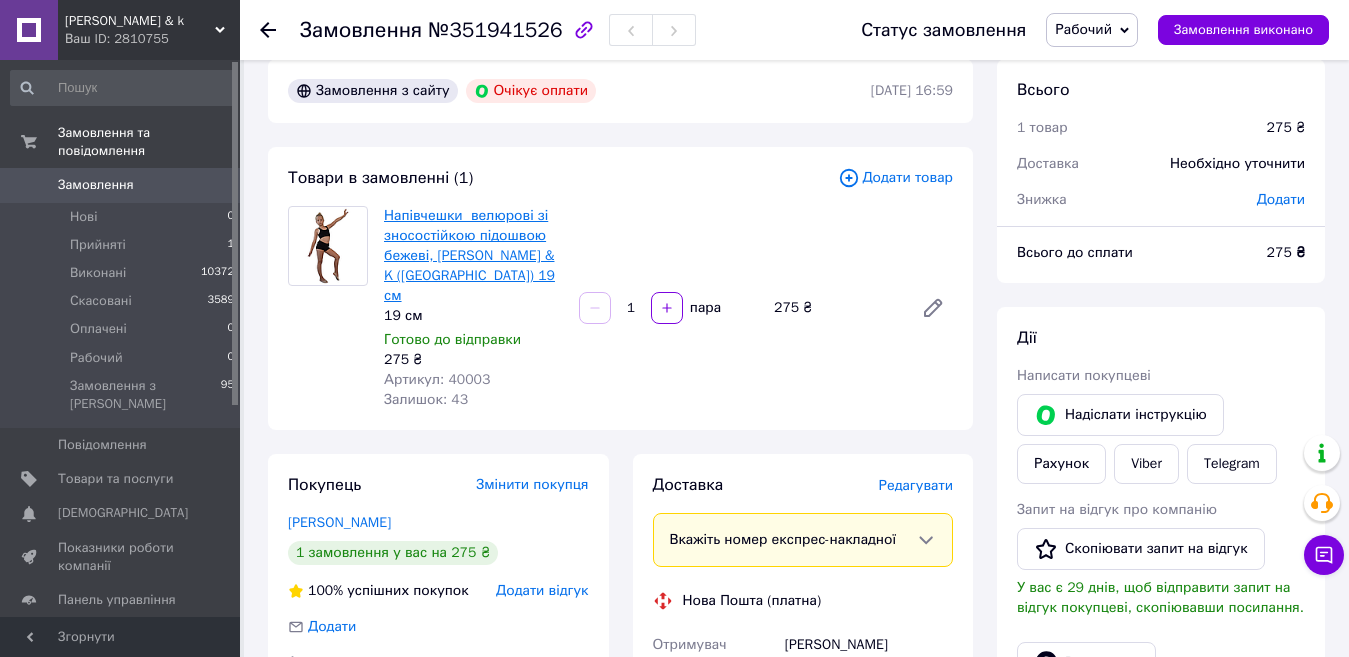 click on "Напівчешки  велюрові зі зносостійкою підошвою бежеві, [PERSON_NAME] & K ([GEOGRAPHIC_DATA]) 19 см" at bounding box center (469, 255) 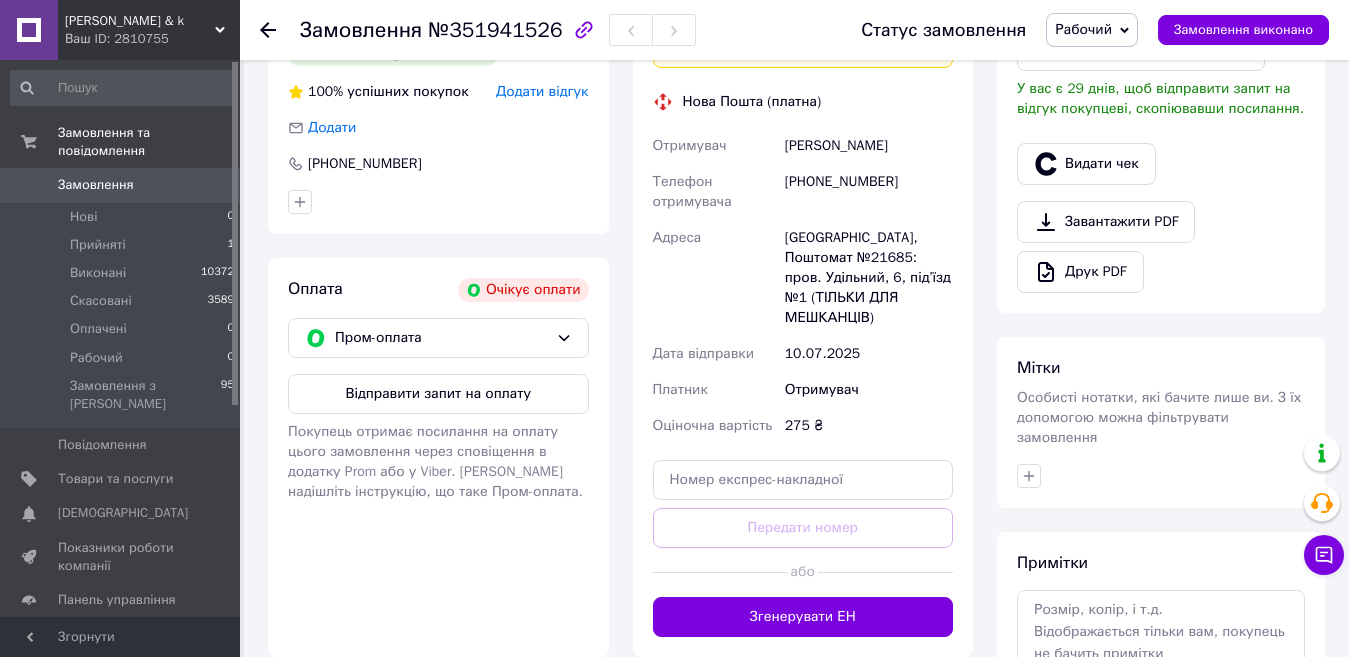 scroll, scrollTop: 526, scrollLeft: 0, axis: vertical 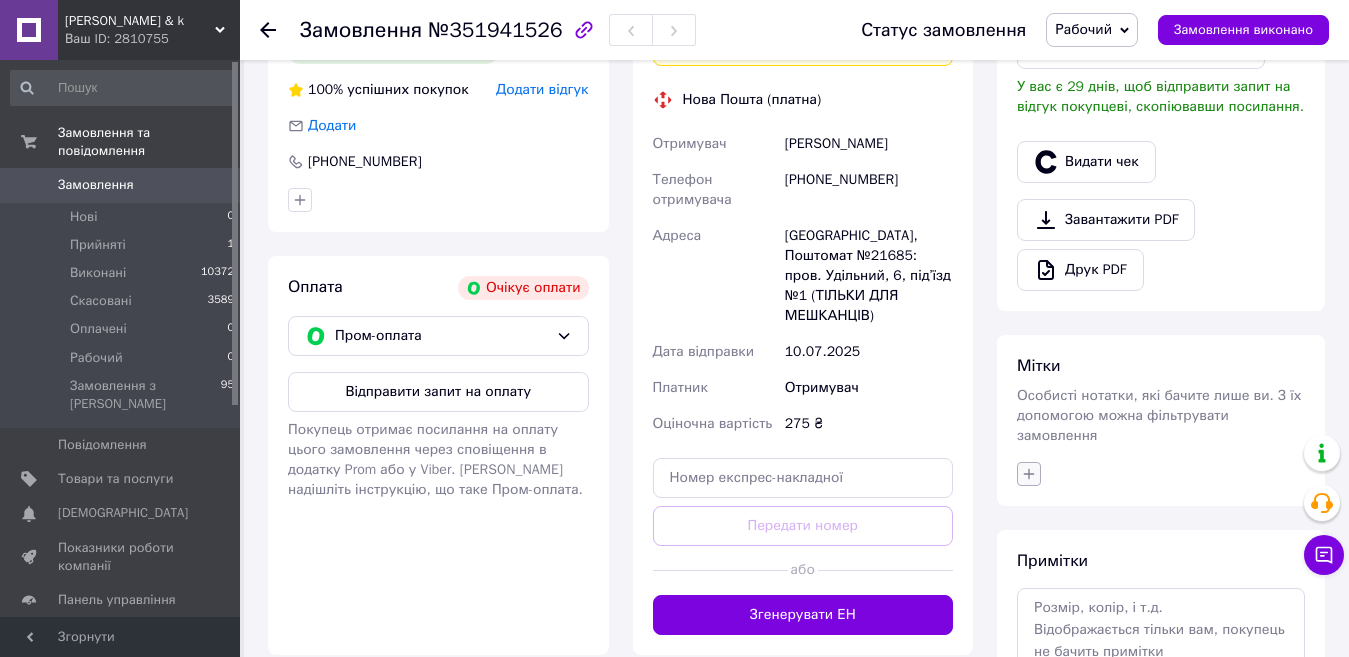 click at bounding box center [1029, 474] 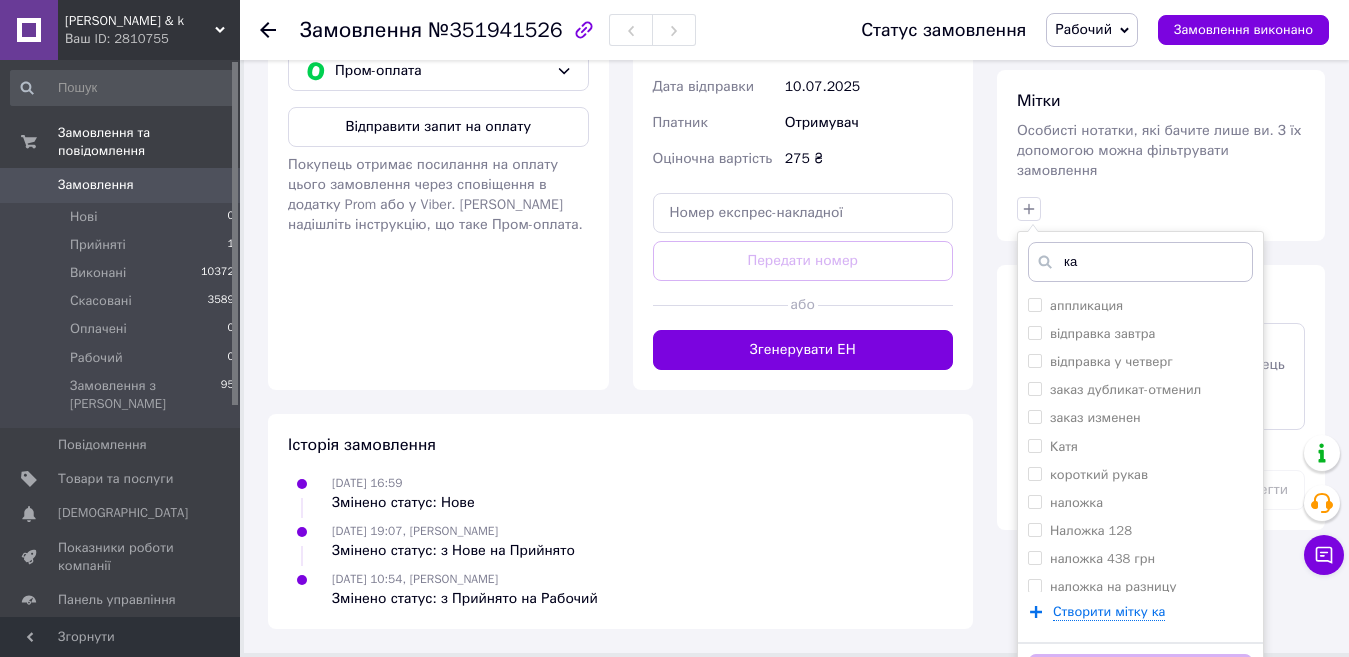 scroll, scrollTop: 817, scrollLeft: 0, axis: vertical 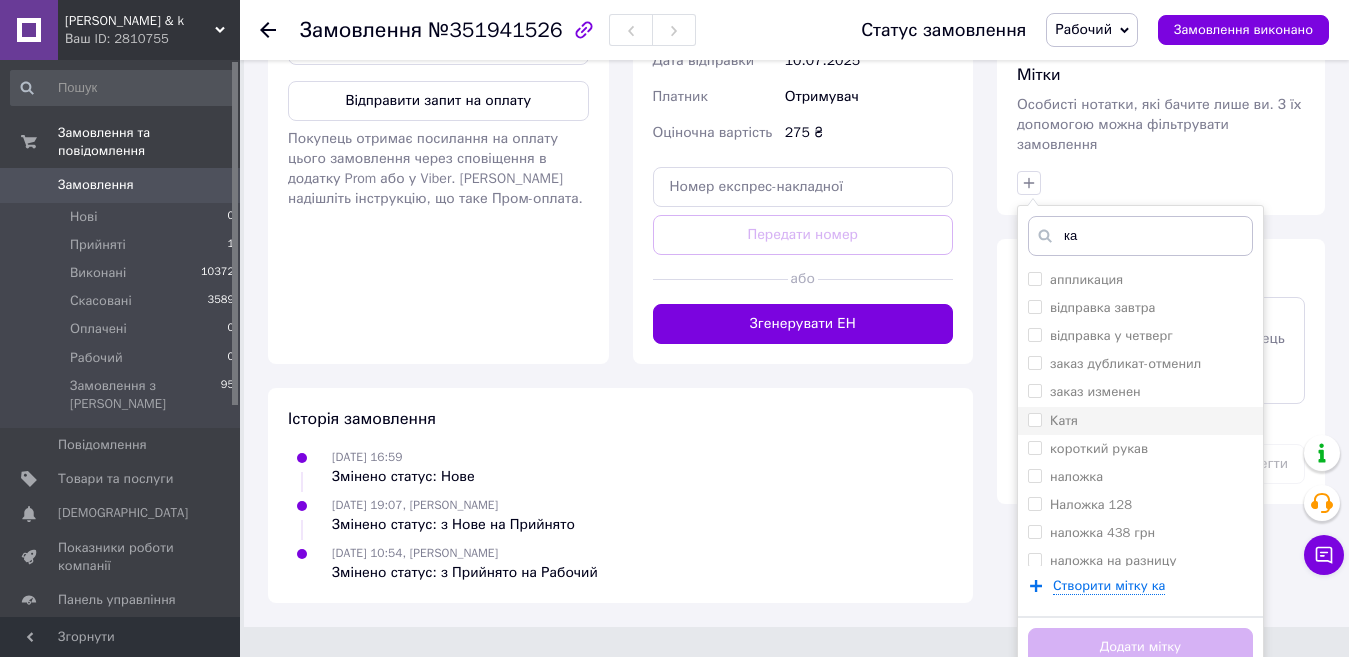 type on "ка" 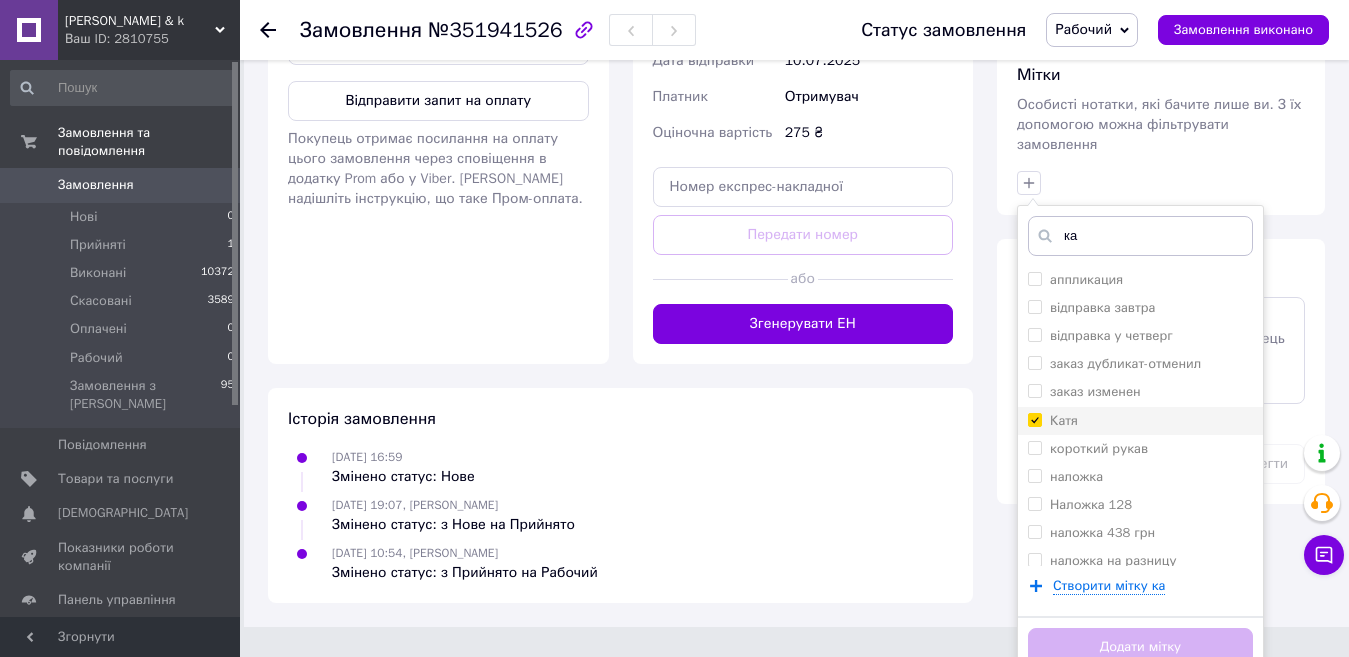 checkbox on "true" 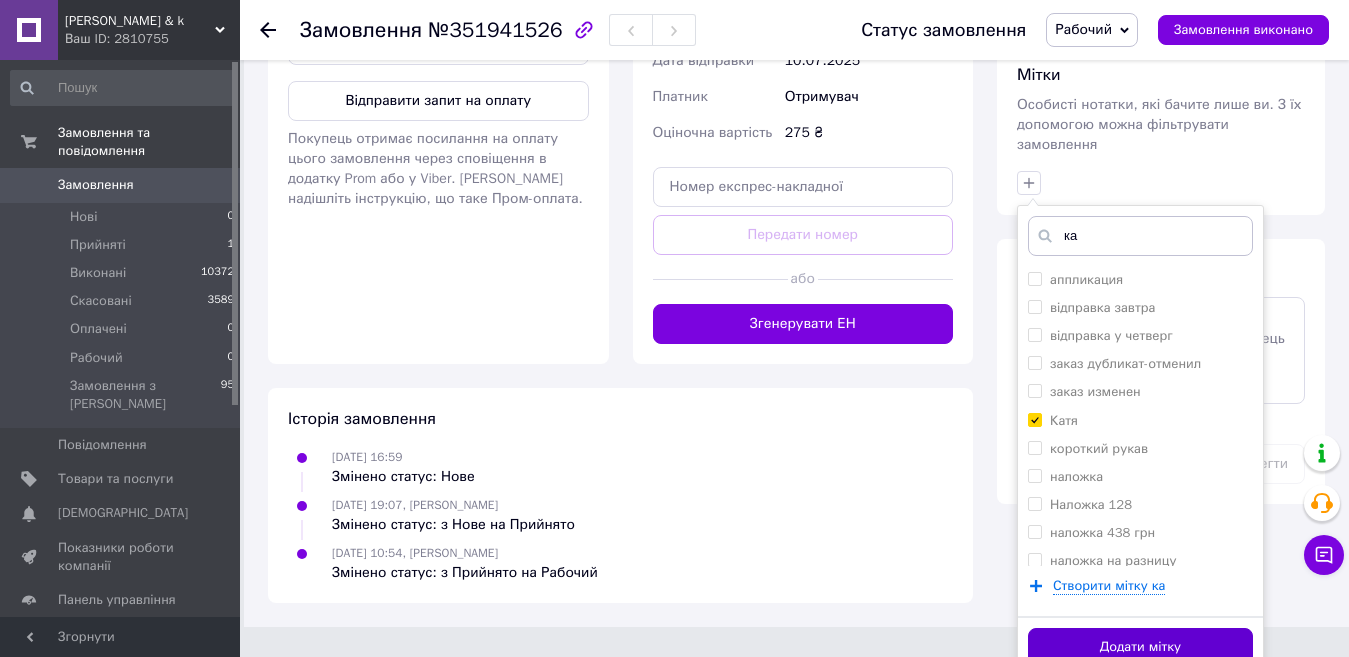click on "Додати мітку" at bounding box center (1140, 647) 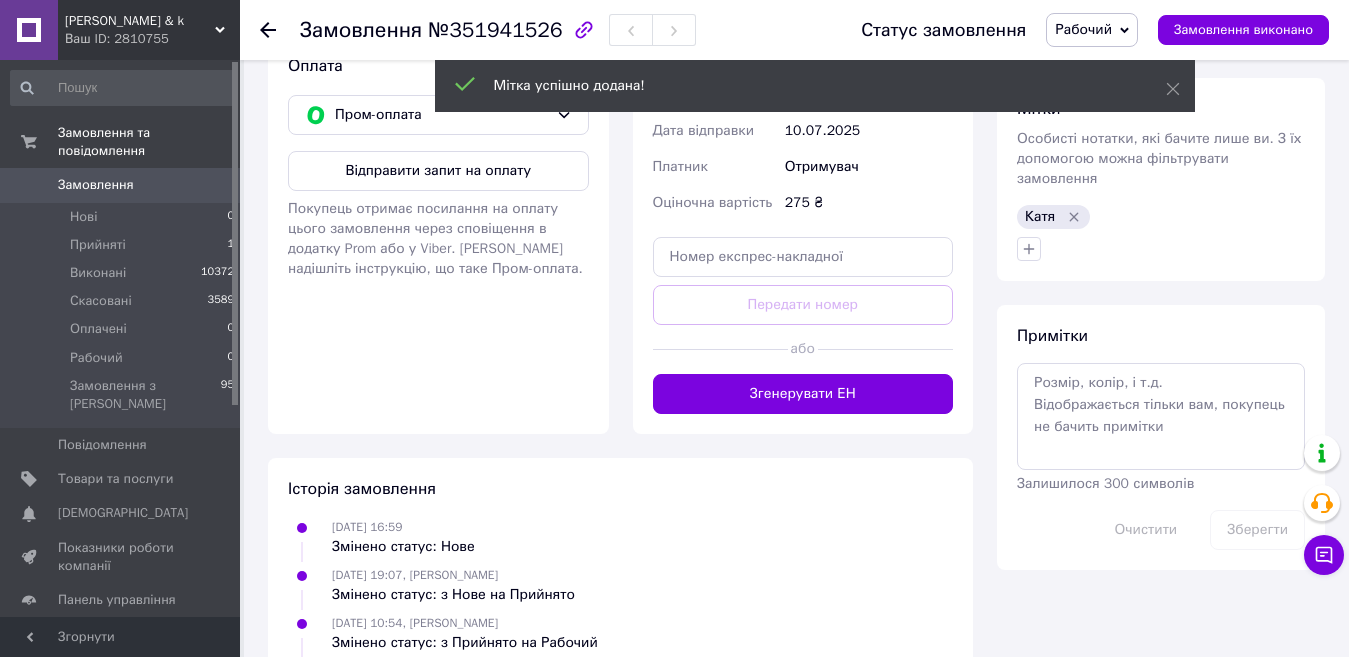 scroll, scrollTop: 795, scrollLeft: 0, axis: vertical 